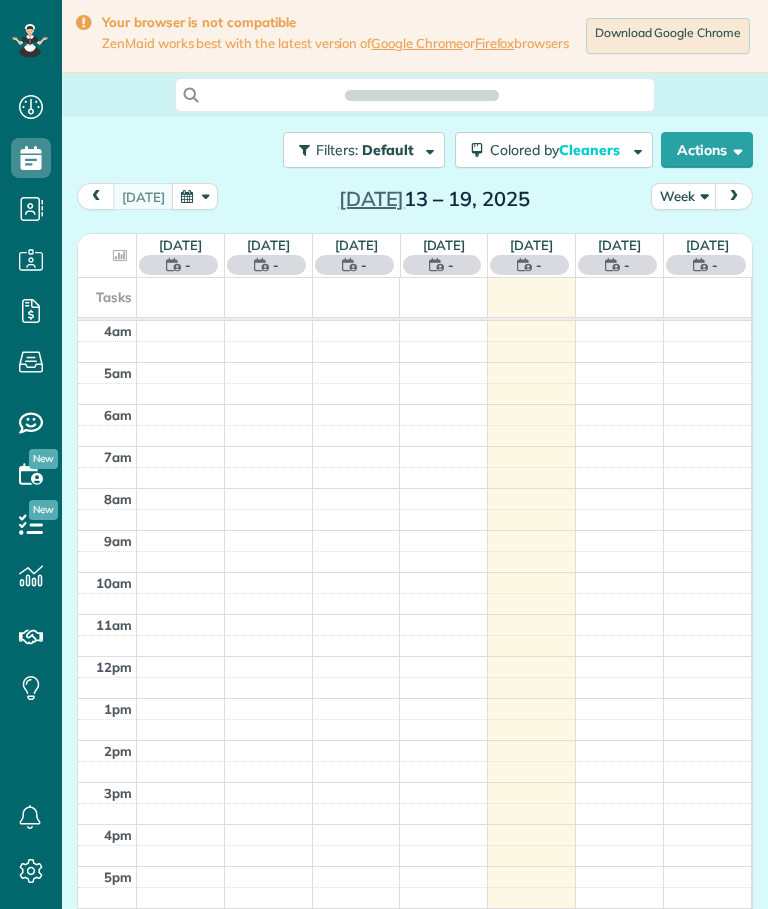 scroll, scrollTop: 0, scrollLeft: 0, axis: both 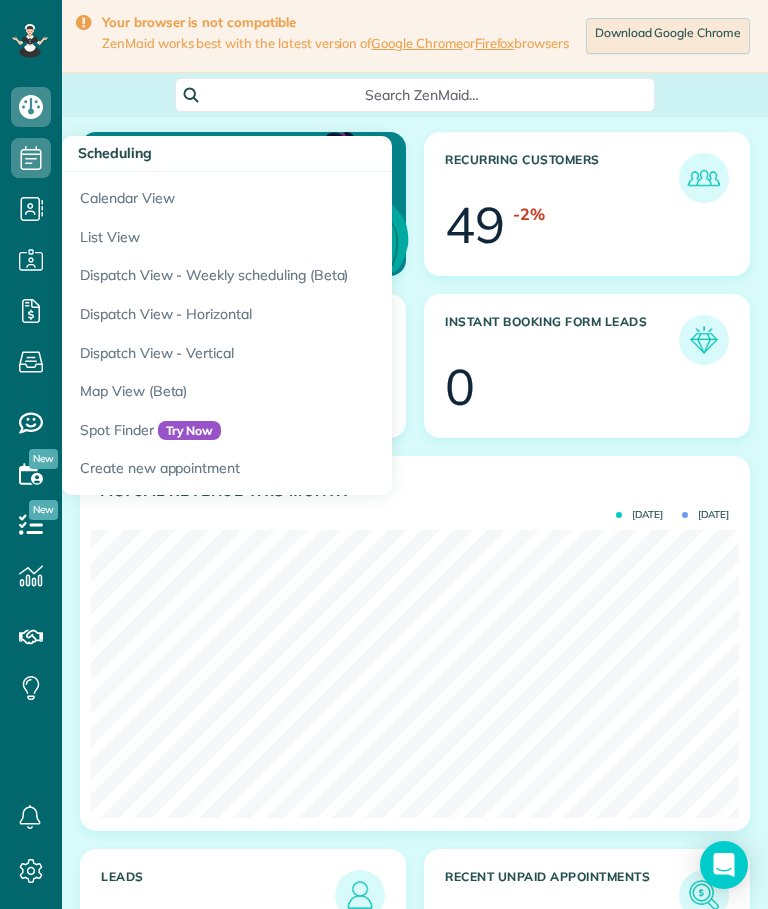 click on "Calendar View" at bounding box center [312, 195] 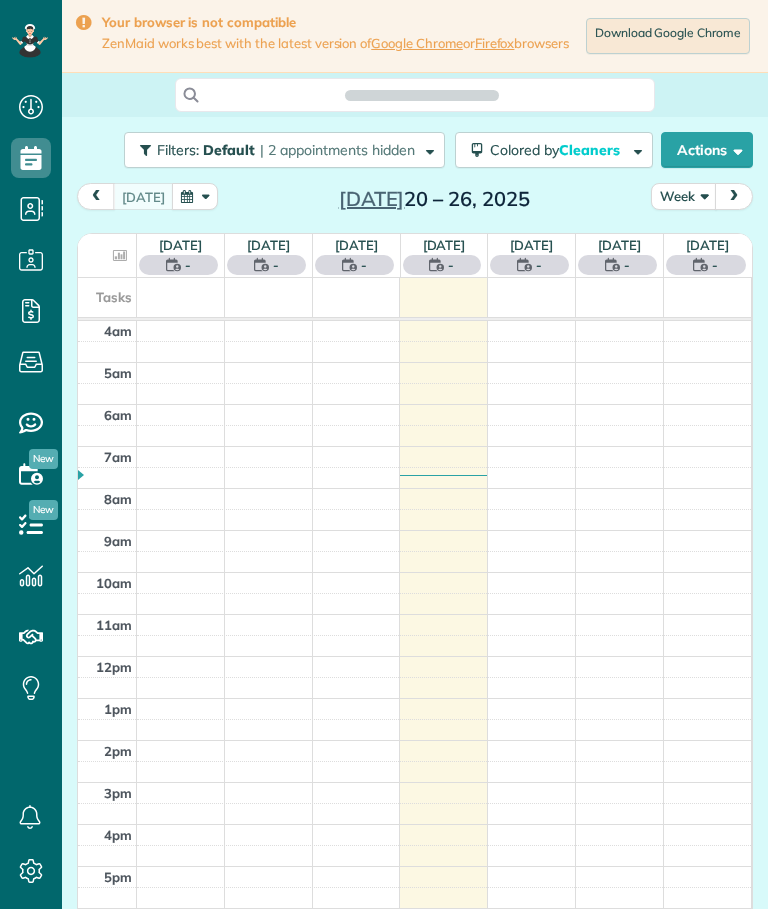 scroll, scrollTop: 0, scrollLeft: 0, axis: both 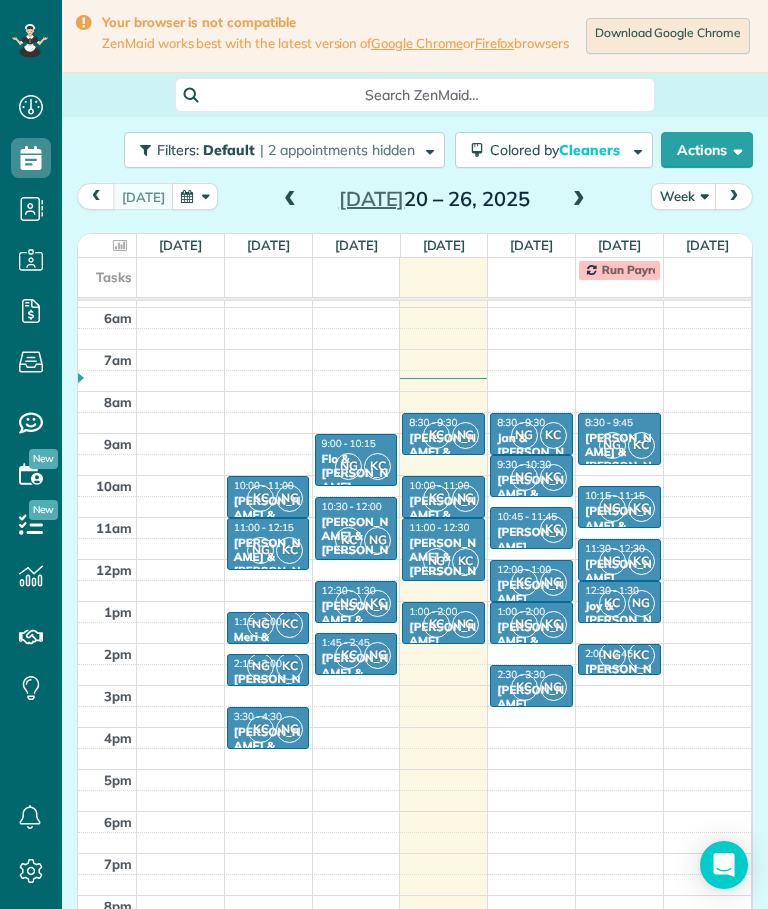click at bounding box center [290, 200] 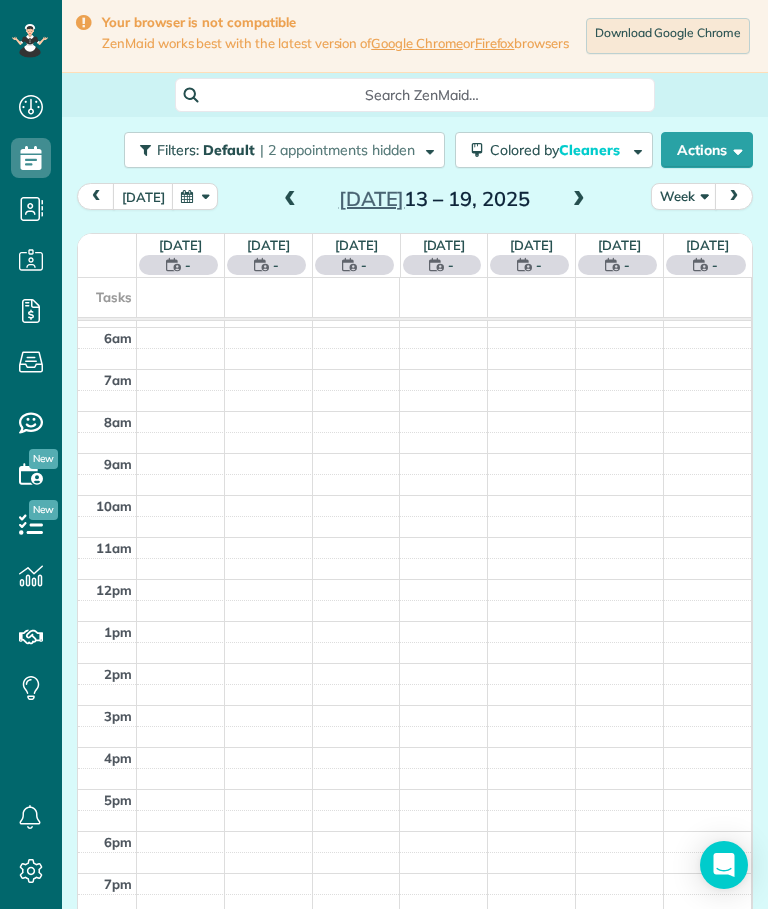 scroll, scrollTop: 984, scrollLeft: 62, axis: both 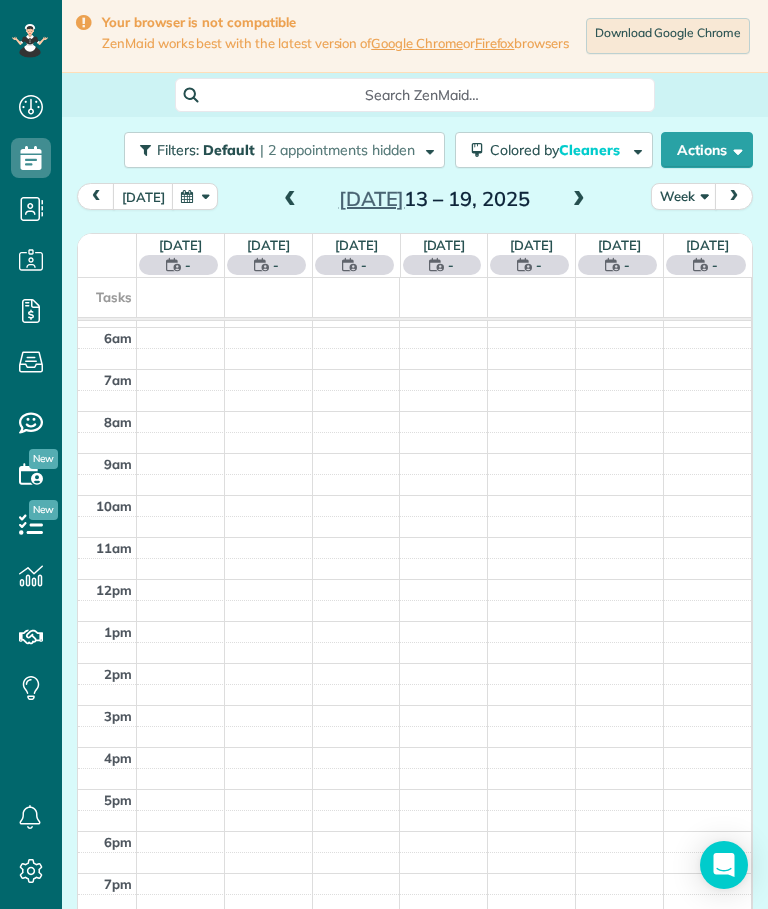 click at bounding box center [290, 200] 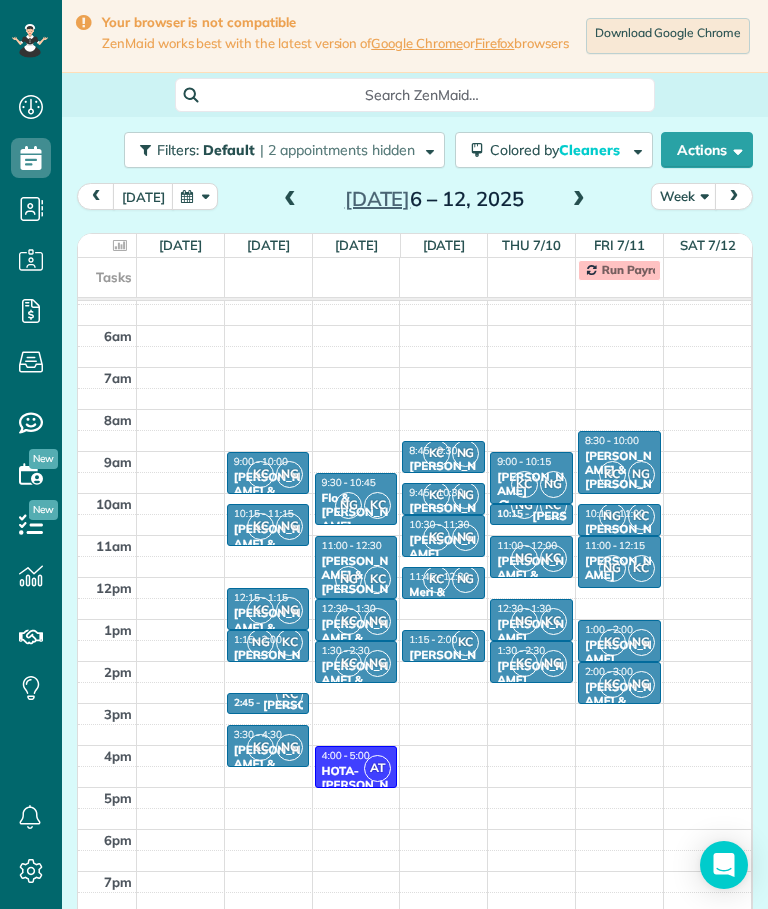 scroll, scrollTop: 59, scrollLeft: 0, axis: vertical 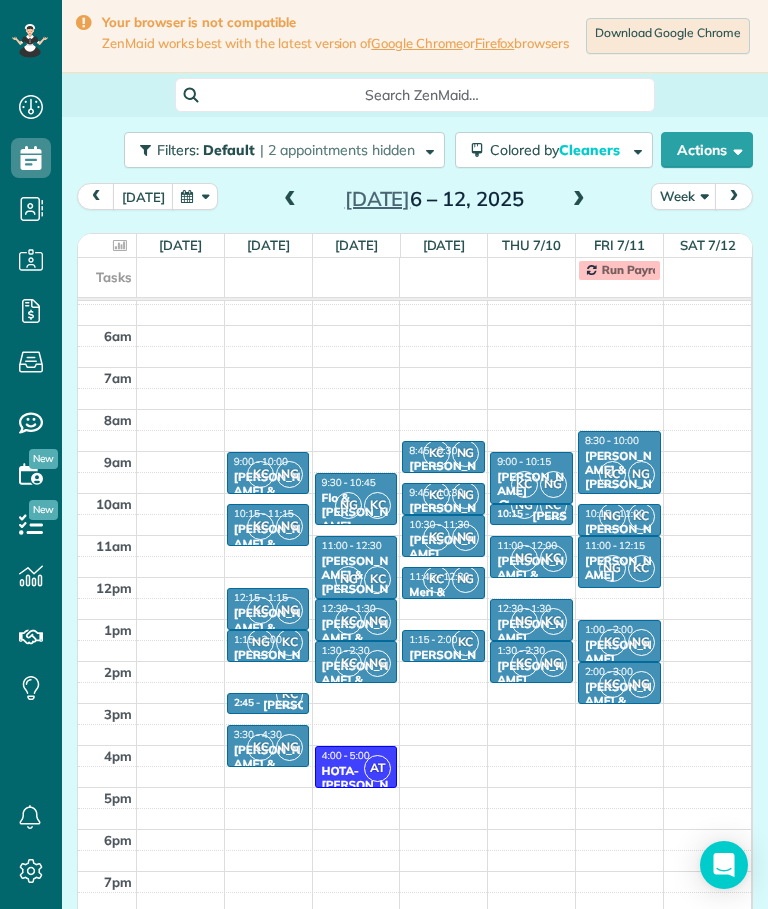 click at bounding box center (290, 200) 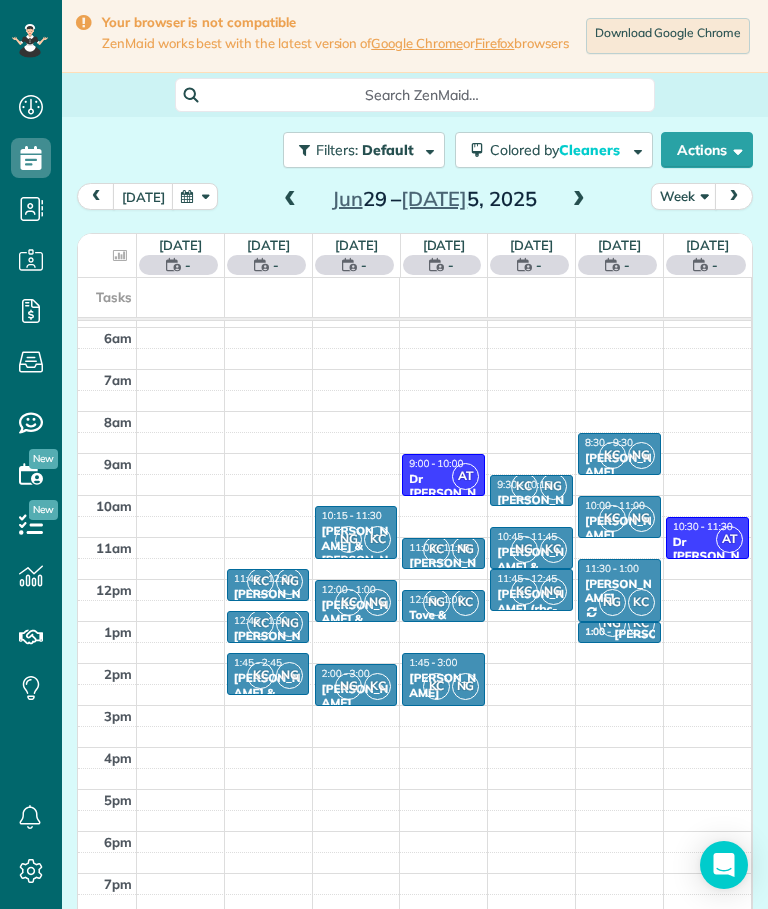 scroll, scrollTop: 77, scrollLeft: 0, axis: vertical 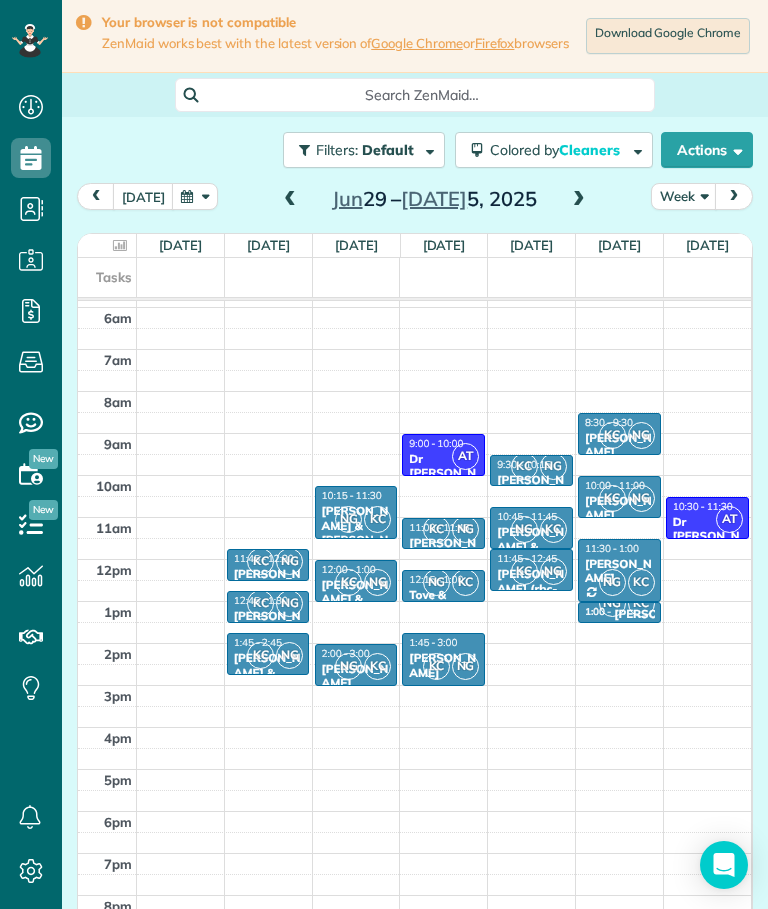 click on "Dr Appt" at bounding box center [707, 536] 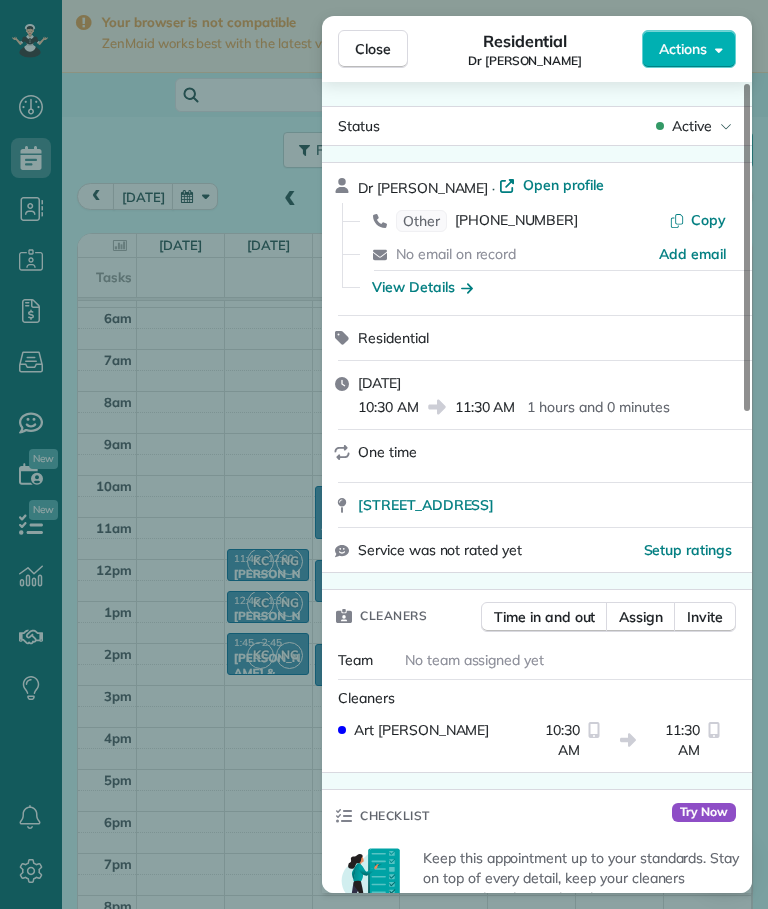 scroll, scrollTop: 0, scrollLeft: 0, axis: both 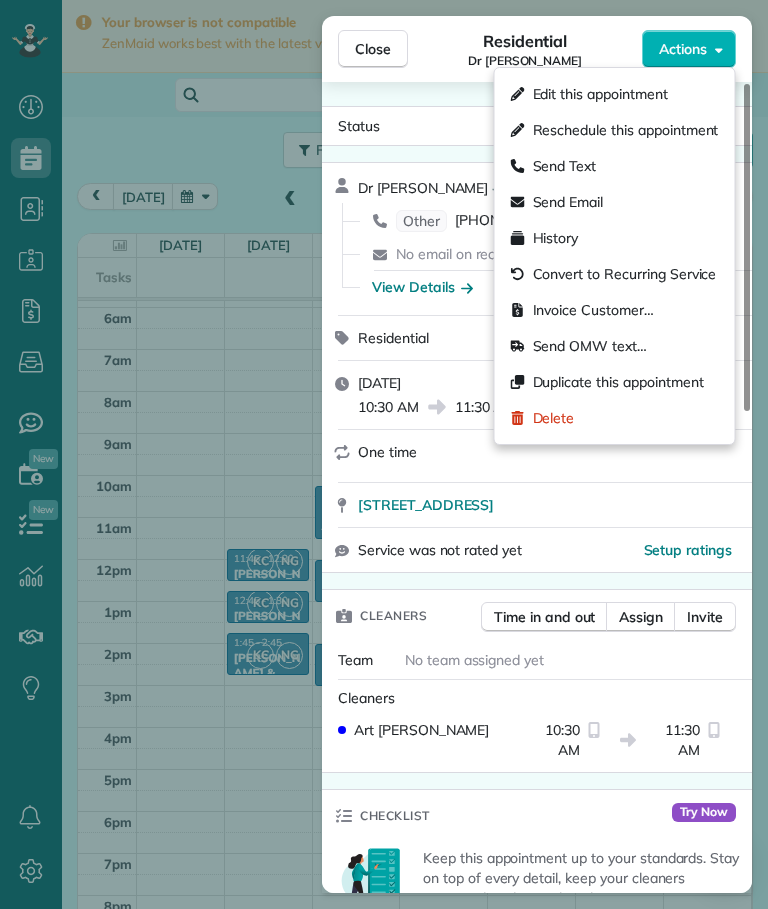 click on "Edit this appointment" at bounding box center [600, 94] 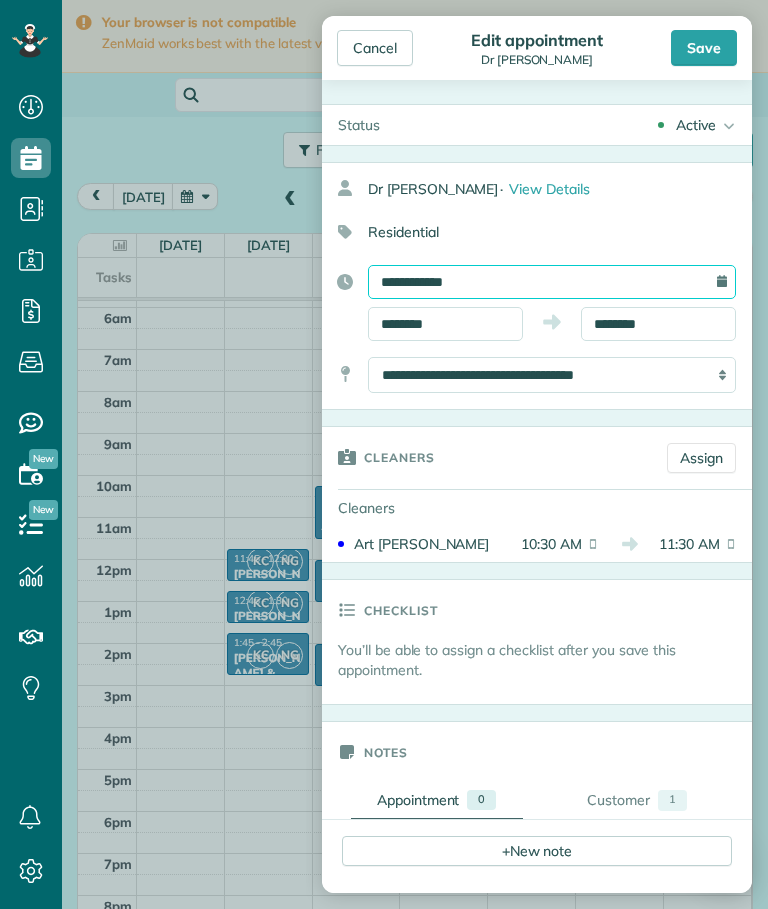 click on "**********" at bounding box center [552, 282] 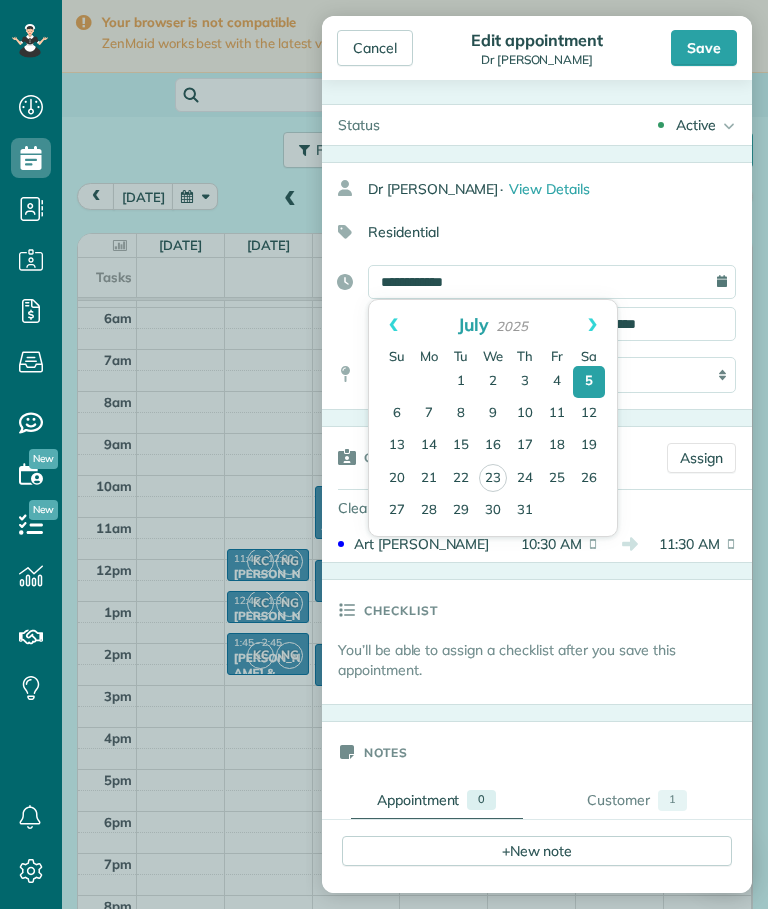 click on "26" at bounding box center (589, 479) 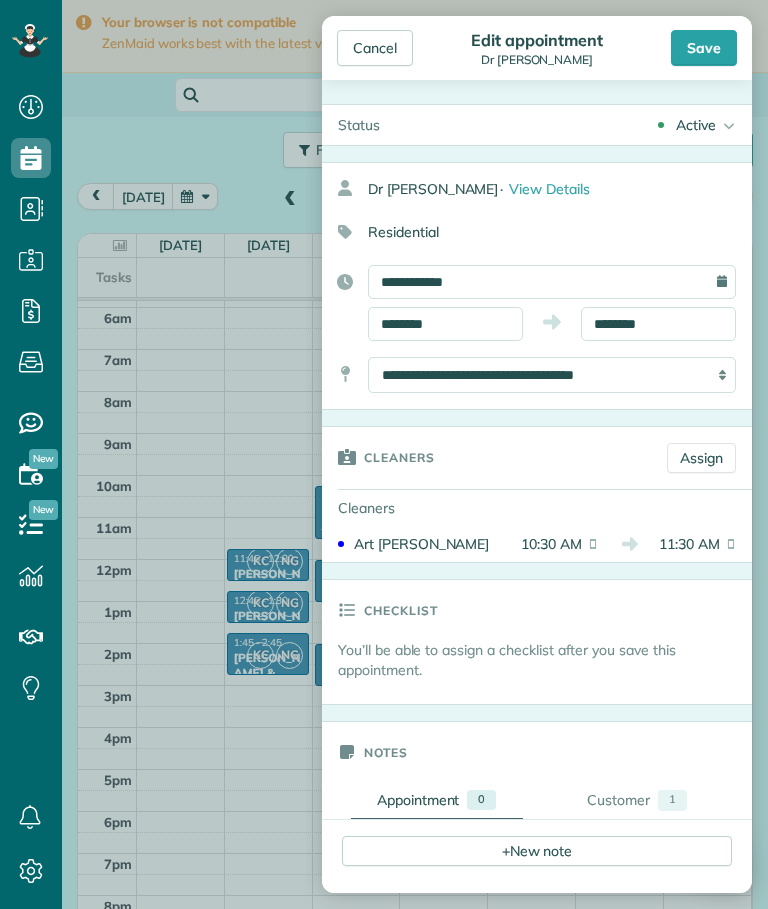 click on "Save" at bounding box center [704, 48] 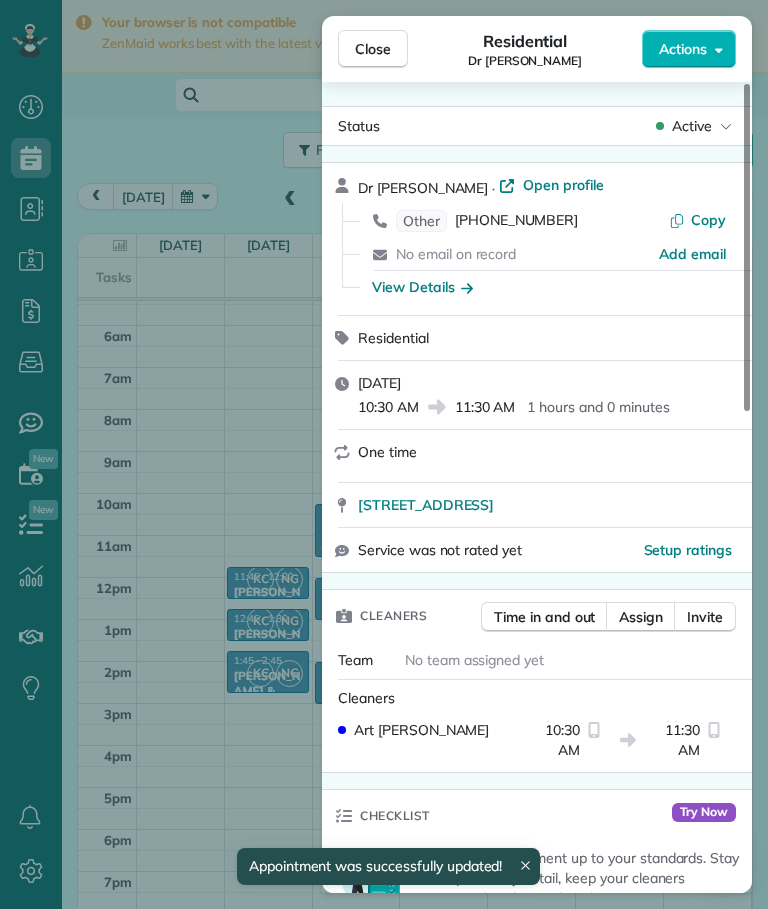 scroll, scrollTop: 59, scrollLeft: 0, axis: vertical 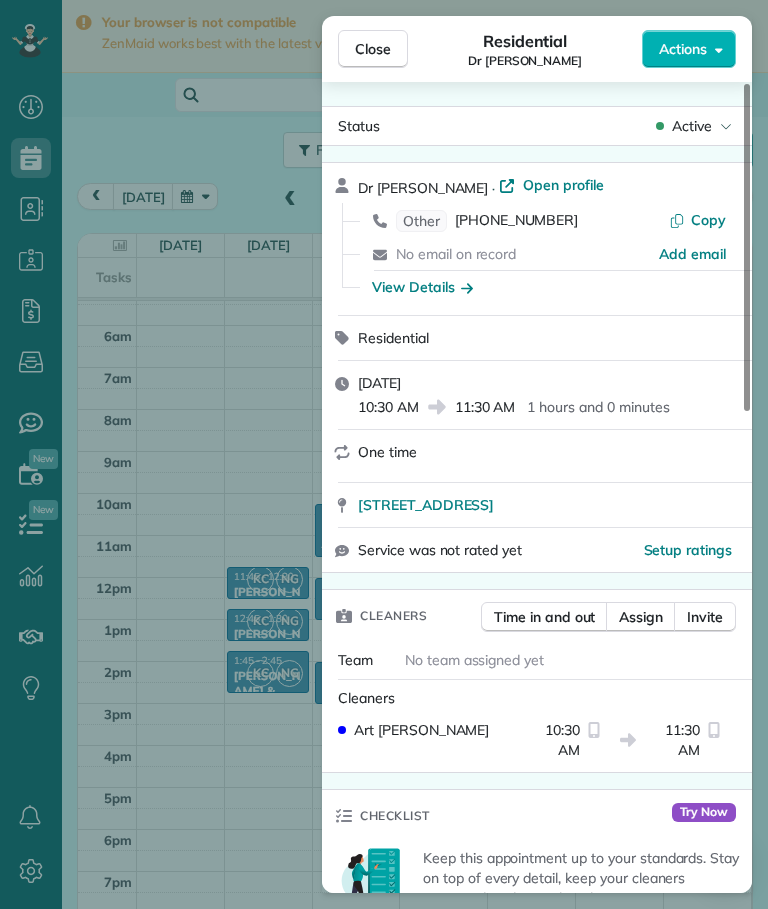 click on "Close" at bounding box center (373, 49) 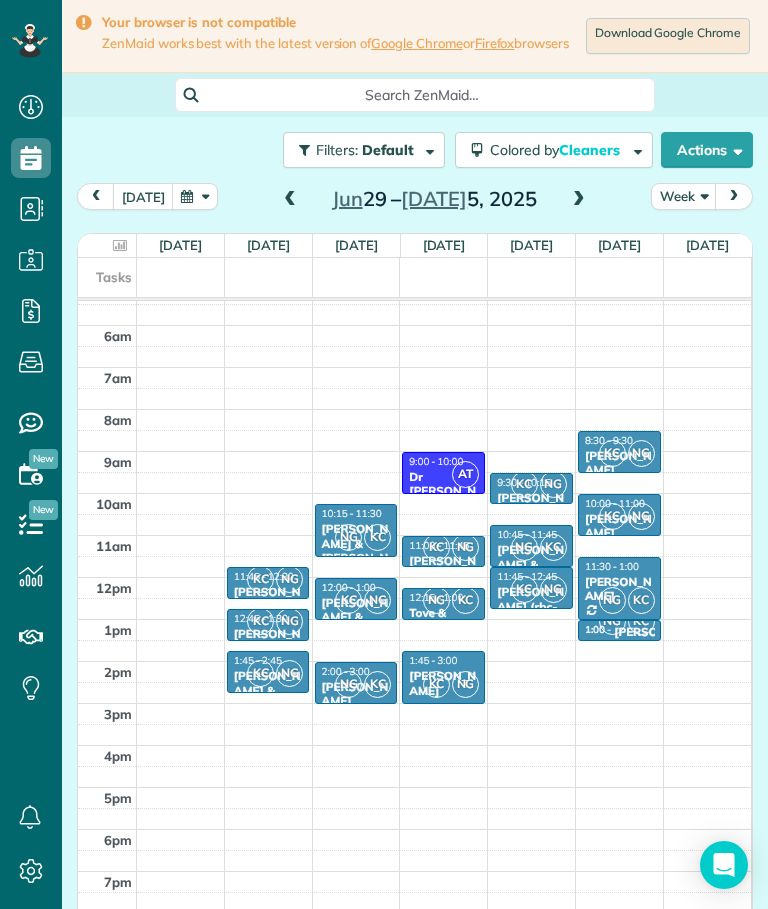click at bounding box center [290, 200] 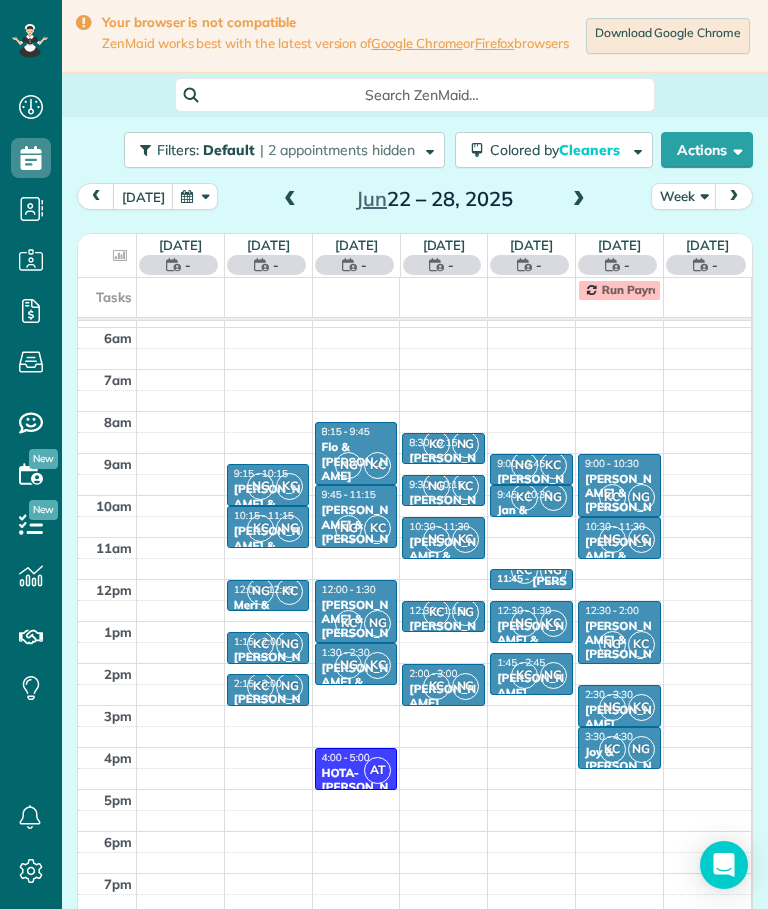 scroll, scrollTop: 77, scrollLeft: 0, axis: vertical 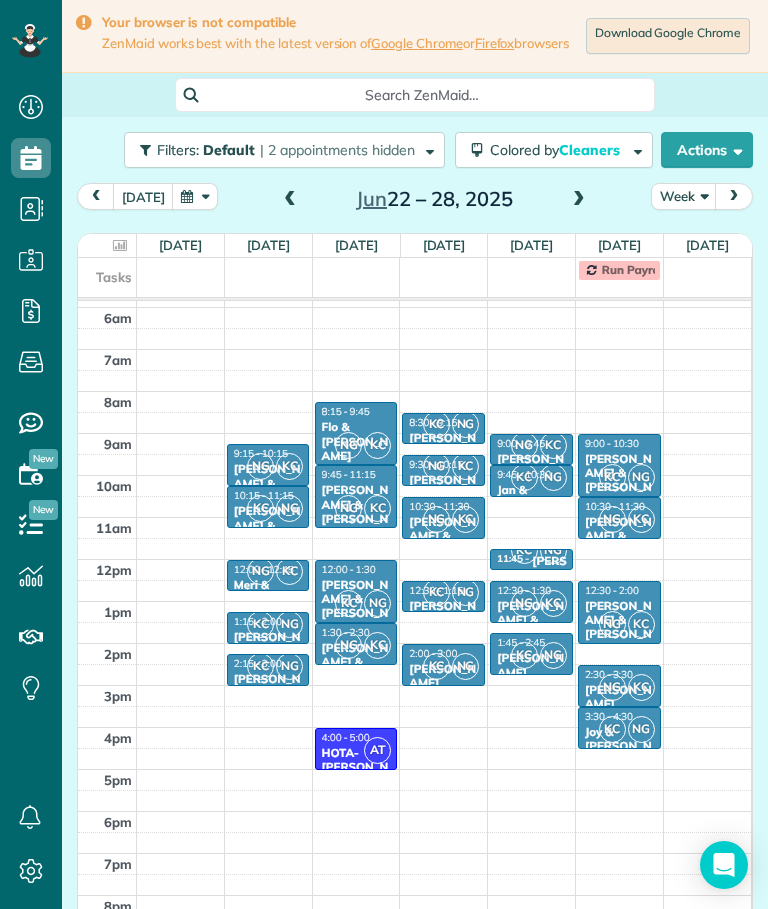 click at bounding box center (290, 200) 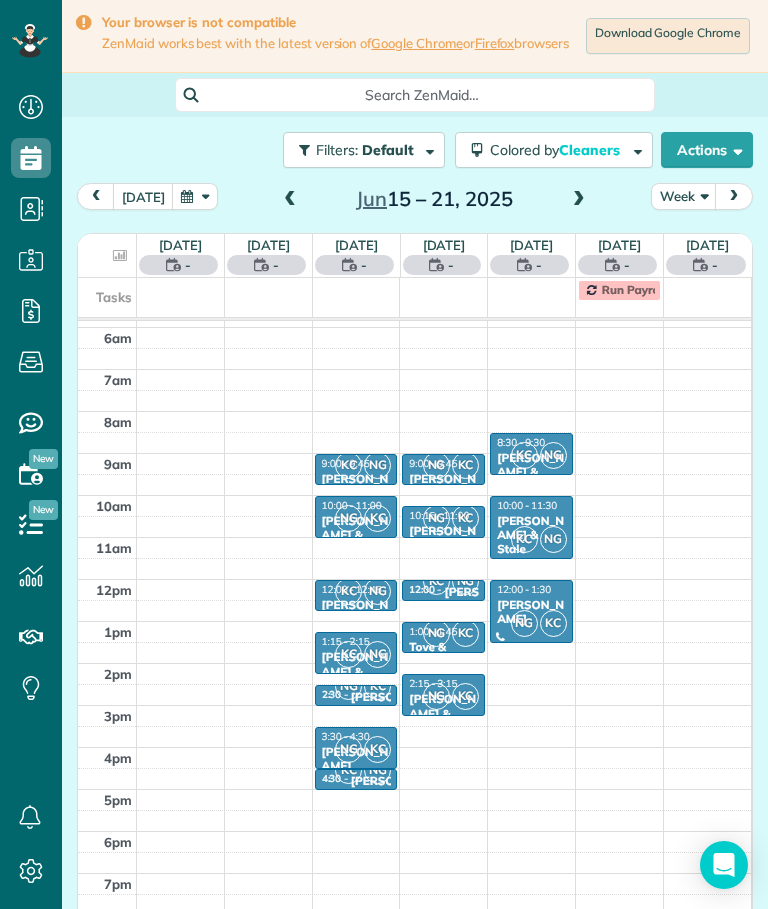 scroll, scrollTop: 77, scrollLeft: 0, axis: vertical 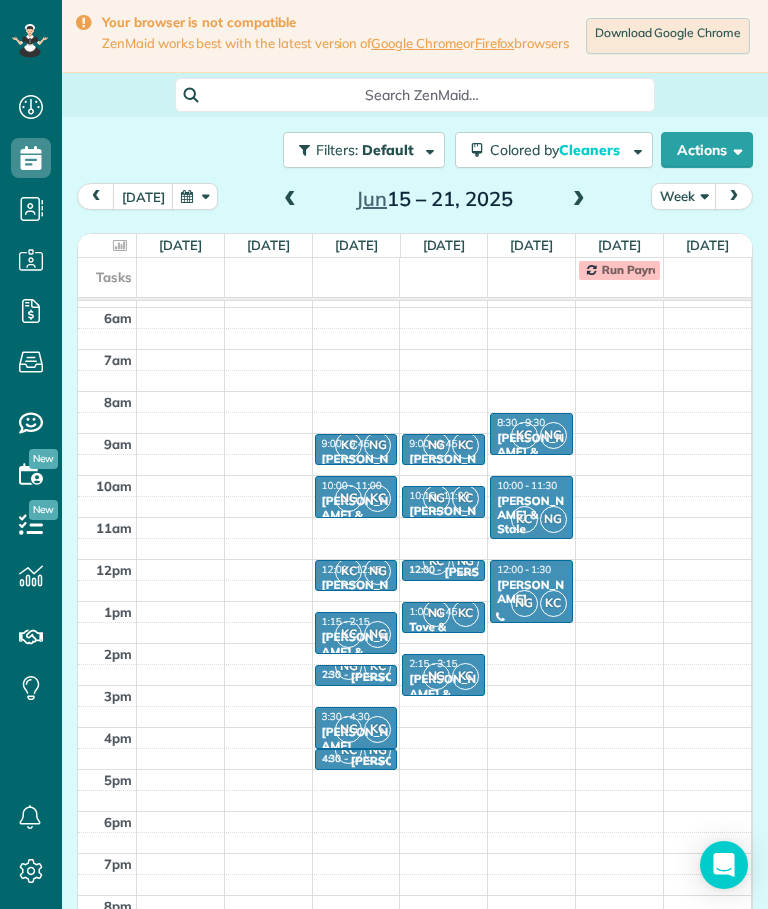 click at bounding box center [579, 200] 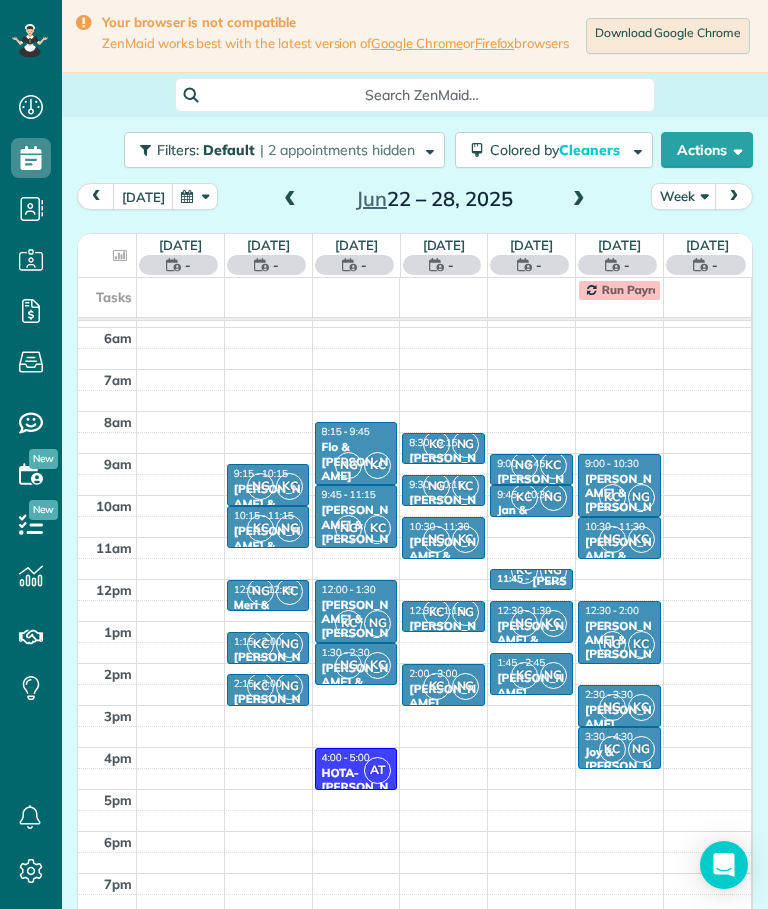 scroll, scrollTop: 77, scrollLeft: 0, axis: vertical 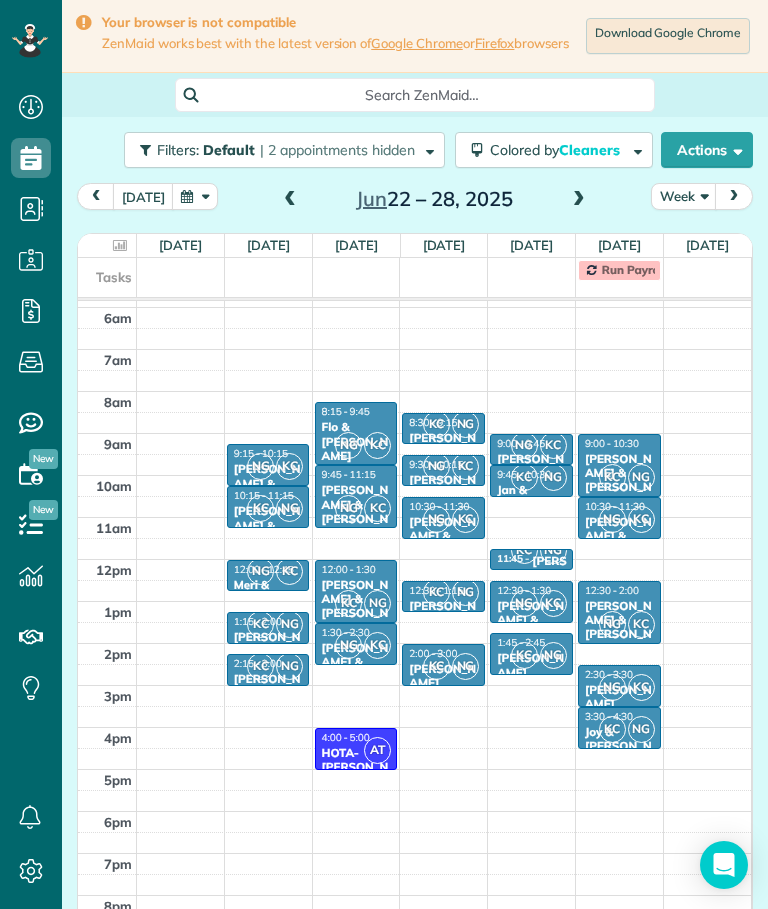 click at bounding box center [579, 200] 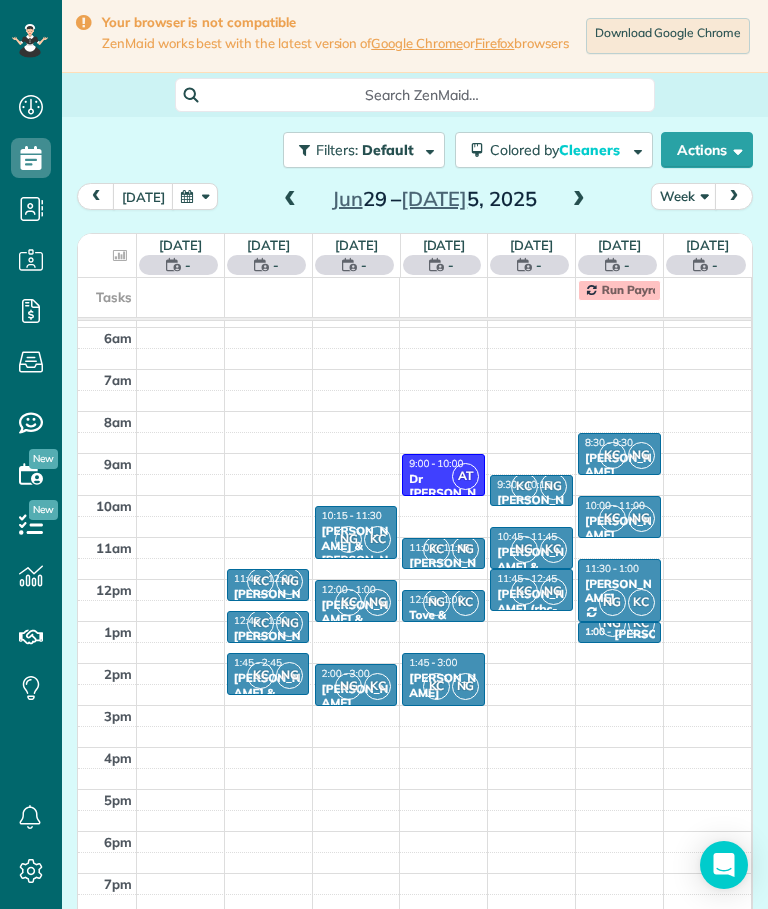 scroll, scrollTop: 77, scrollLeft: 0, axis: vertical 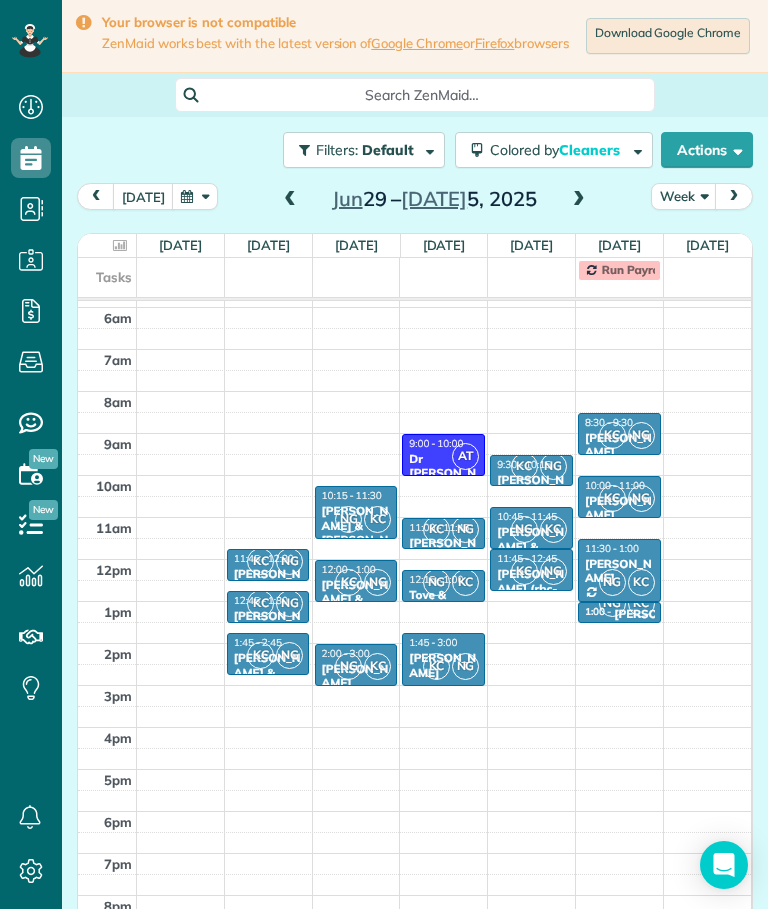 click on "9:00 - 10:00" at bounding box center (436, 443) 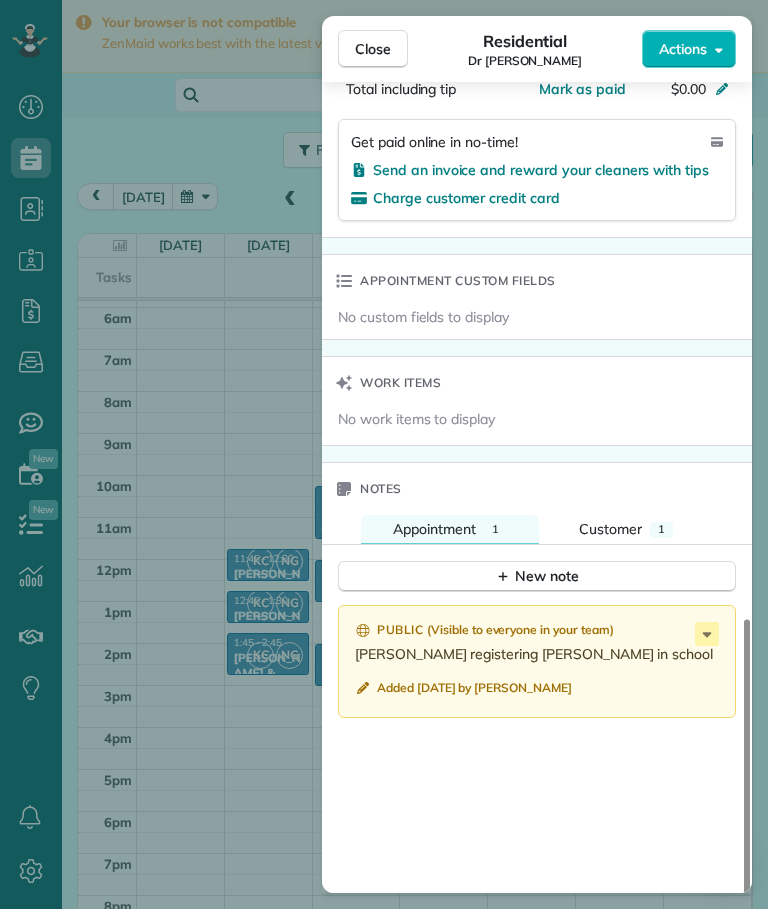 scroll, scrollTop: 1250, scrollLeft: 0, axis: vertical 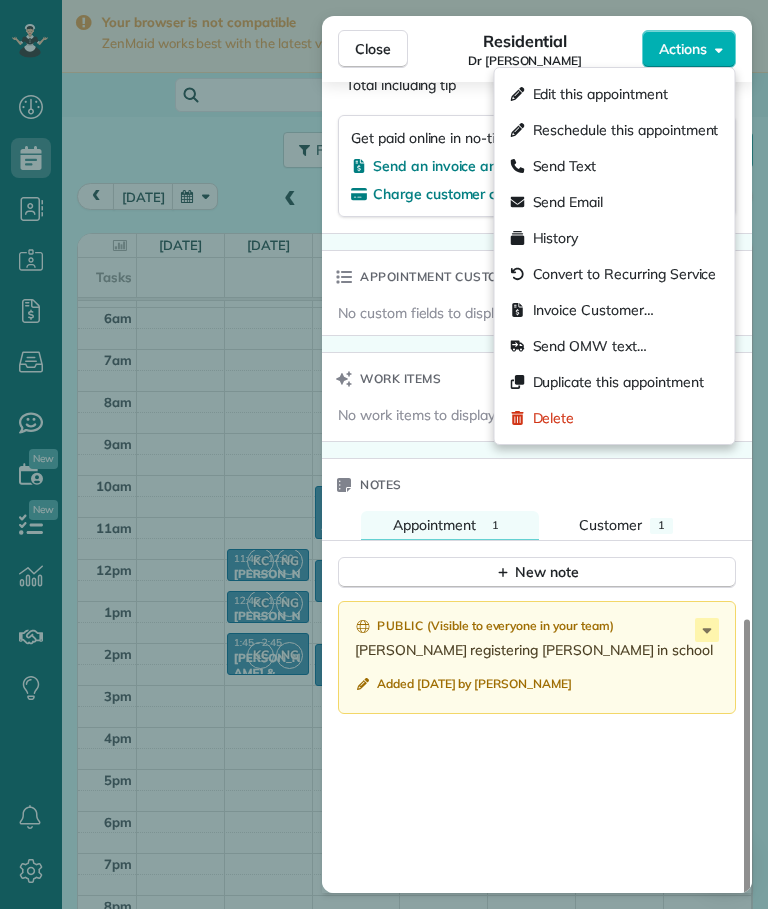 click on "Delete" at bounding box center [554, 418] 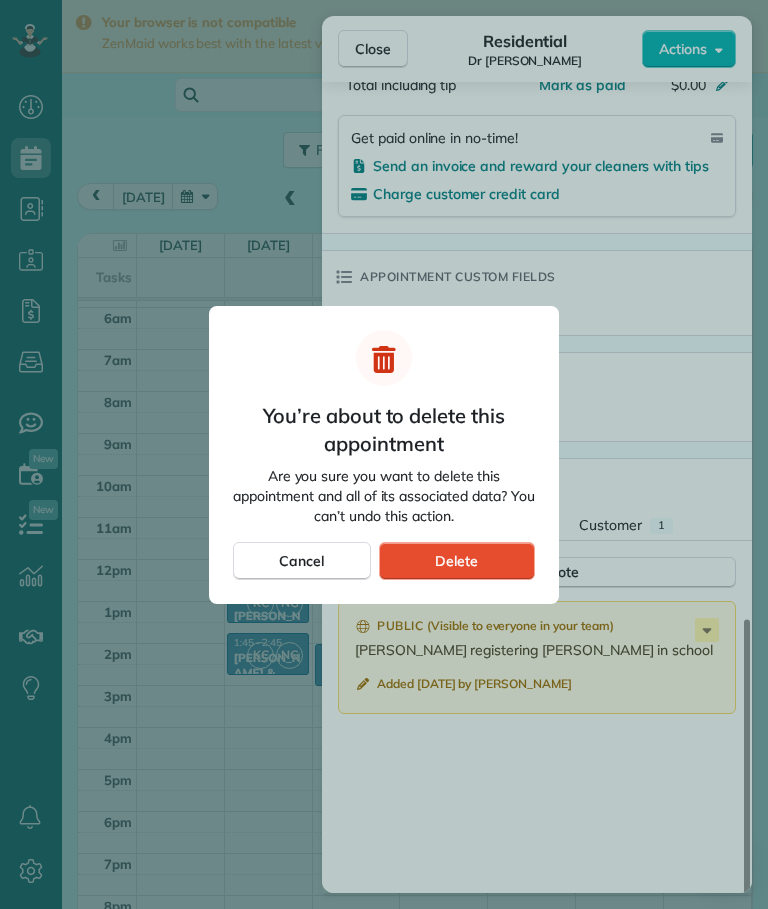 click on "Delete" at bounding box center (456, 561) 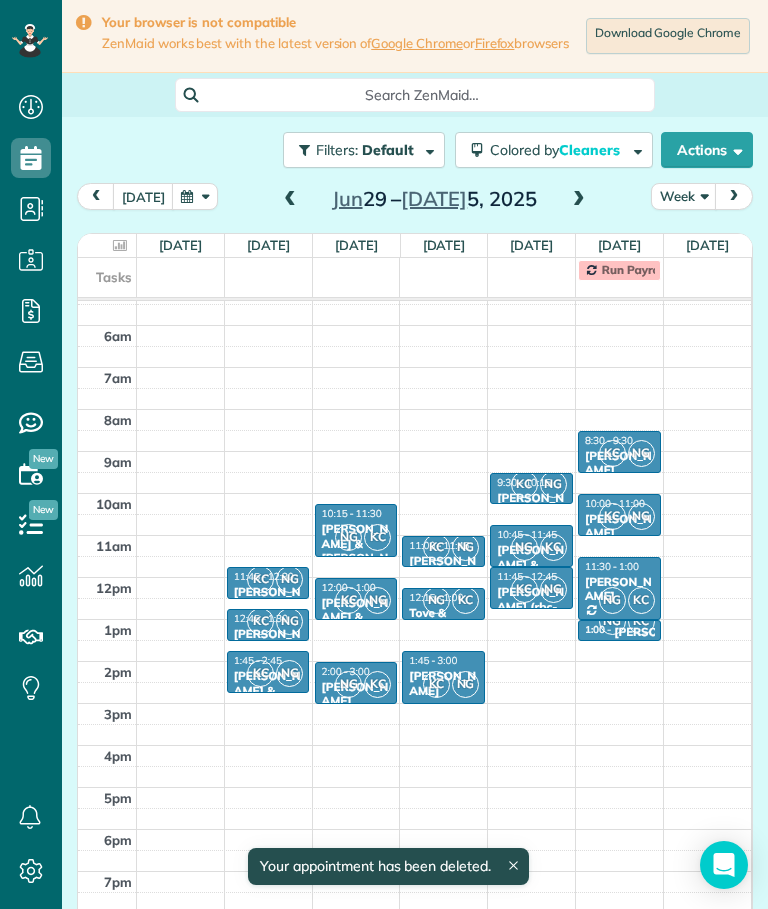 scroll, scrollTop: 59, scrollLeft: 0, axis: vertical 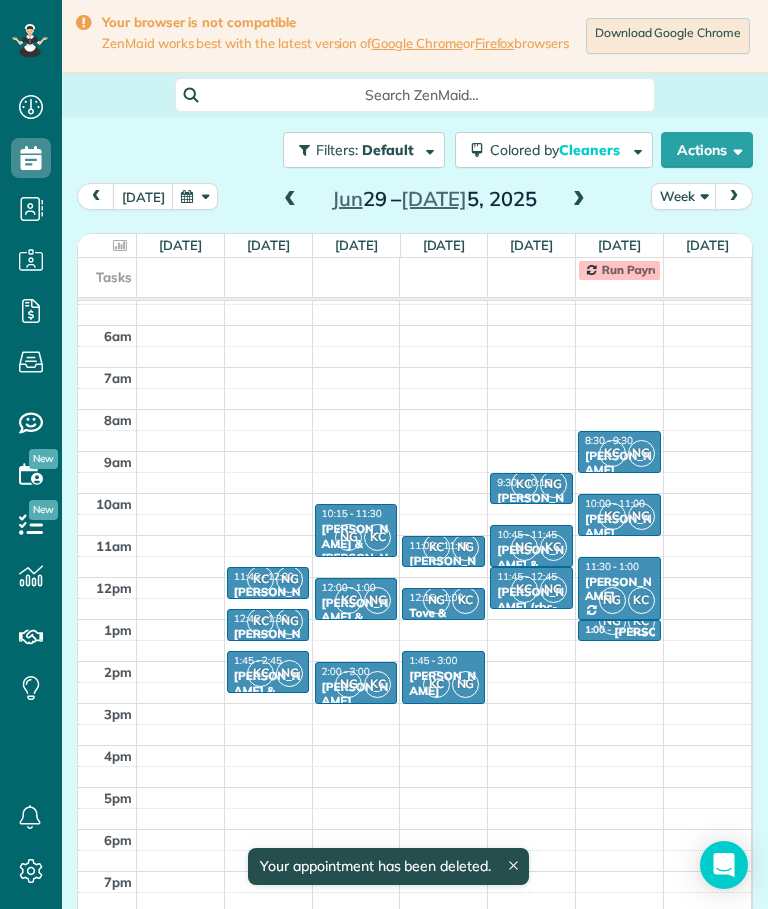 click at bounding box center (579, 200) 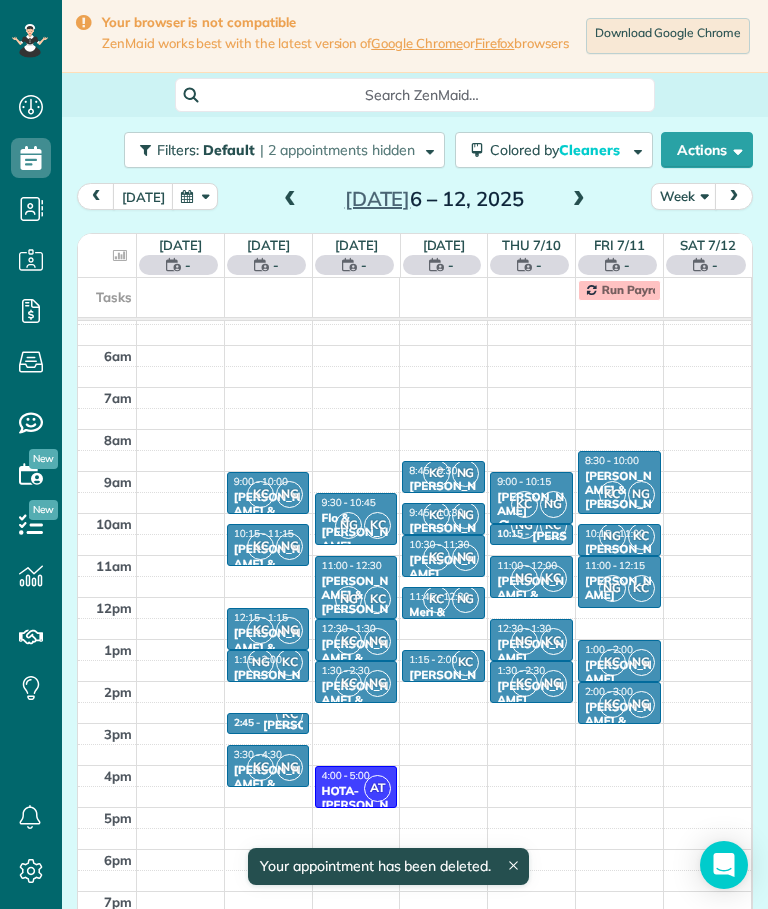 scroll, scrollTop: 77, scrollLeft: 0, axis: vertical 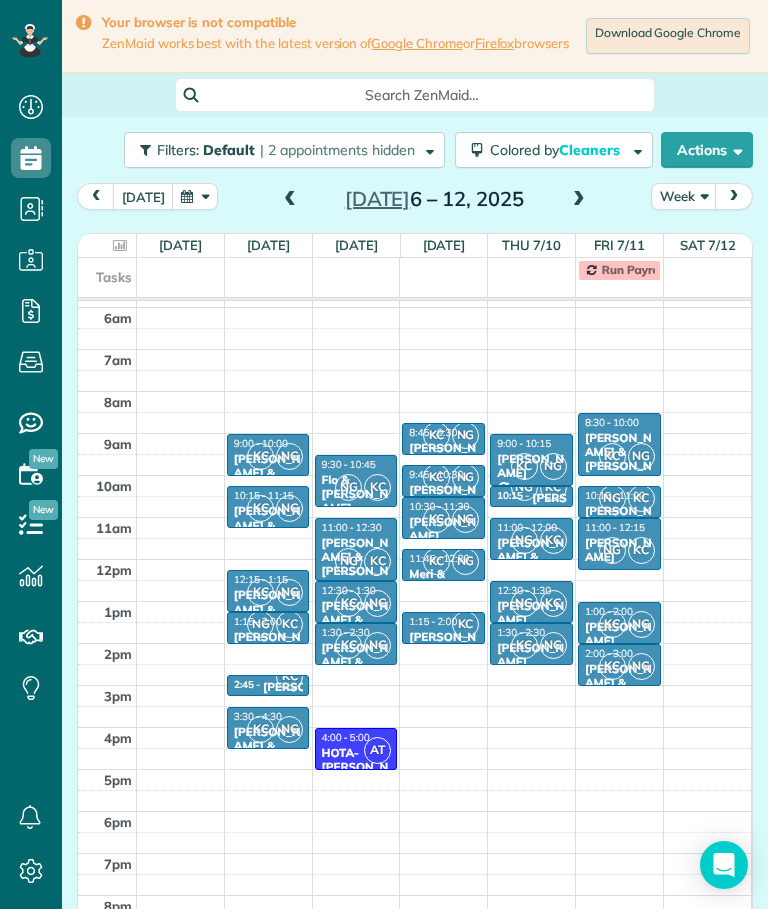 click at bounding box center [579, 200] 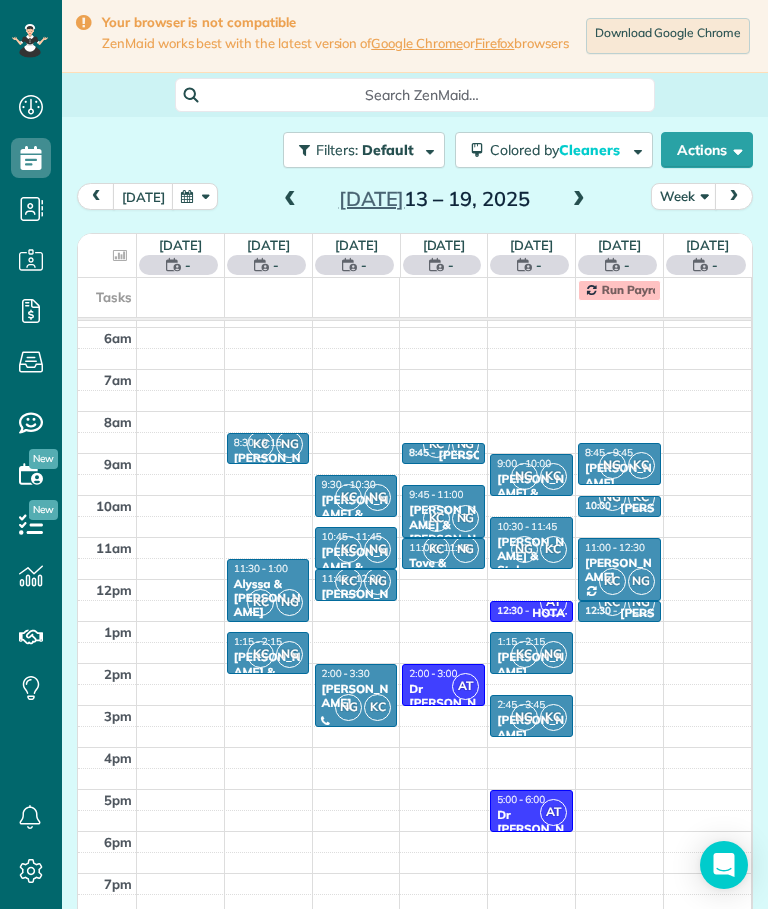 scroll, scrollTop: 77, scrollLeft: 0, axis: vertical 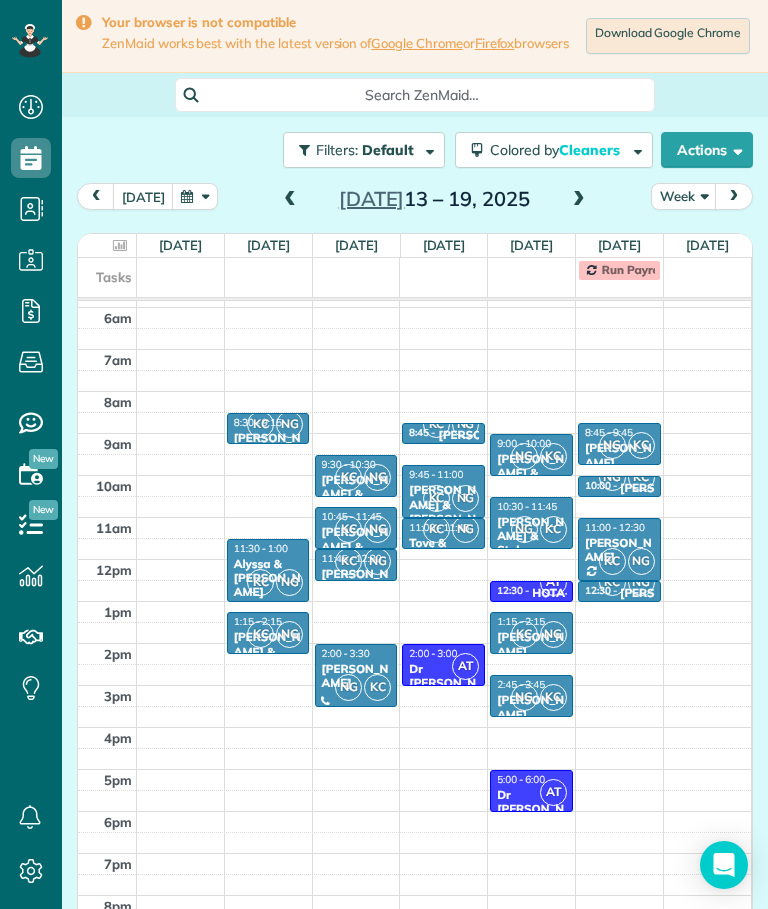click on "Dr Appt" at bounding box center [443, 683] 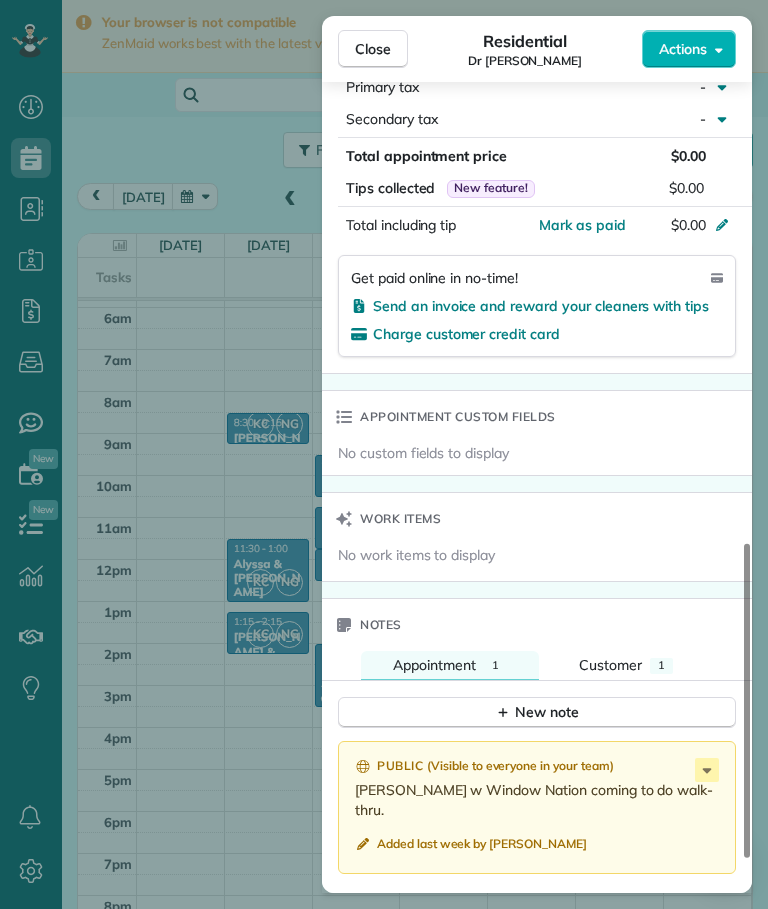 scroll, scrollTop: 1045, scrollLeft: 0, axis: vertical 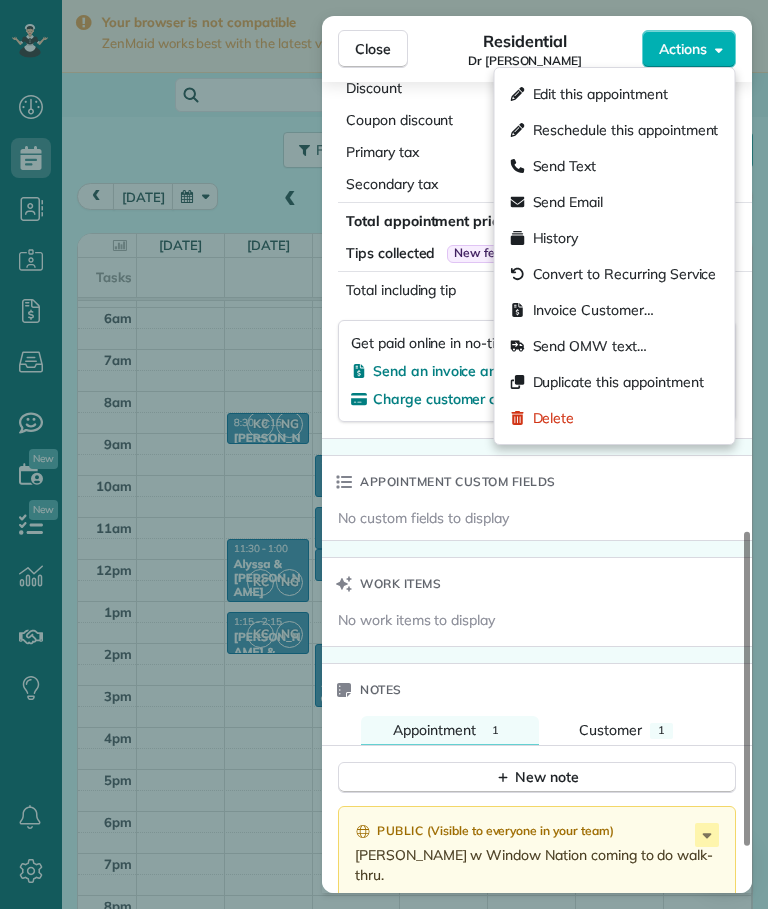 click on "Edit this appointment" at bounding box center [600, 94] 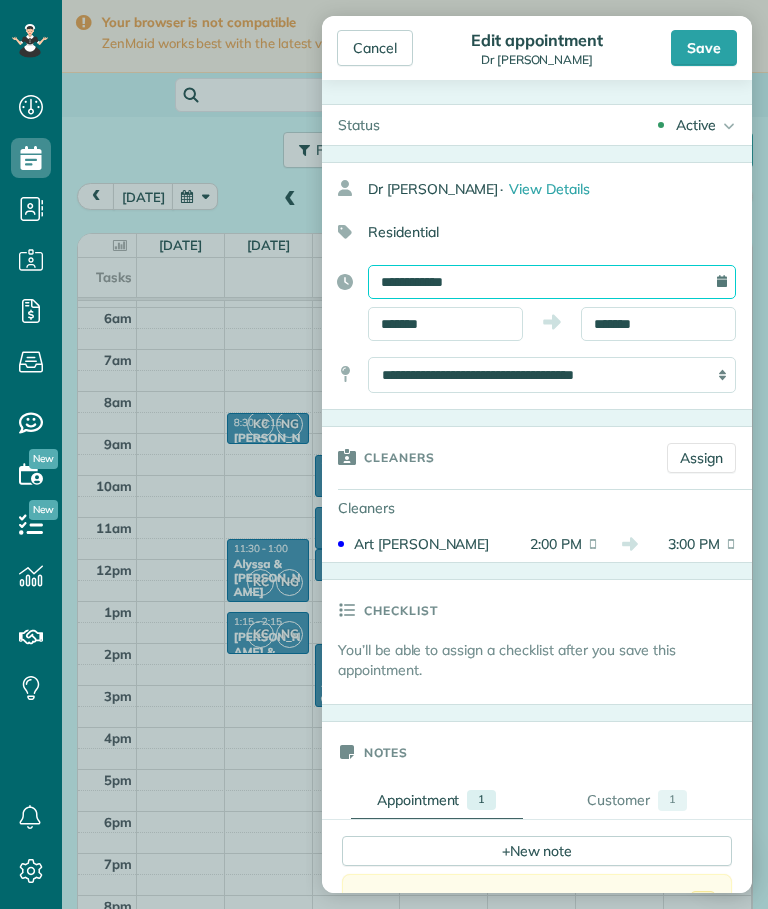 click on "**********" at bounding box center [552, 282] 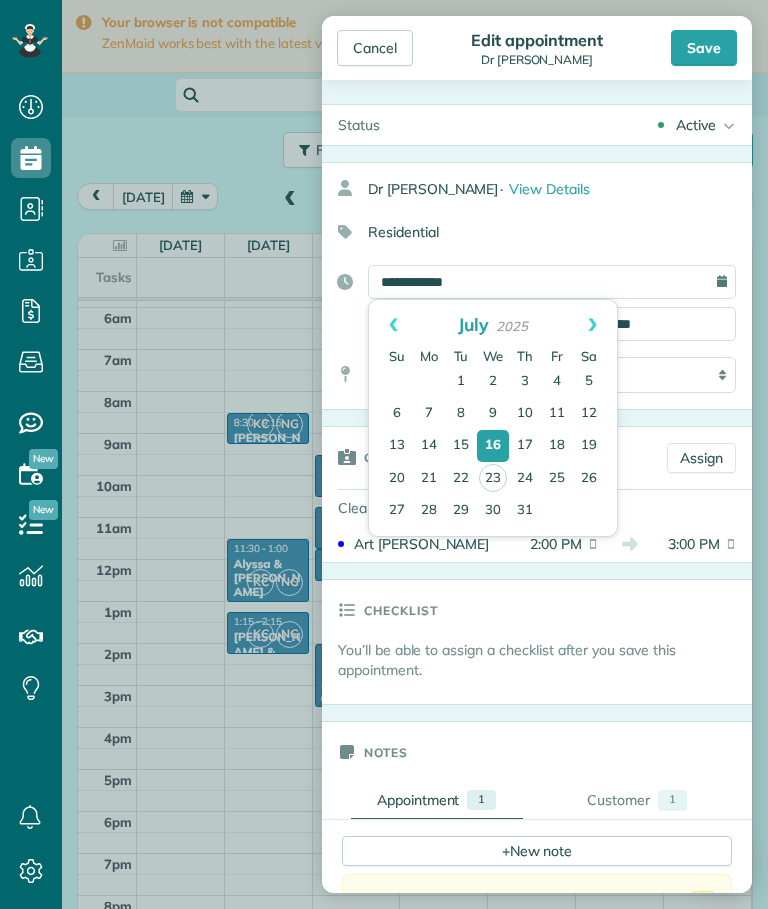 click on "26" at bounding box center (589, 479) 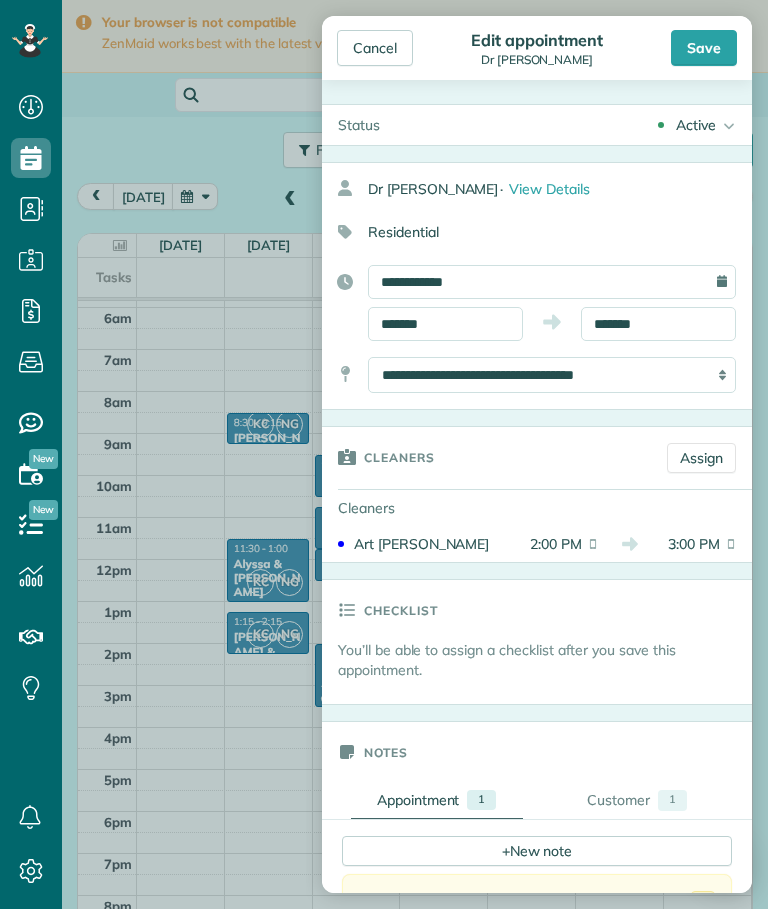 click on "Save" at bounding box center [704, 48] 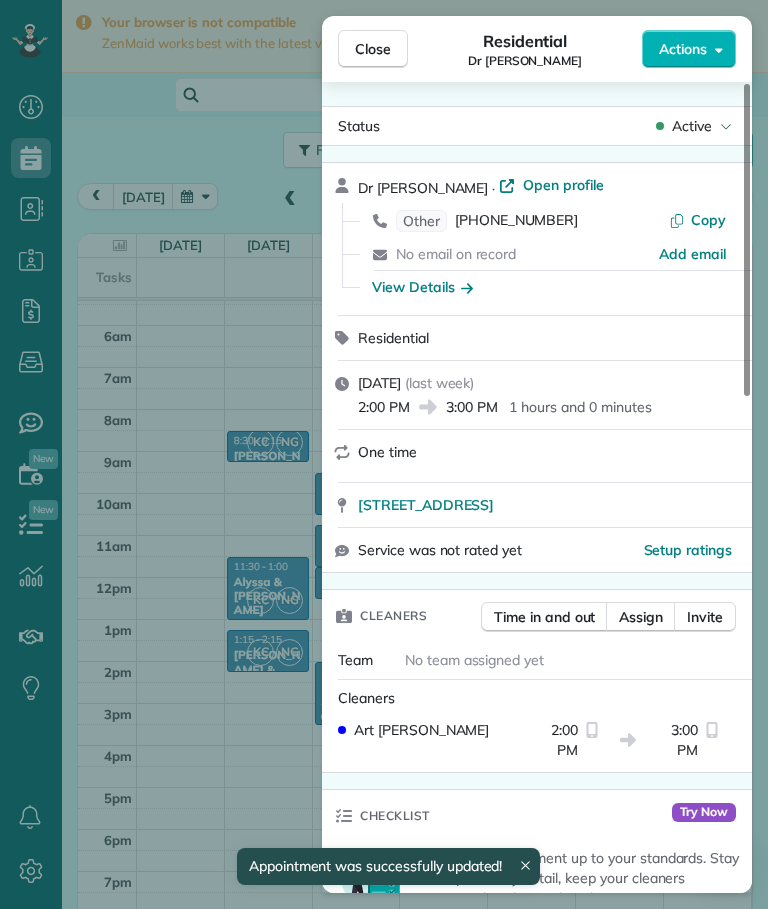 scroll, scrollTop: 59, scrollLeft: 0, axis: vertical 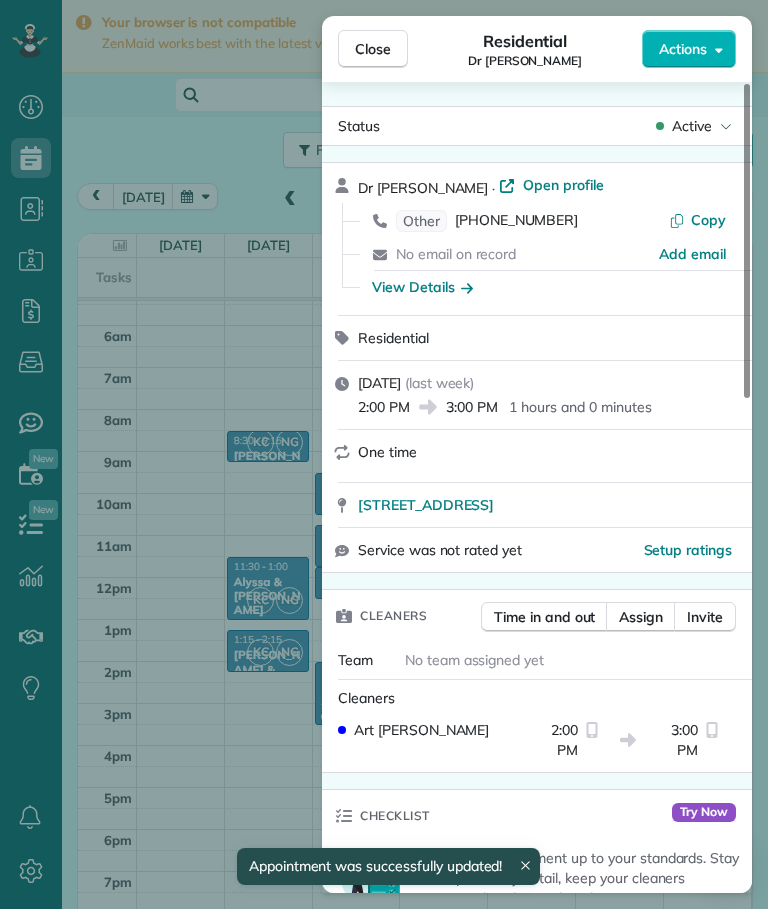 click on "Close" at bounding box center [373, 49] 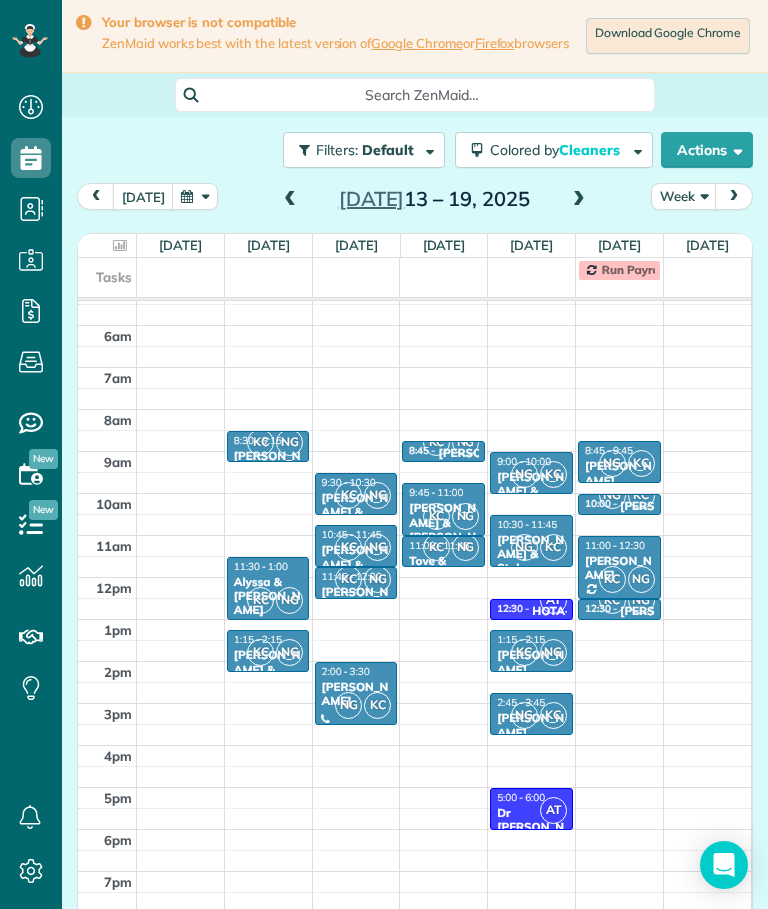 click on "AT" at bounding box center [553, 810] 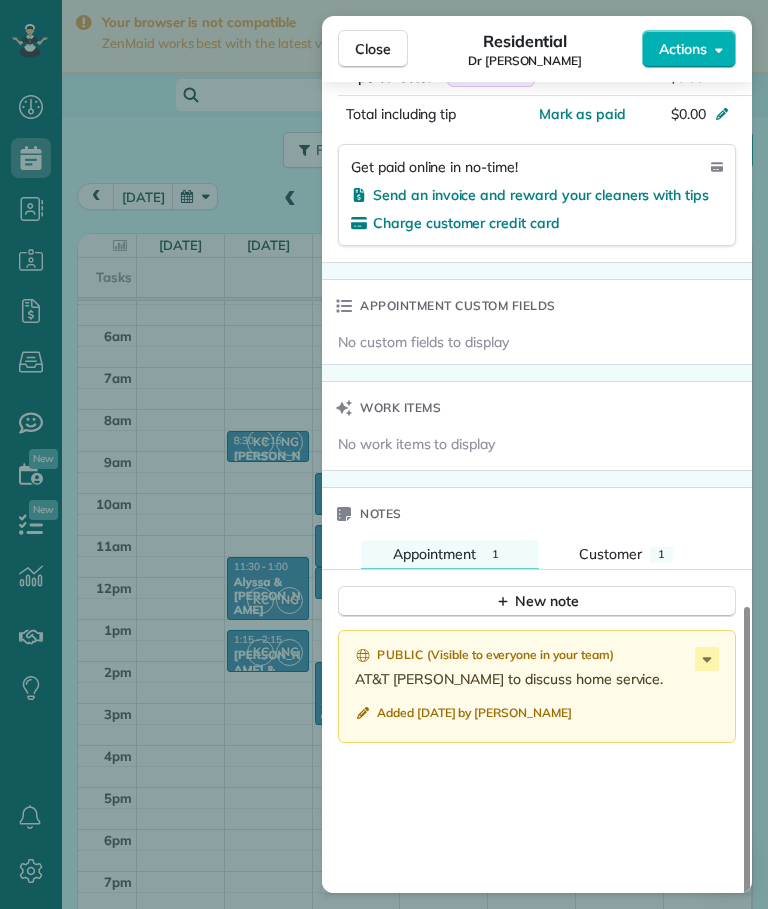 scroll, scrollTop: 1212, scrollLeft: 0, axis: vertical 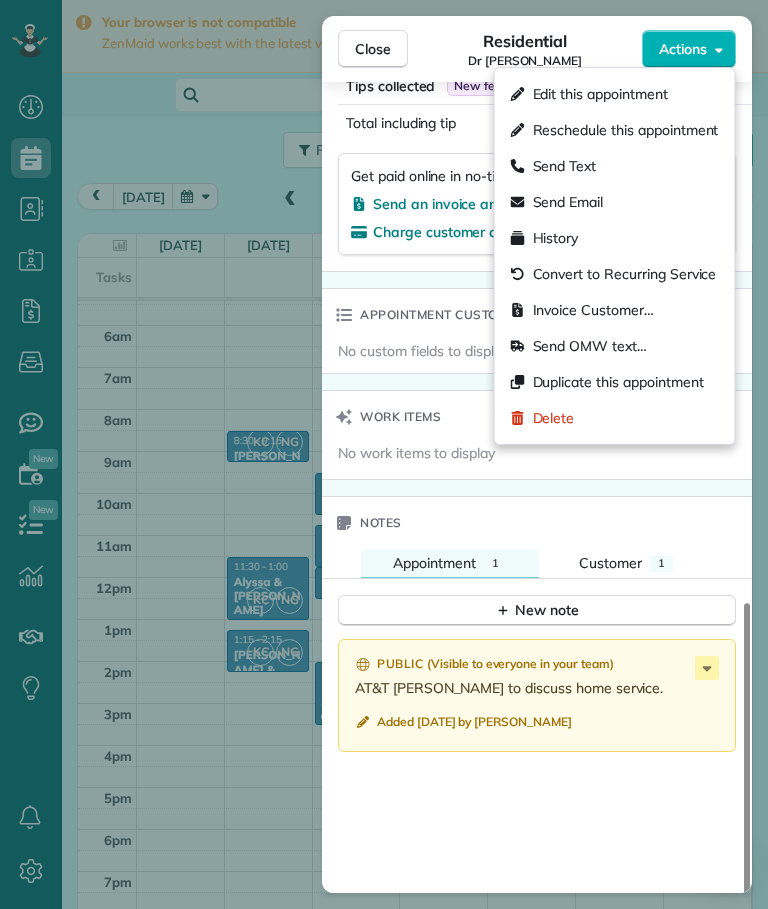 click on "Edit this appointment" at bounding box center (600, 94) 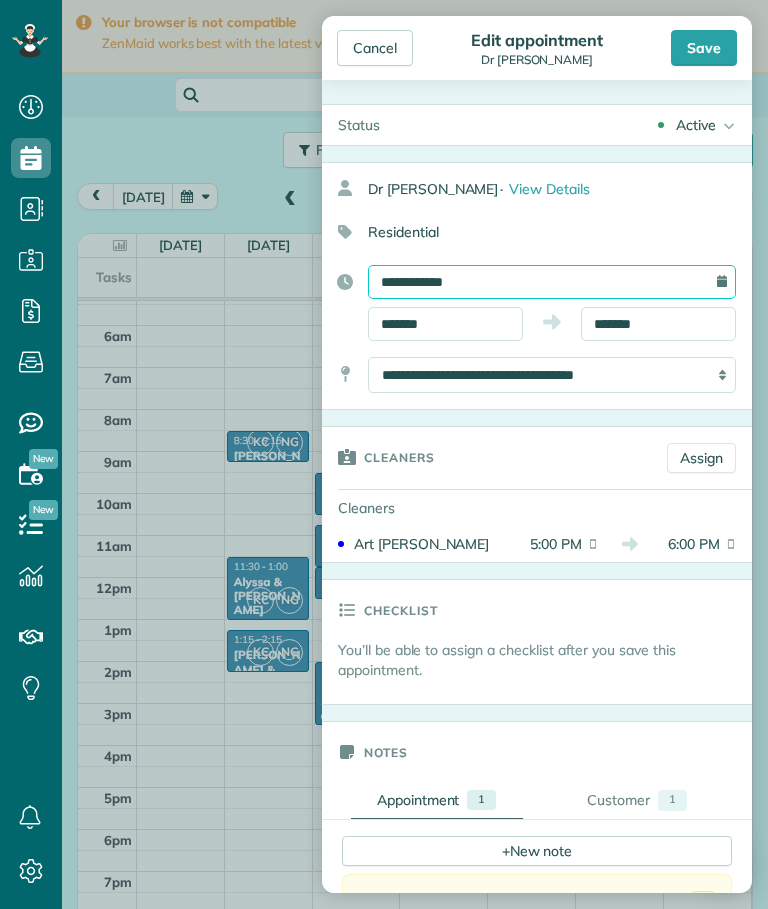 click on "**********" at bounding box center (552, 282) 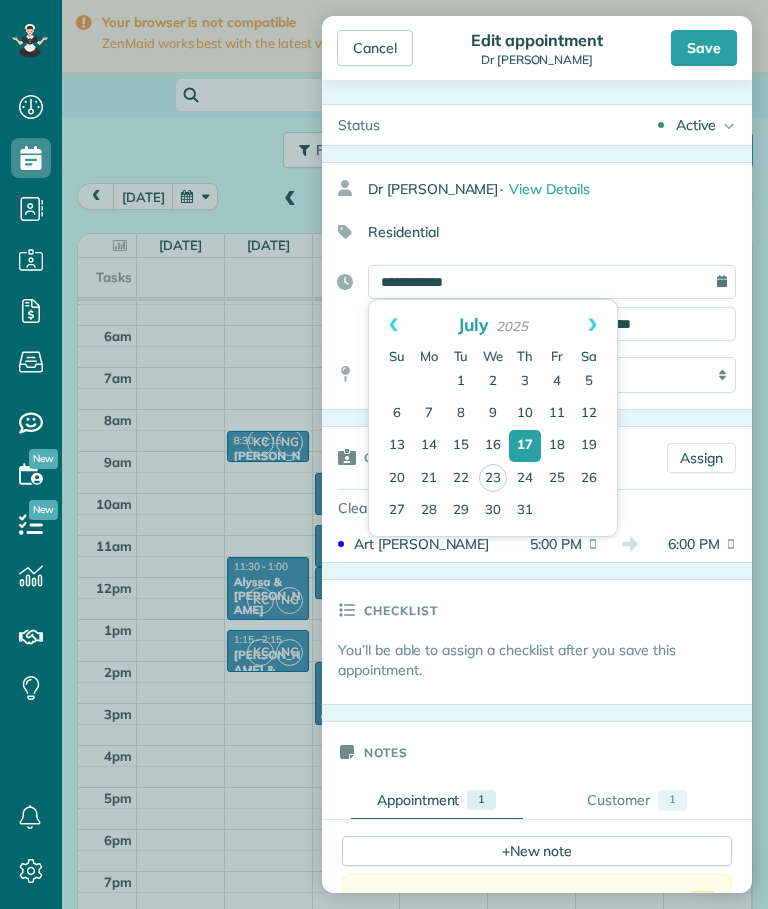 click on "26" at bounding box center (589, 479) 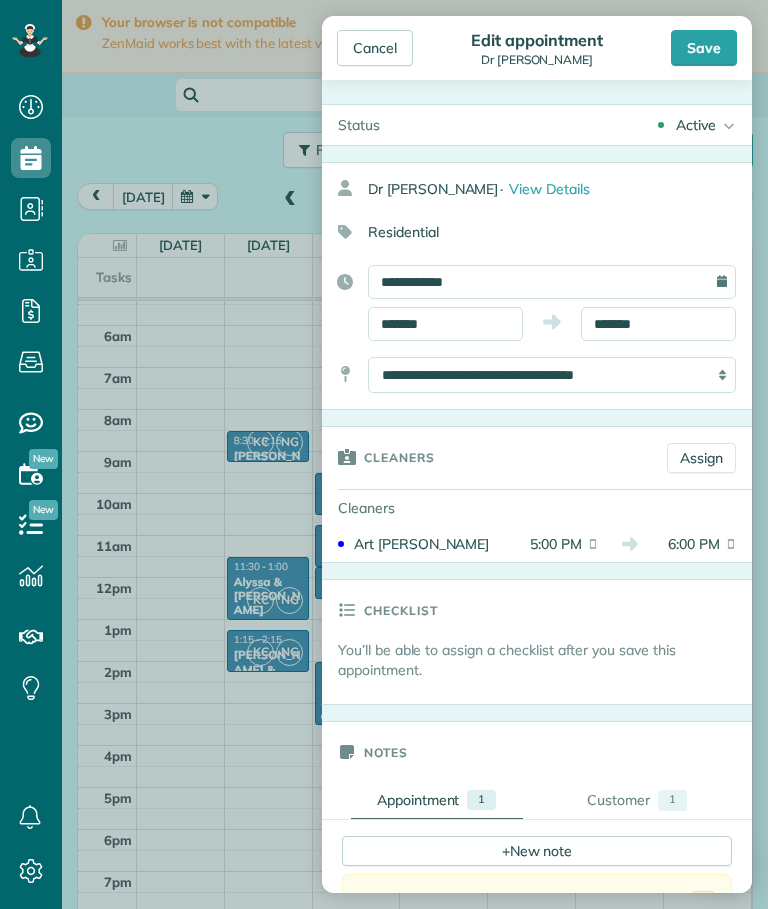 click on "Save" at bounding box center [704, 48] 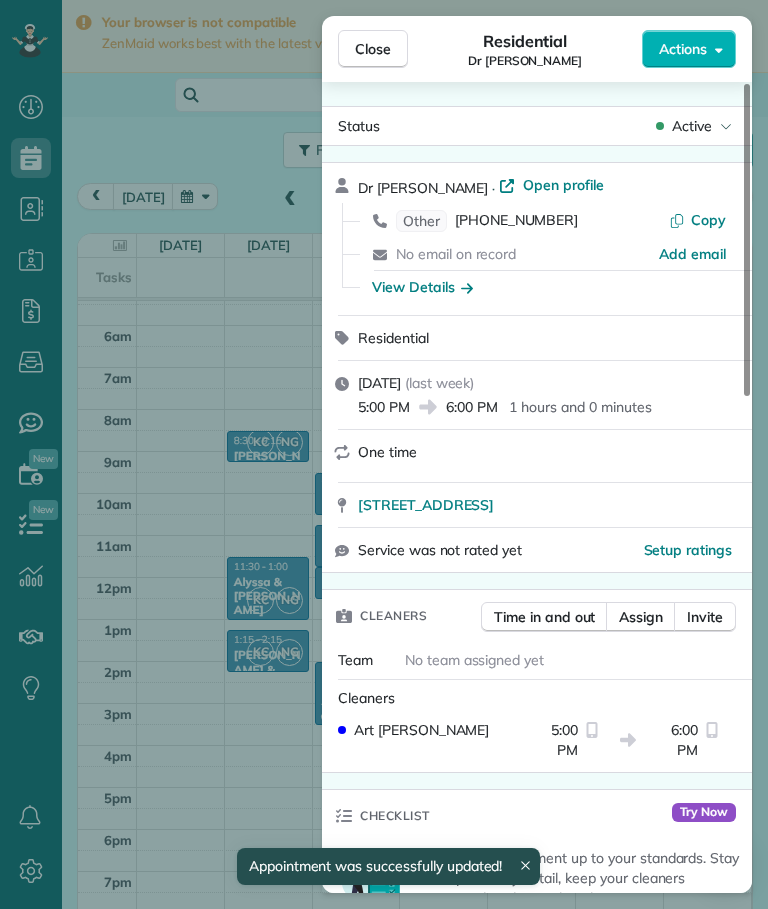 scroll, scrollTop: 59, scrollLeft: 0, axis: vertical 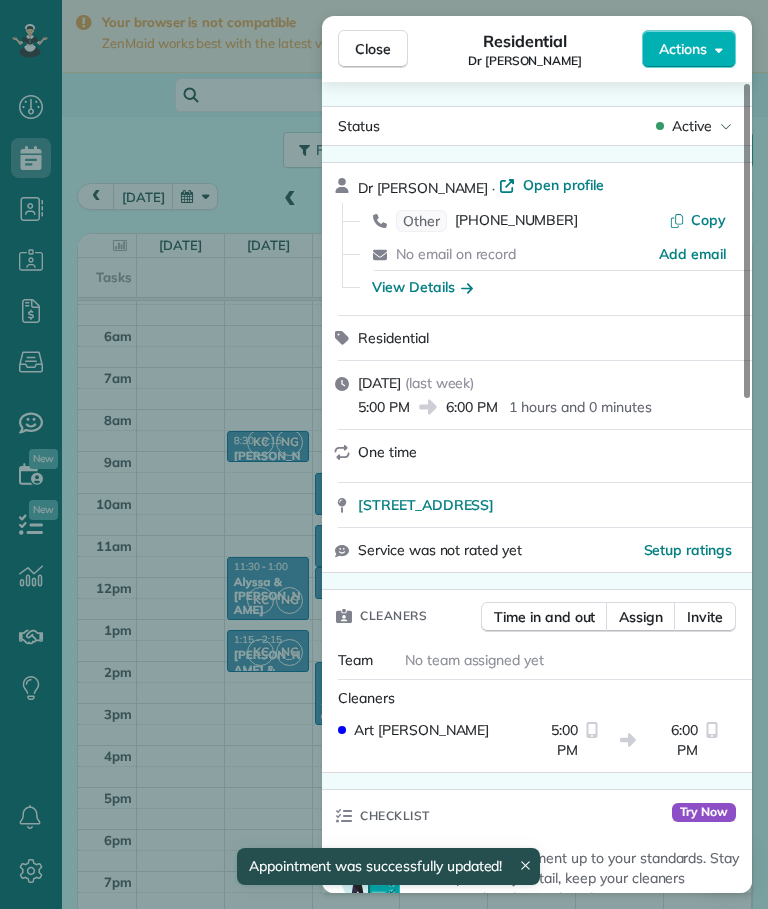 click 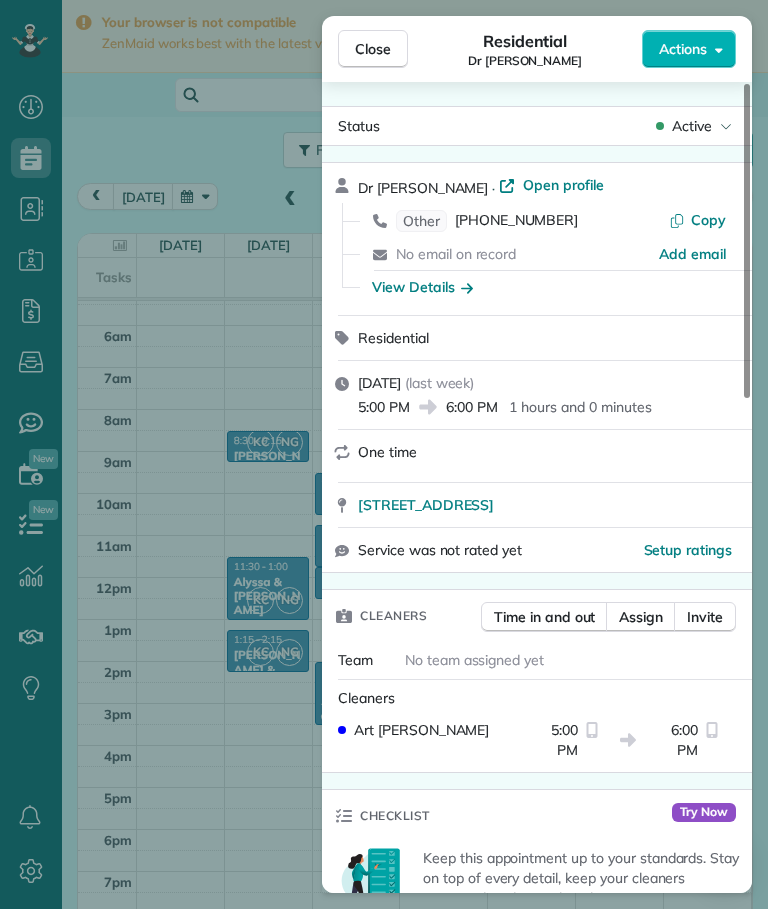 click on "Close" at bounding box center (373, 49) 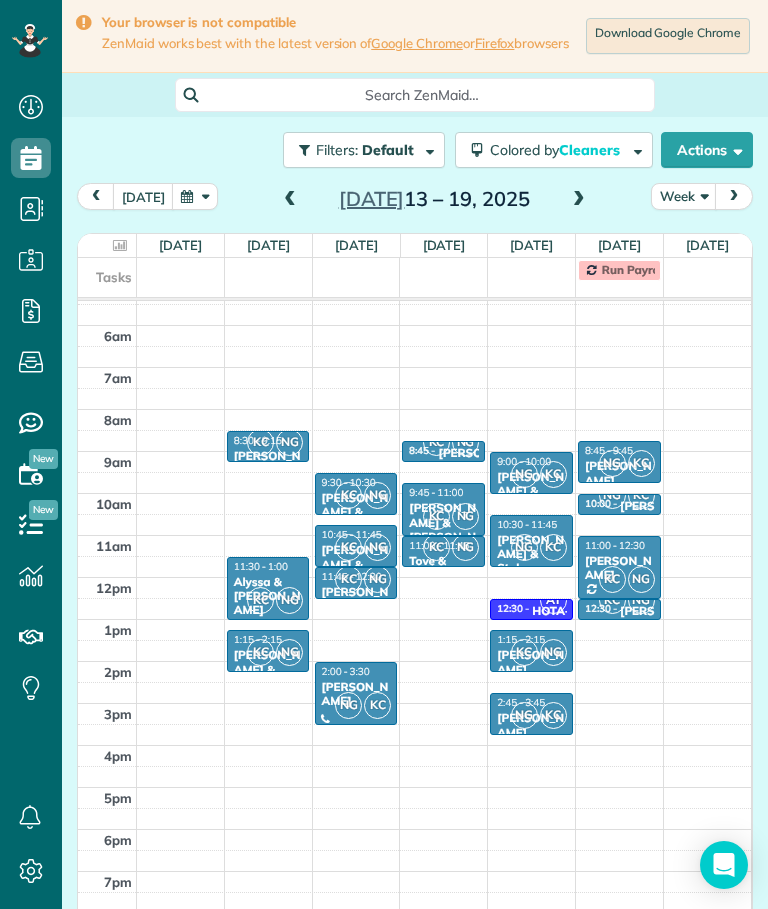 click at bounding box center [579, 200] 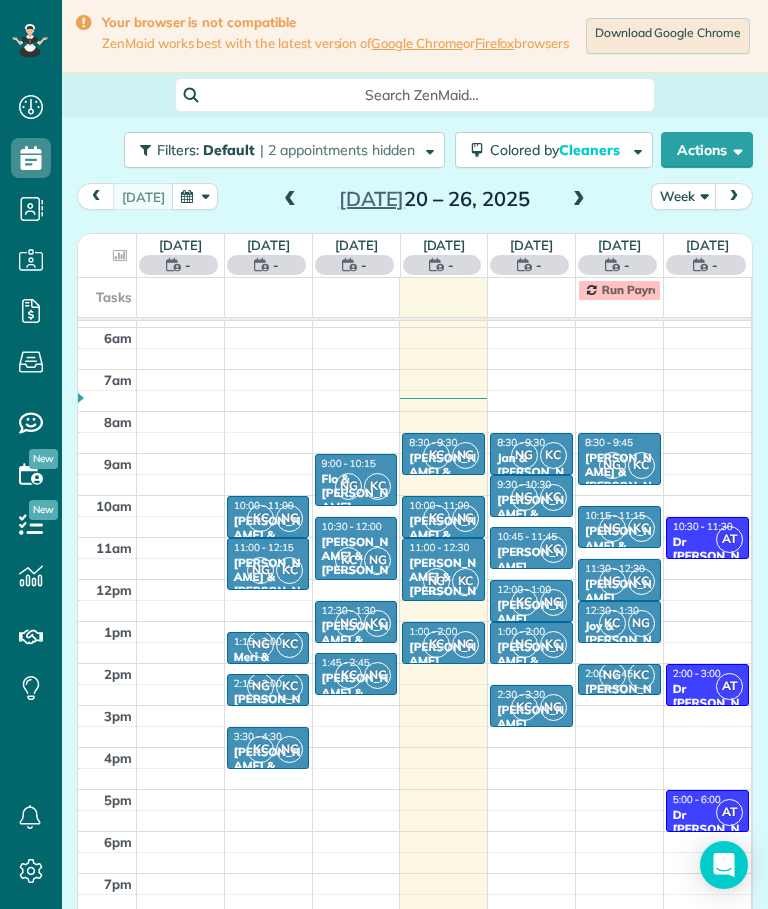 scroll, scrollTop: 77, scrollLeft: 0, axis: vertical 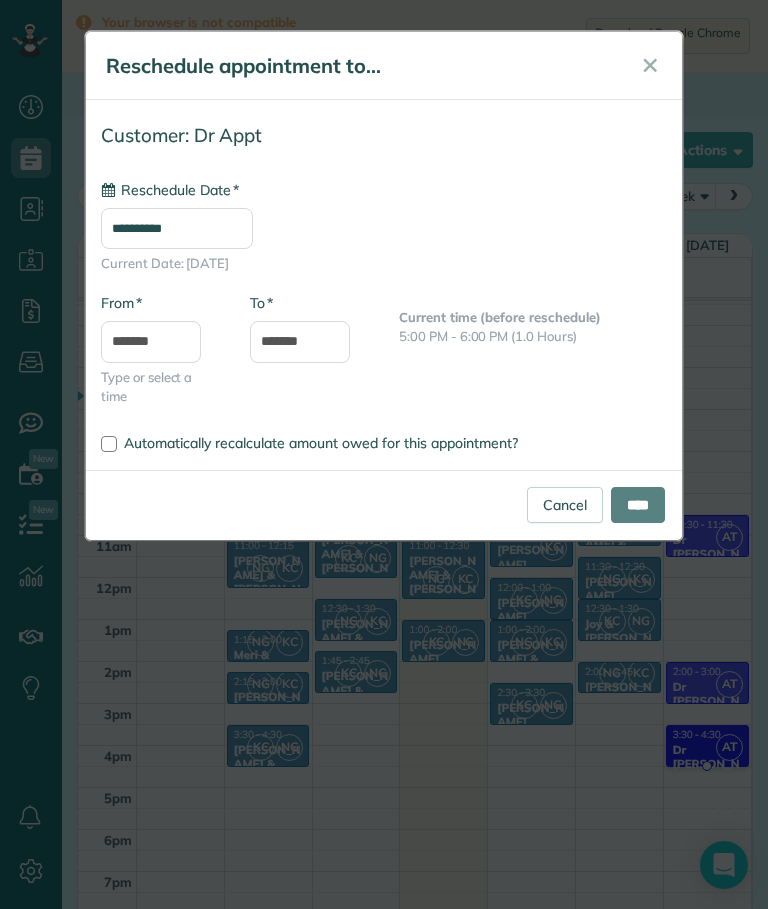 type on "**********" 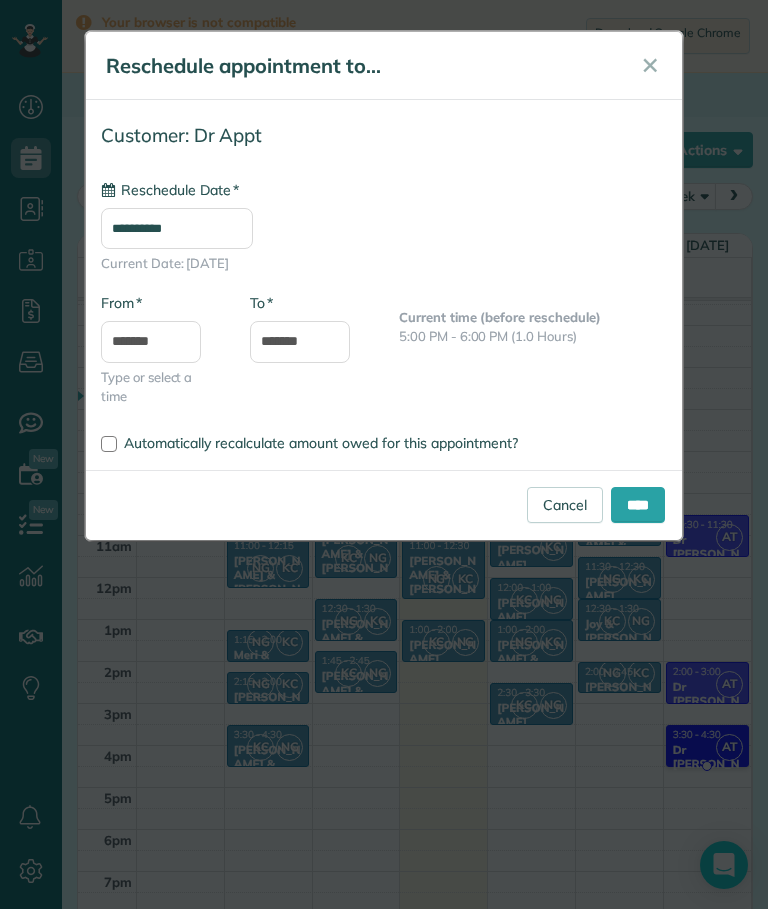 scroll, scrollTop: 59, scrollLeft: 0, axis: vertical 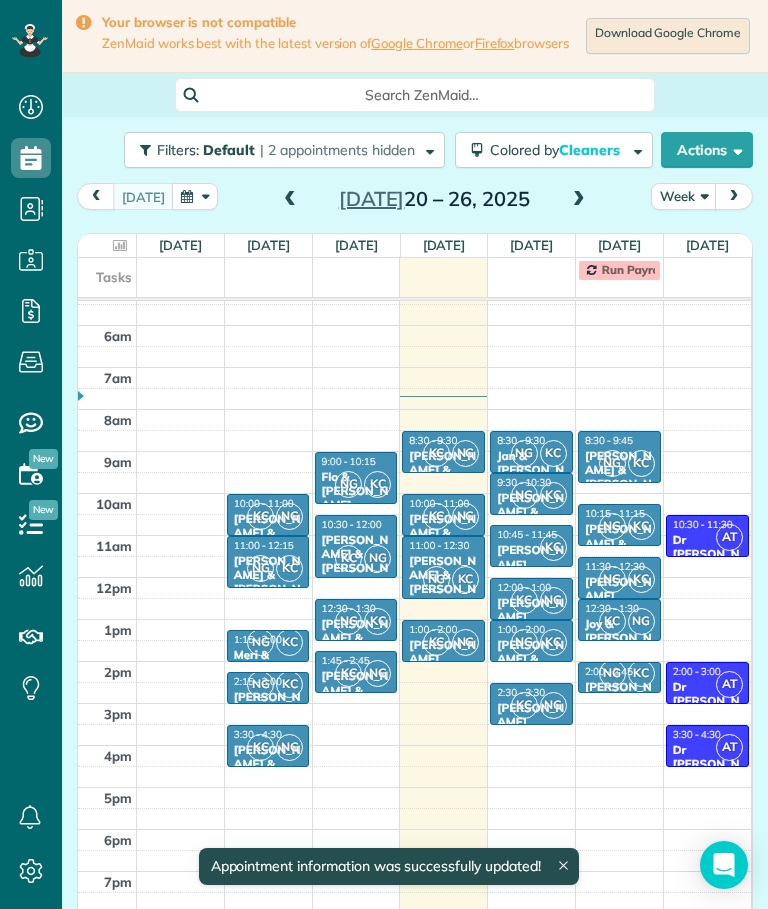 click on "Dr Appt" at bounding box center (707, 554) 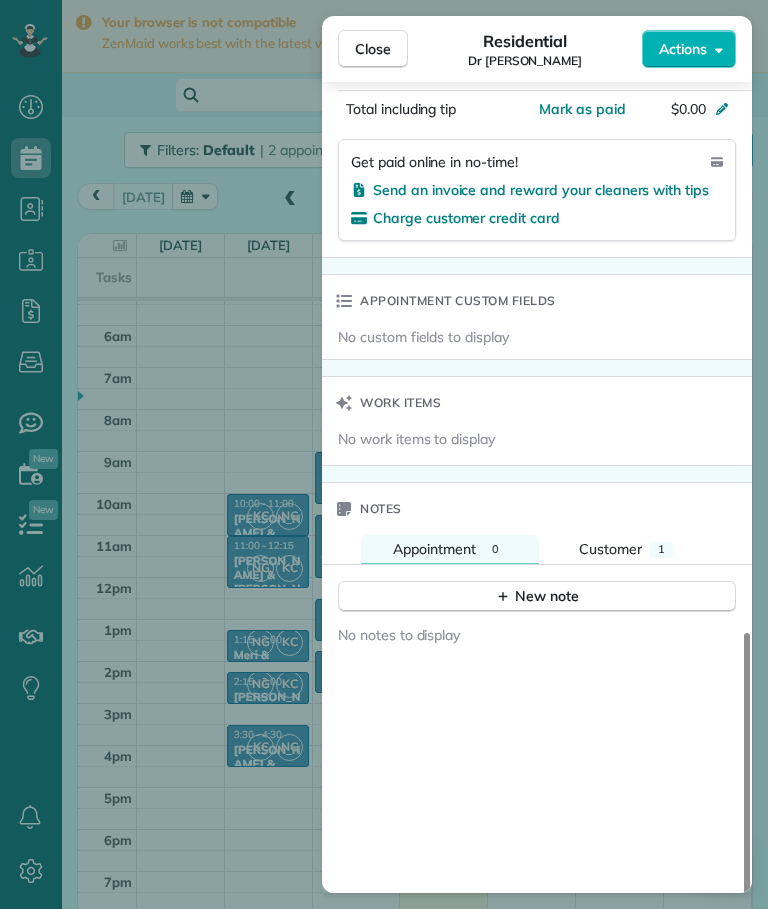 scroll, scrollTop: 1224, scrollLeft: 0, axis: vertical 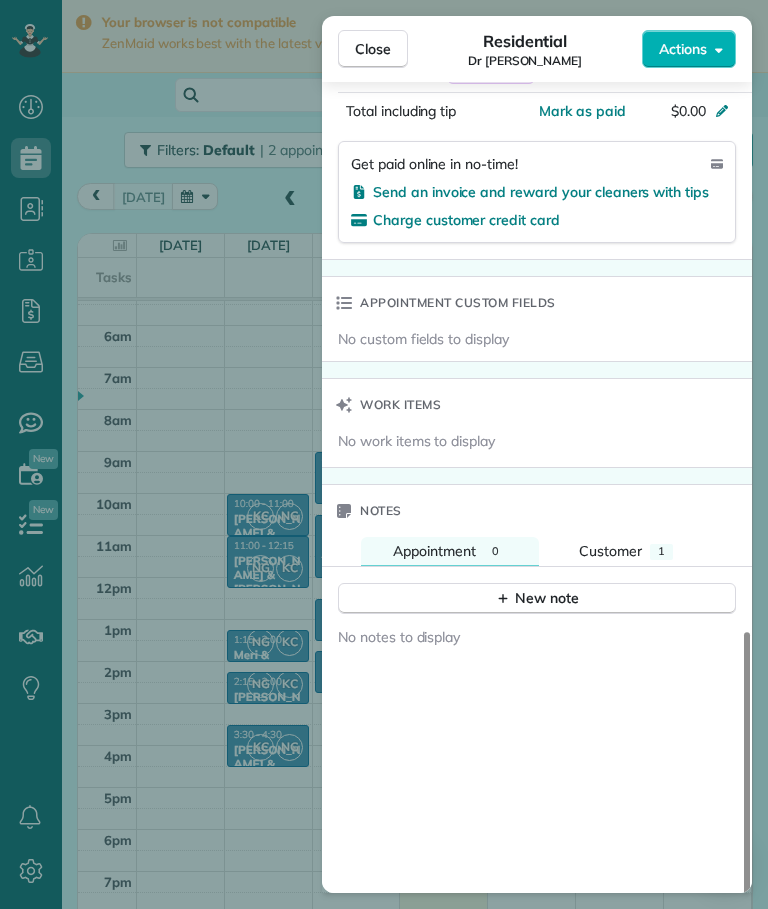 click 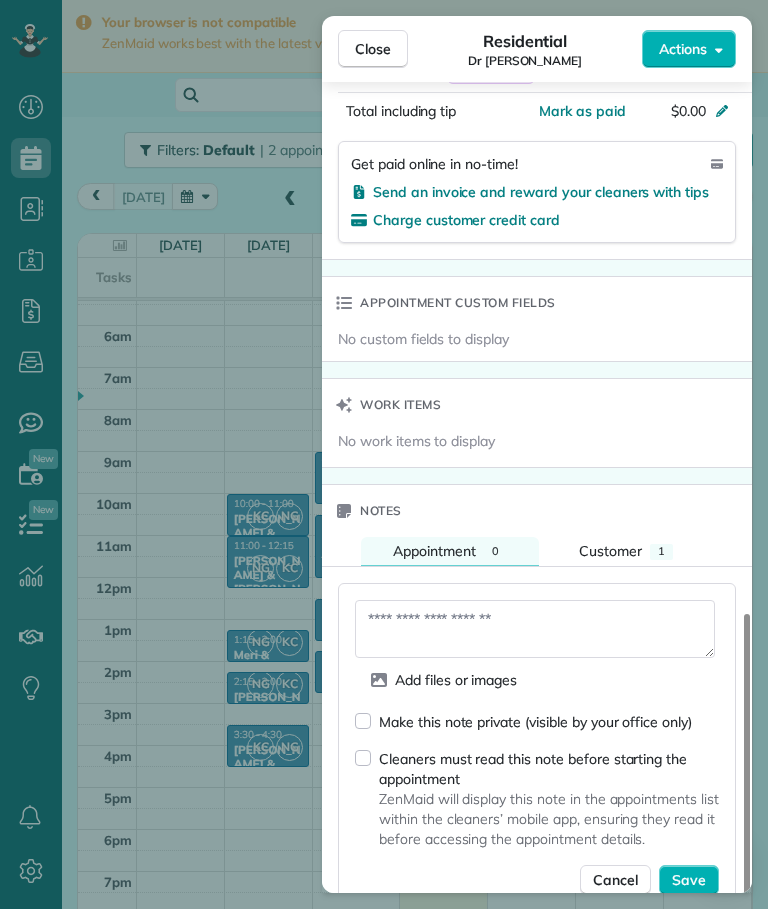 click at bounding box center [535, 629] 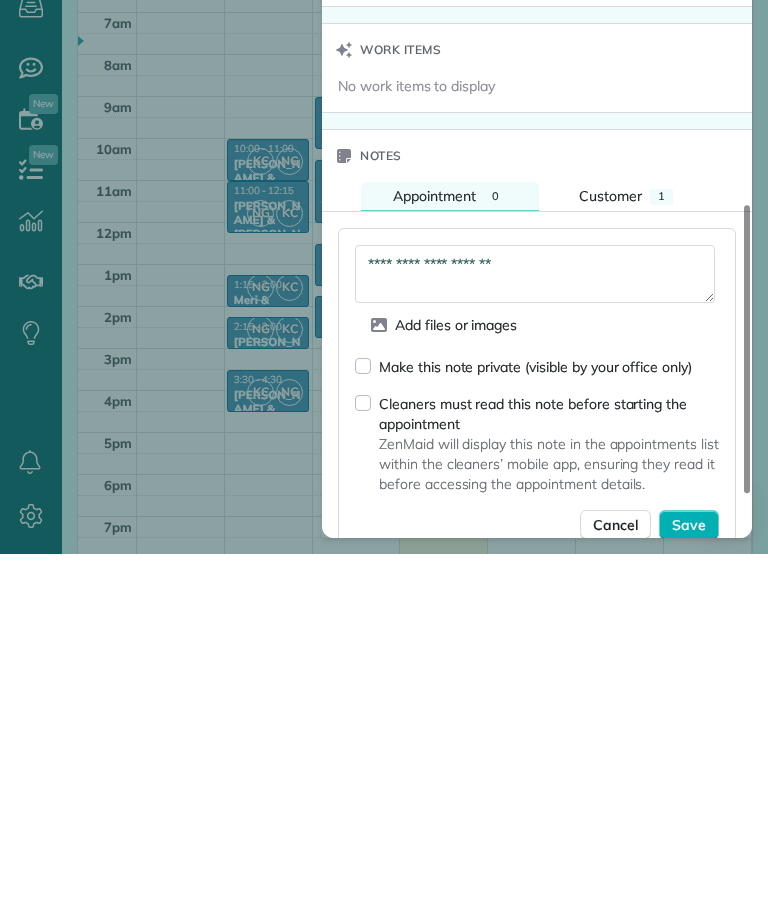 type on "**********" 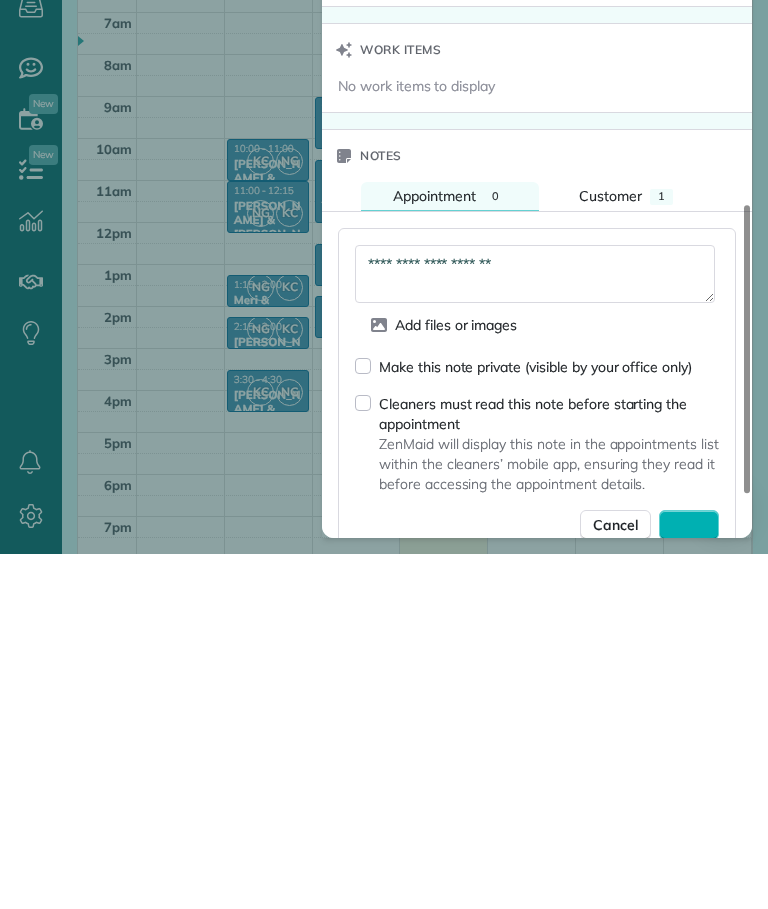 scroll, scrollTop: 75, scrollLeft: 0, axis: vertical 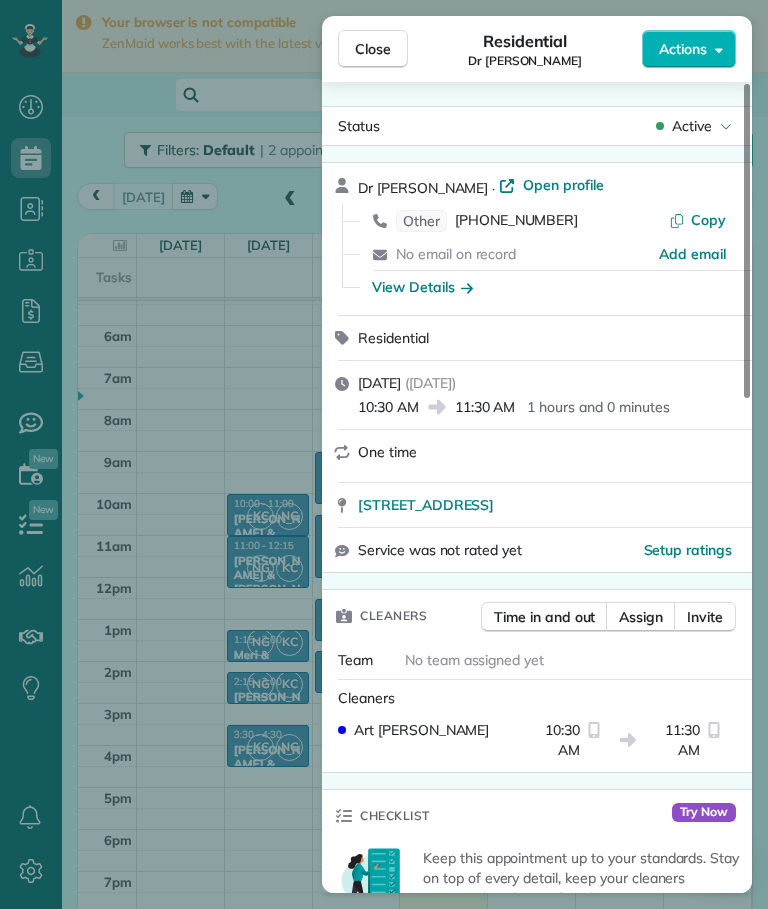 click on "Close" at bounding box center [373, 49] 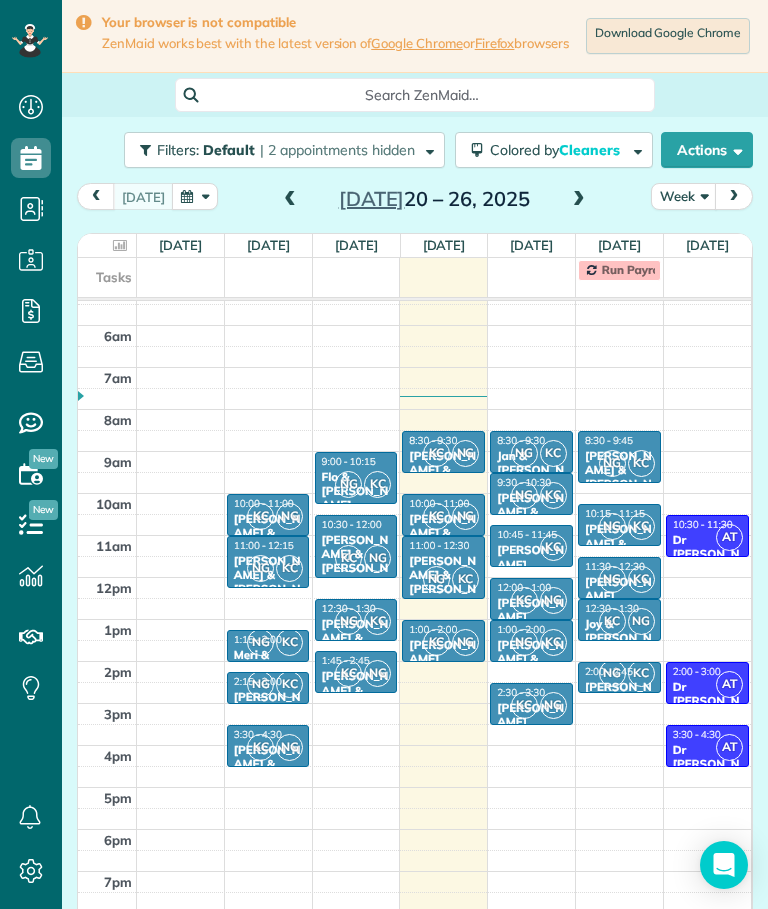 click on "AT" at bounding box center [729, 537] 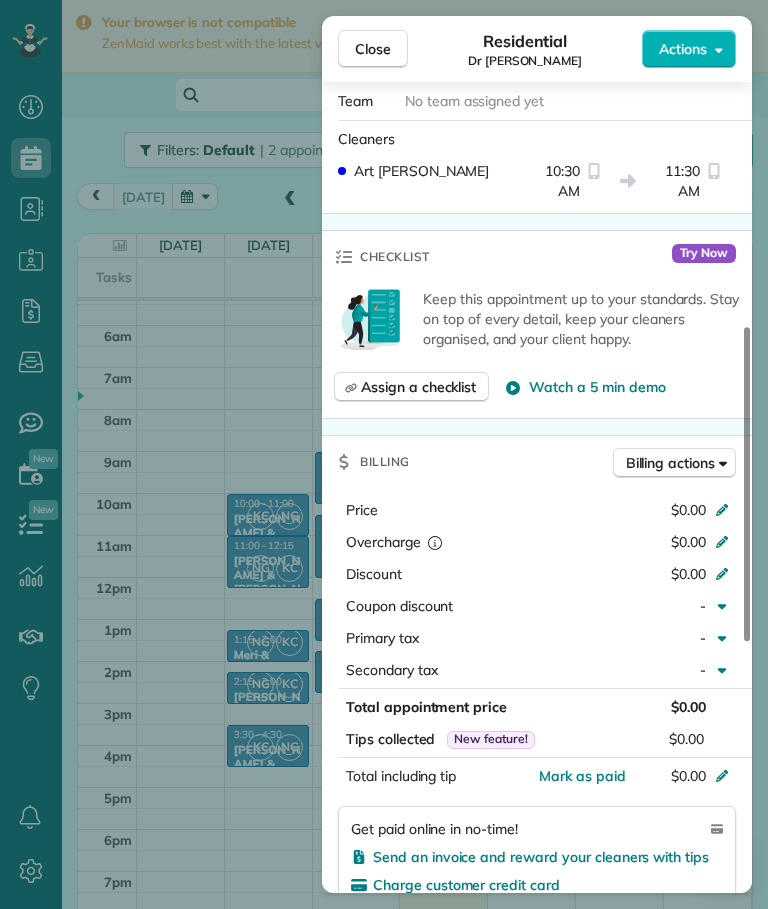 click on "Close" at bounding box center (373, 49) 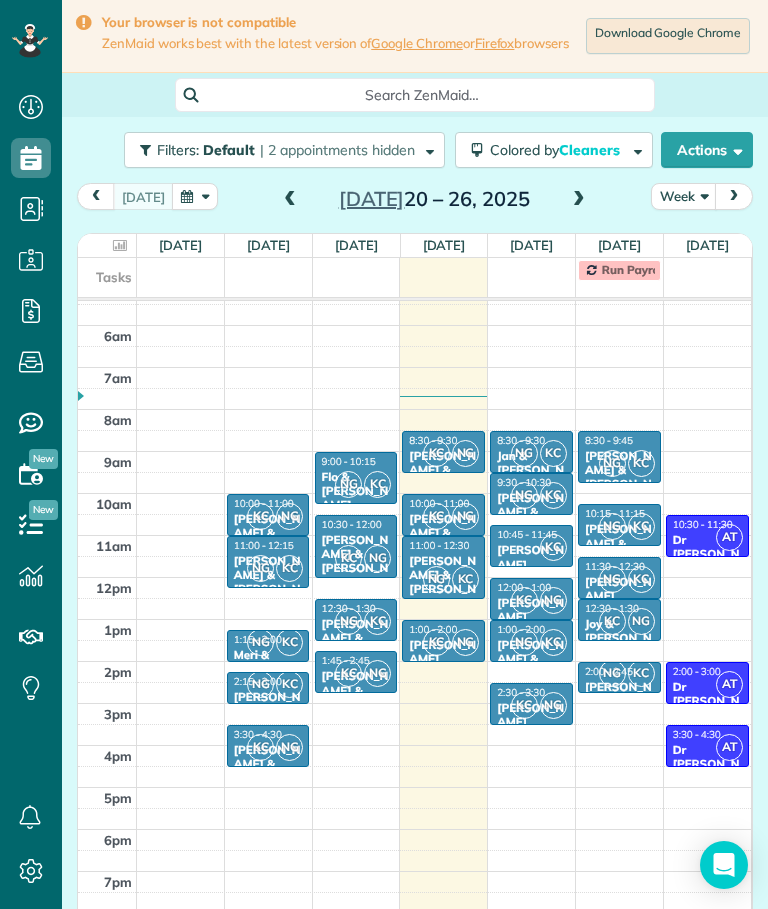 scroll, scrollTop: 0, scrollLeft: 0, axis: both 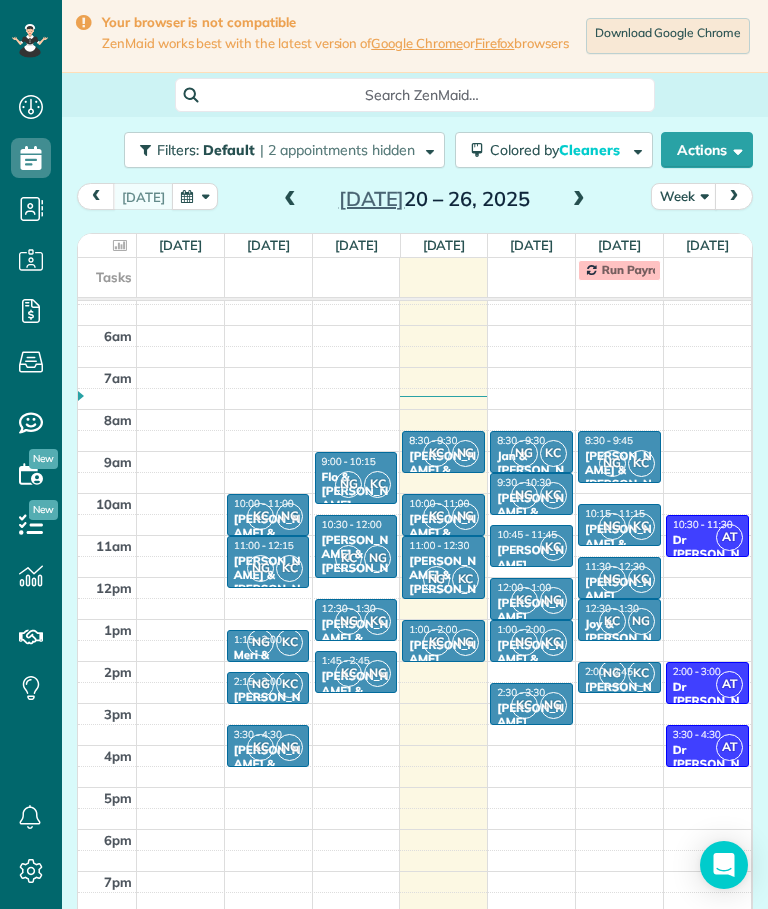 click at bounding box center [734, 149] 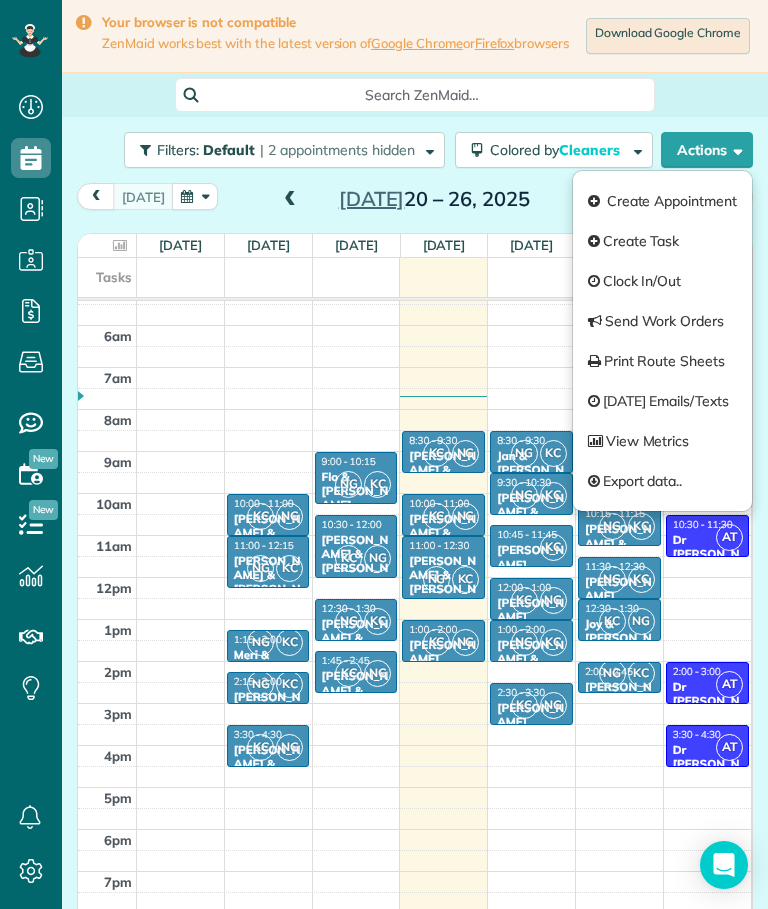 click on "Create Appointment" at bounding box center [662, 201] 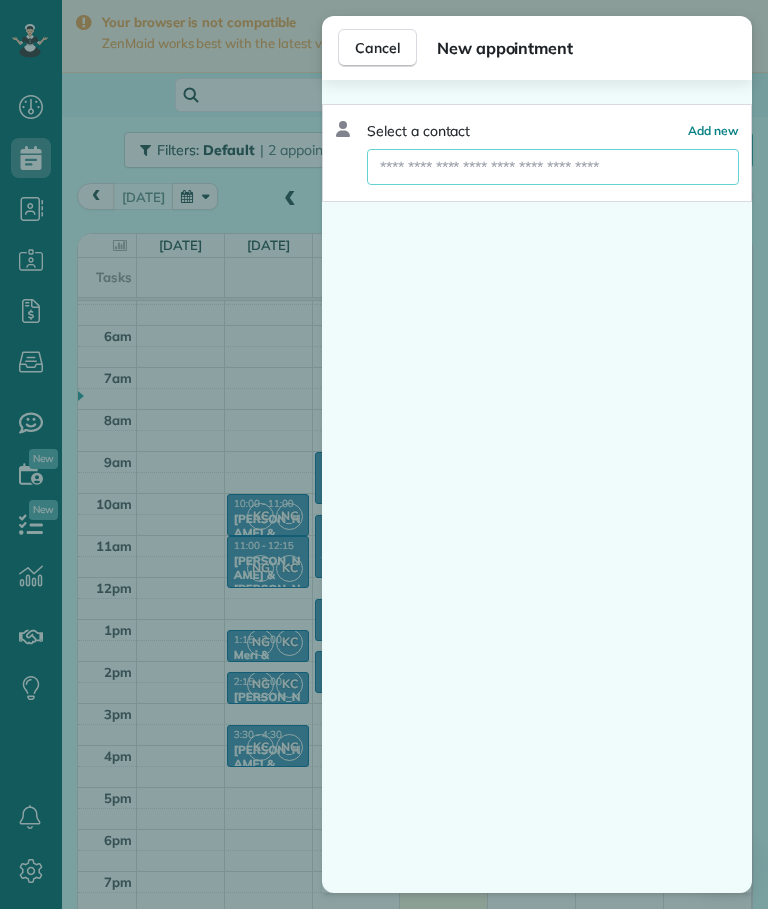click at bounding box center [553, 167] 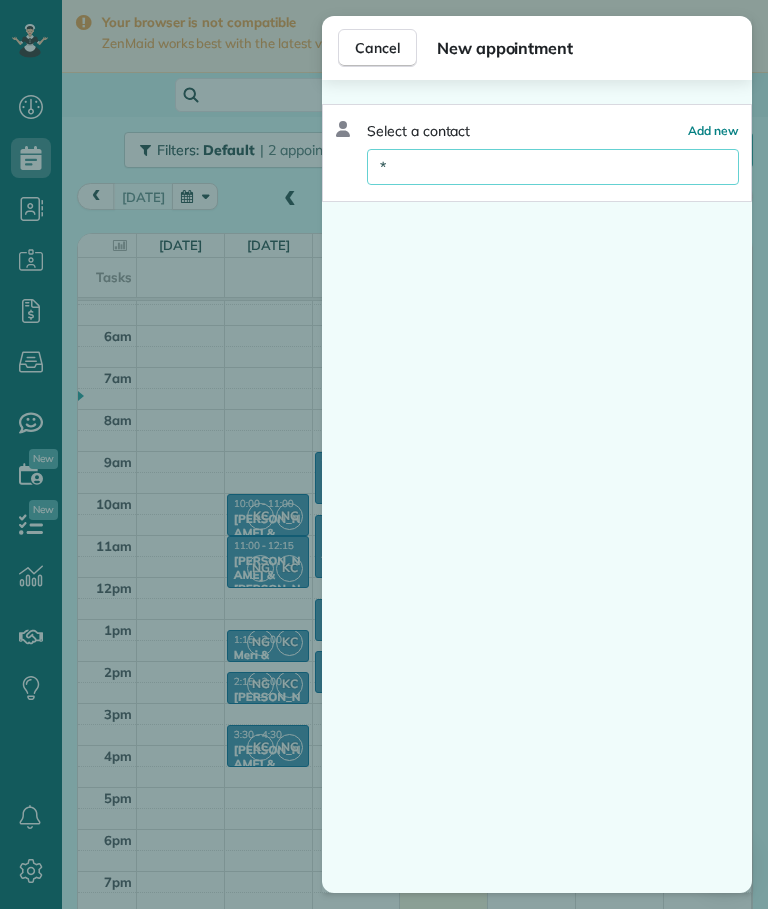 type on "**" 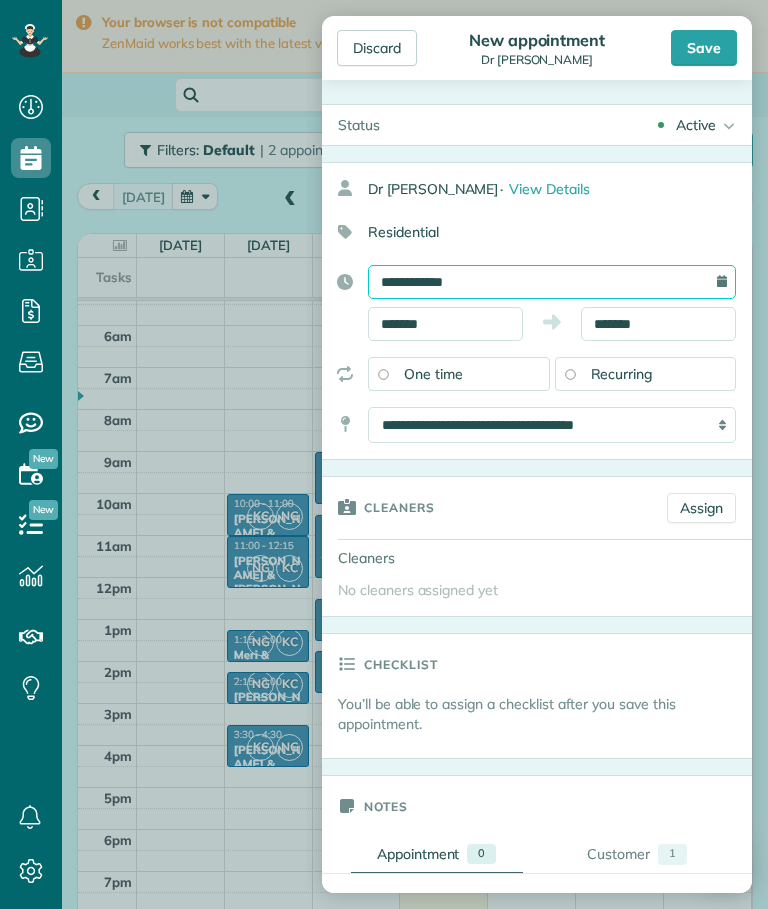 click on "**********" at bounding box center [552, 282] 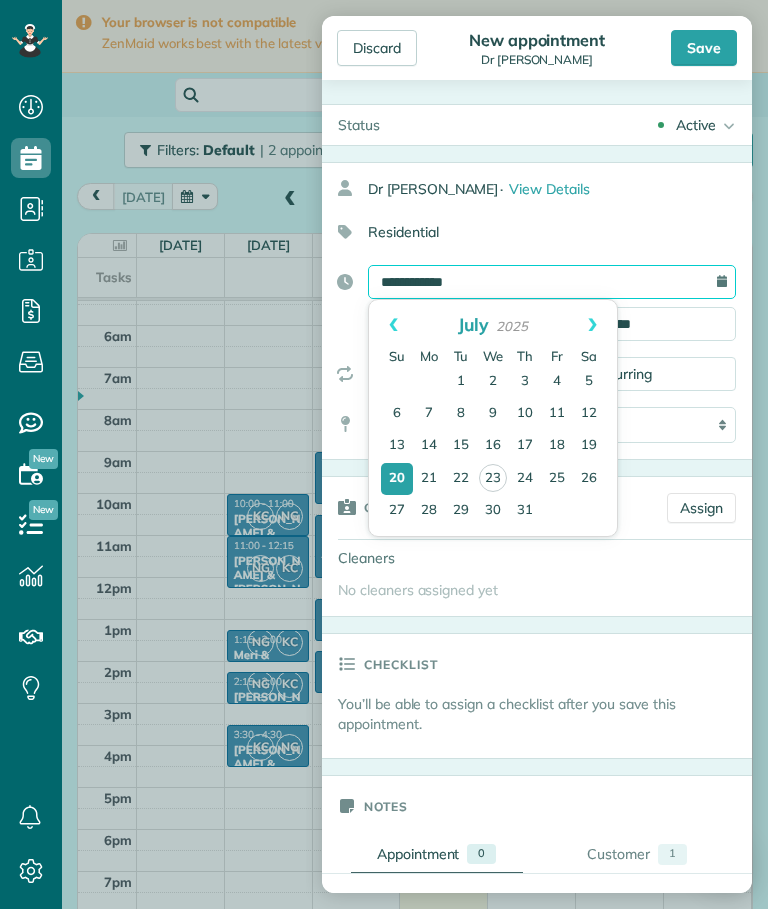 click on "**********" at bounding box center (552, 282) 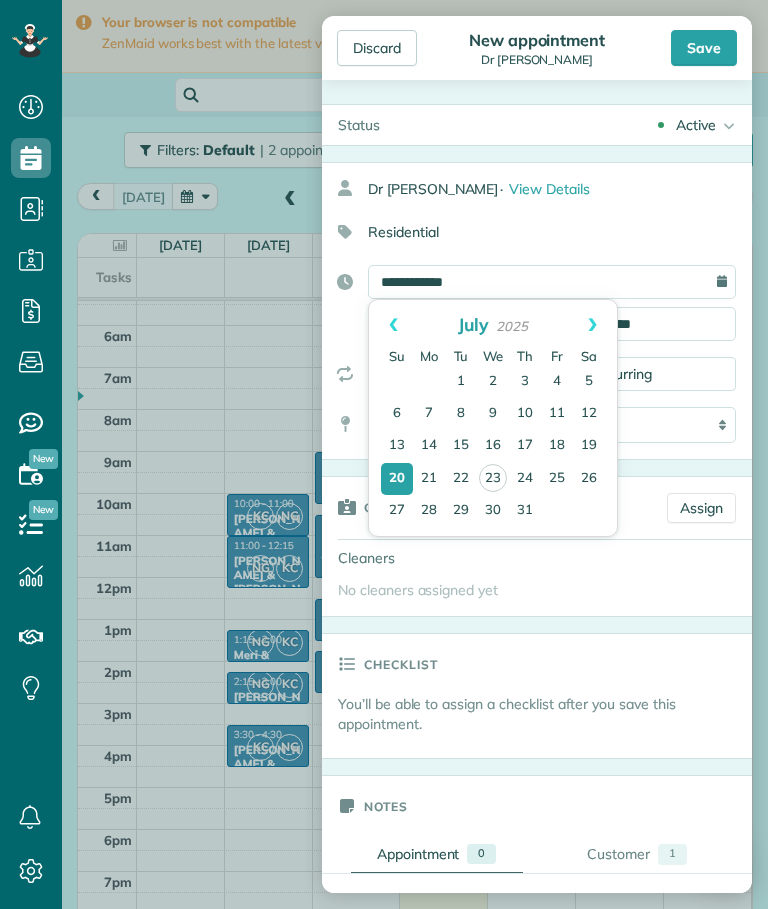 click on "26" at bounding box center [589, 479] 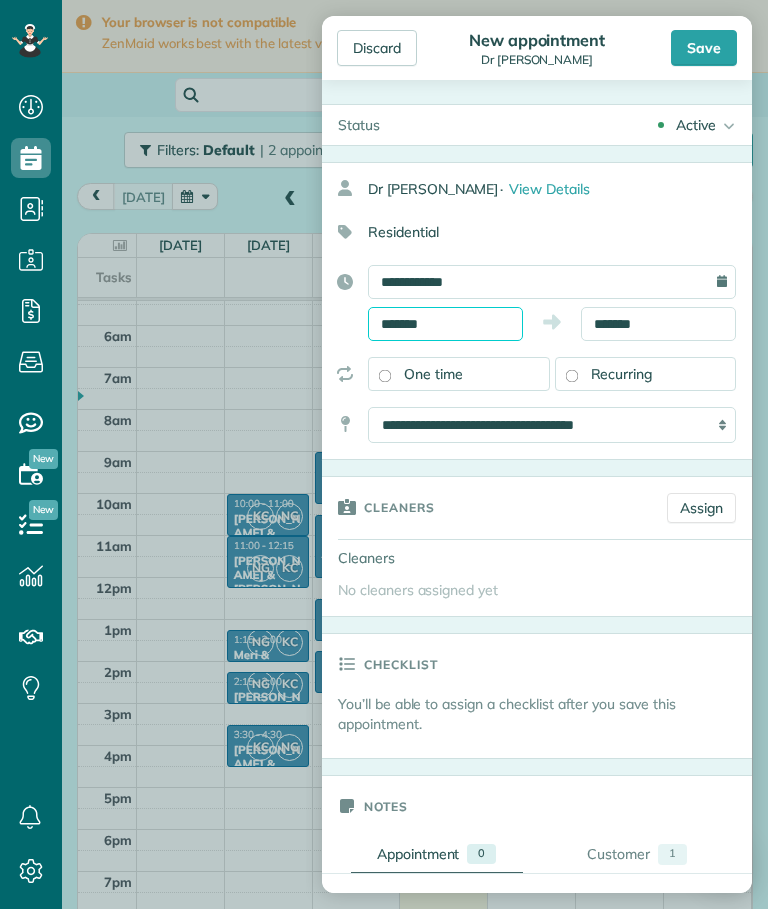 click on "*******" at bounding box center [445, 324] 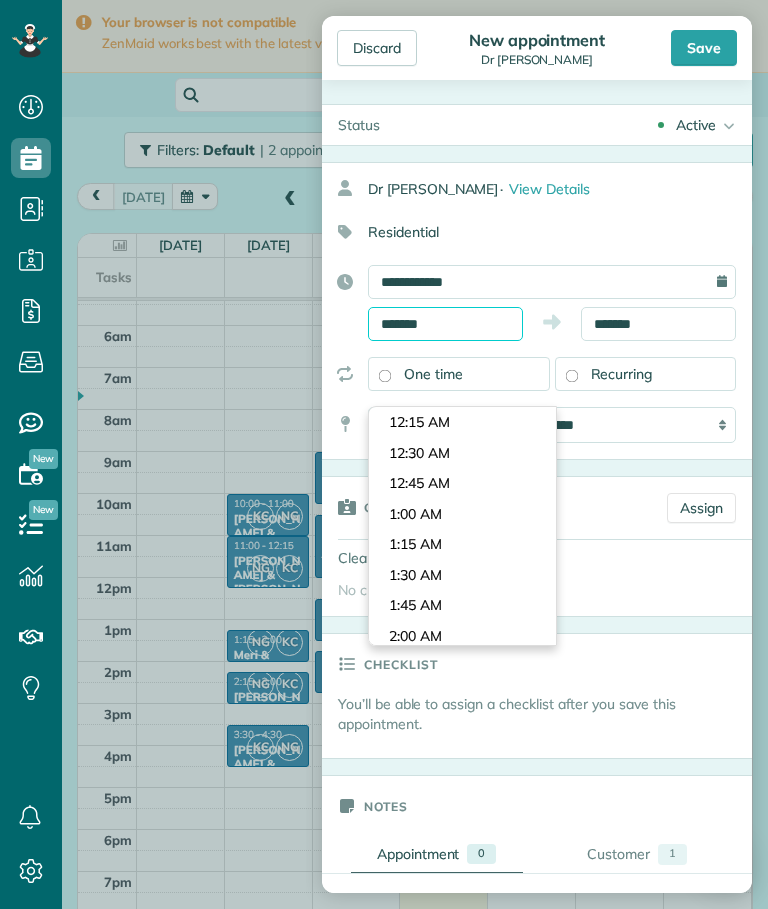 scroll, scrollTop: 1620, scrollLeft: 0, axis: vertical 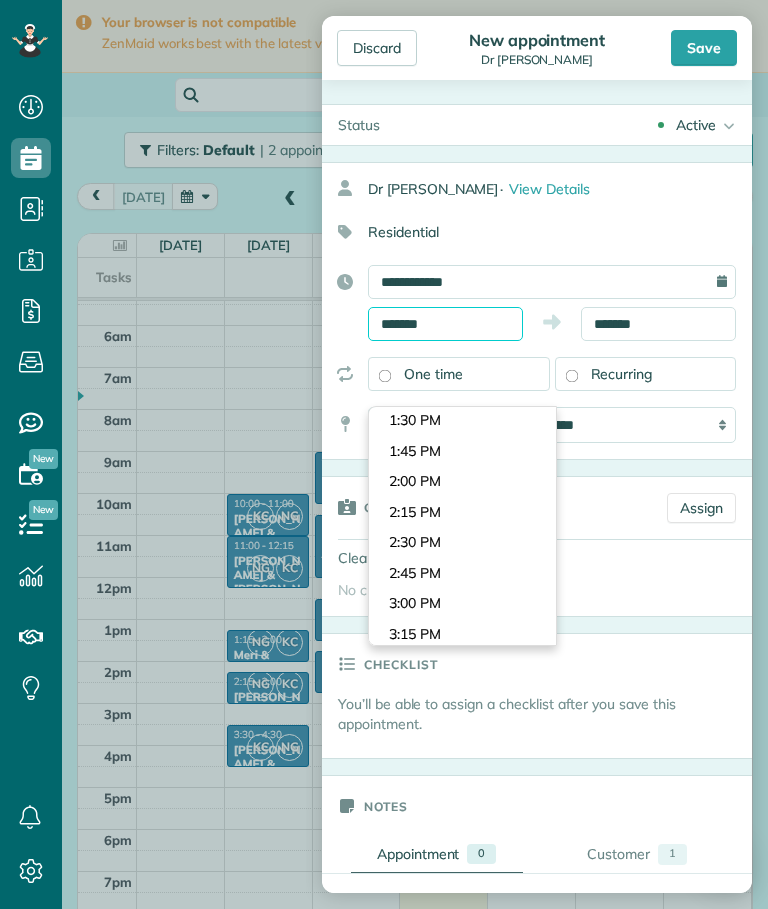 click on "*******" at bounding box center [445, 324] 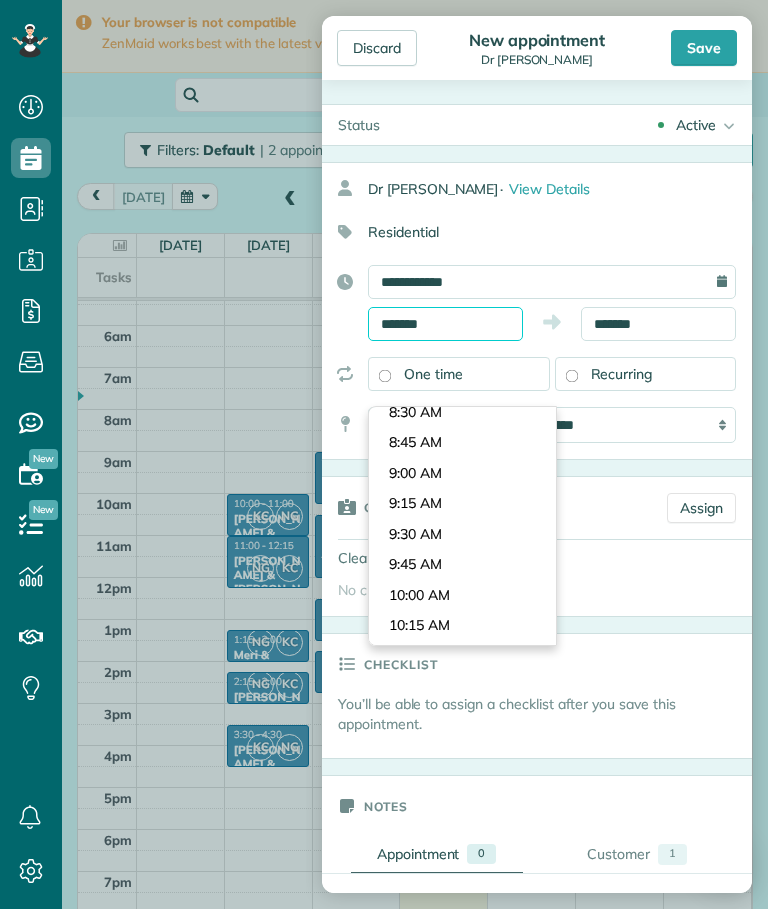 scroll, scrollTop: 1007, scrollLeft: 0, axis: vertical 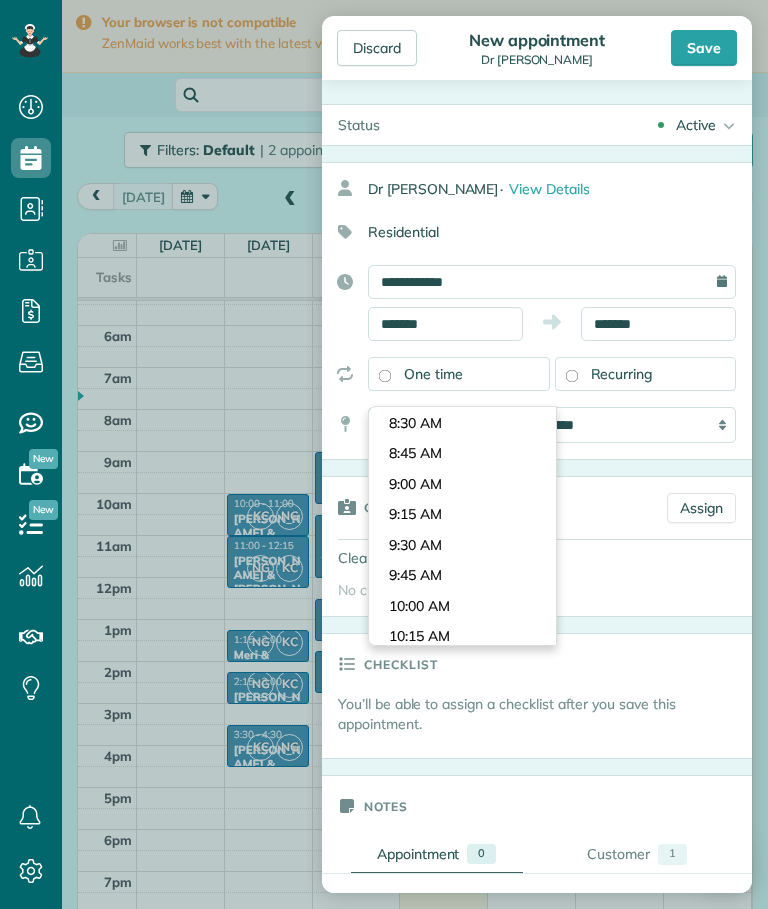 click on "Dashboard
Scheduling
Calendar View
List View
Dispatch View - Weekly scheduling (Beta)" at bounding box center (384, 454) 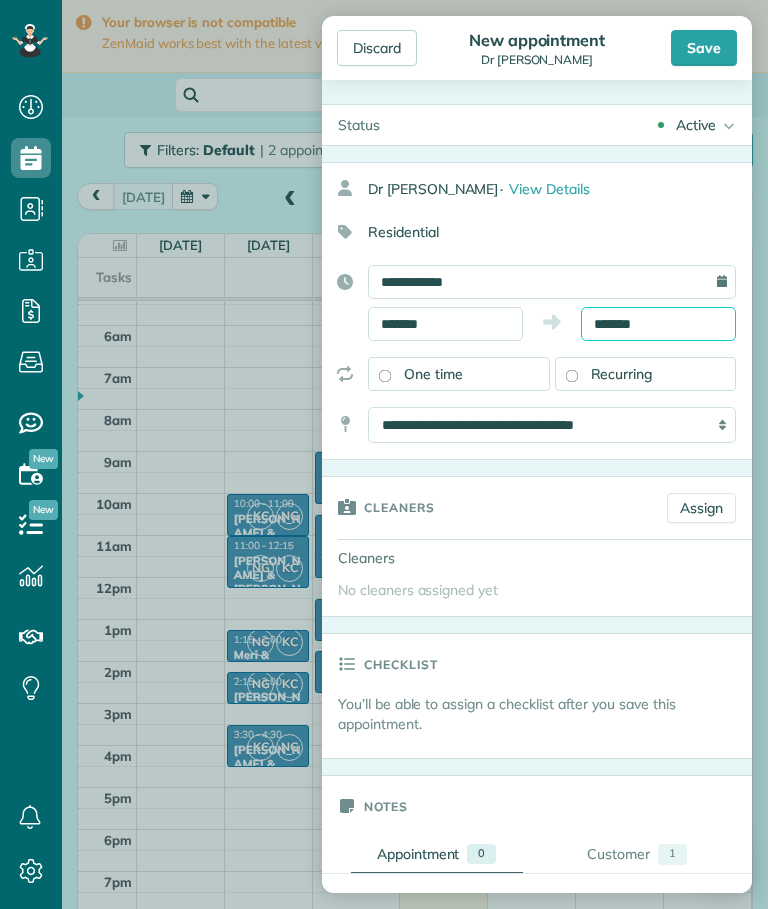 click on "*******" at bounding box center [658, 324] 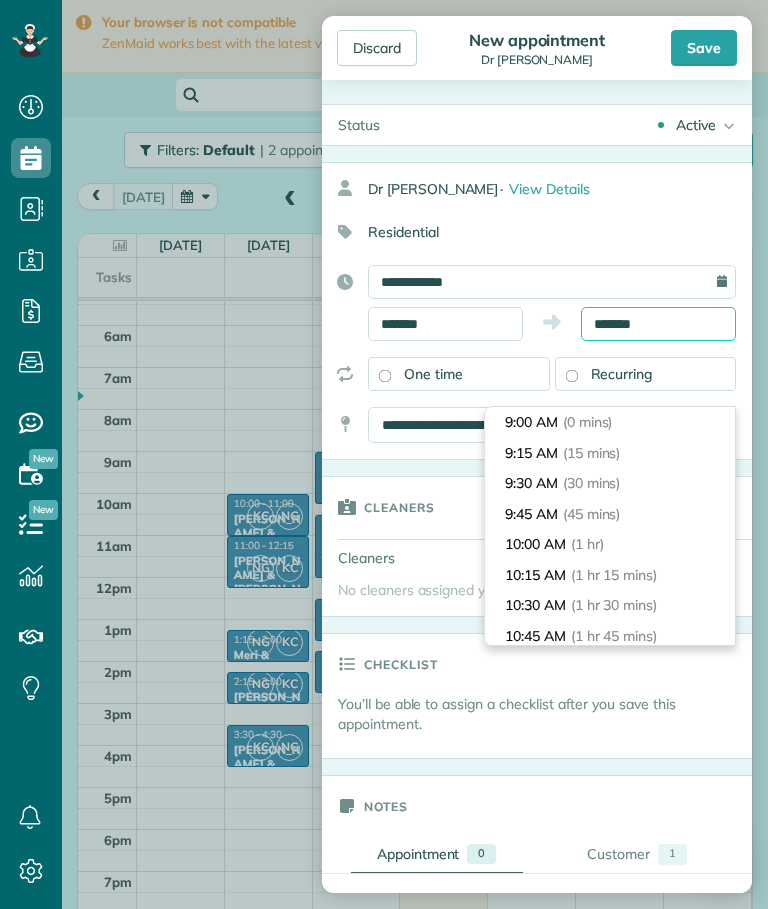 scroll, scrollTop: 0, scrollLeft: 0, axis: both 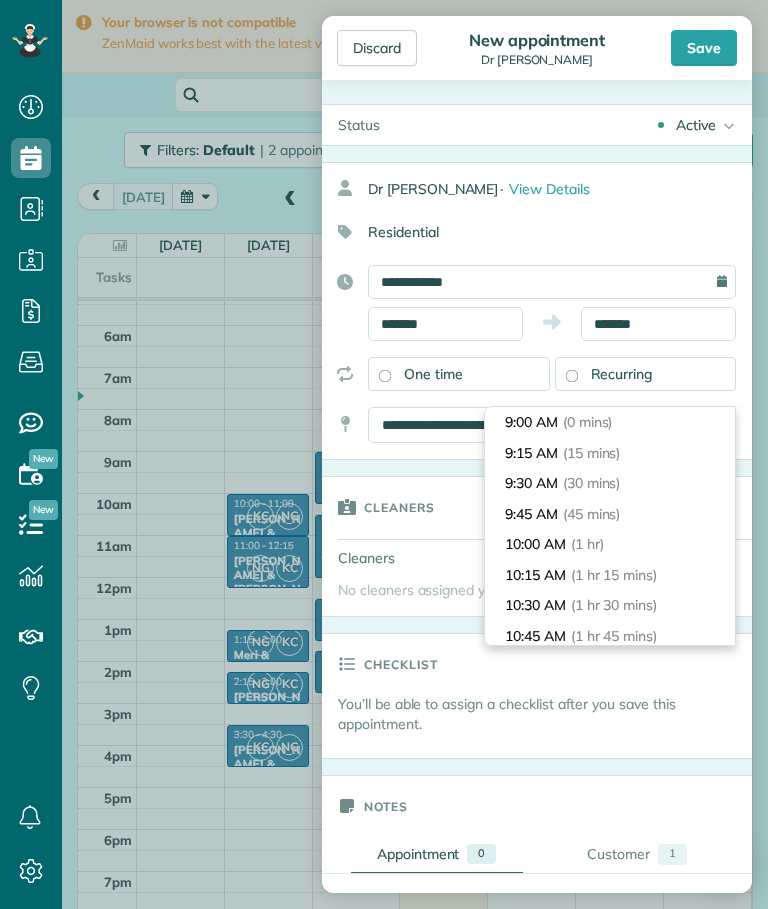 click on "(1 hr)" at bounding box center (587, 544) 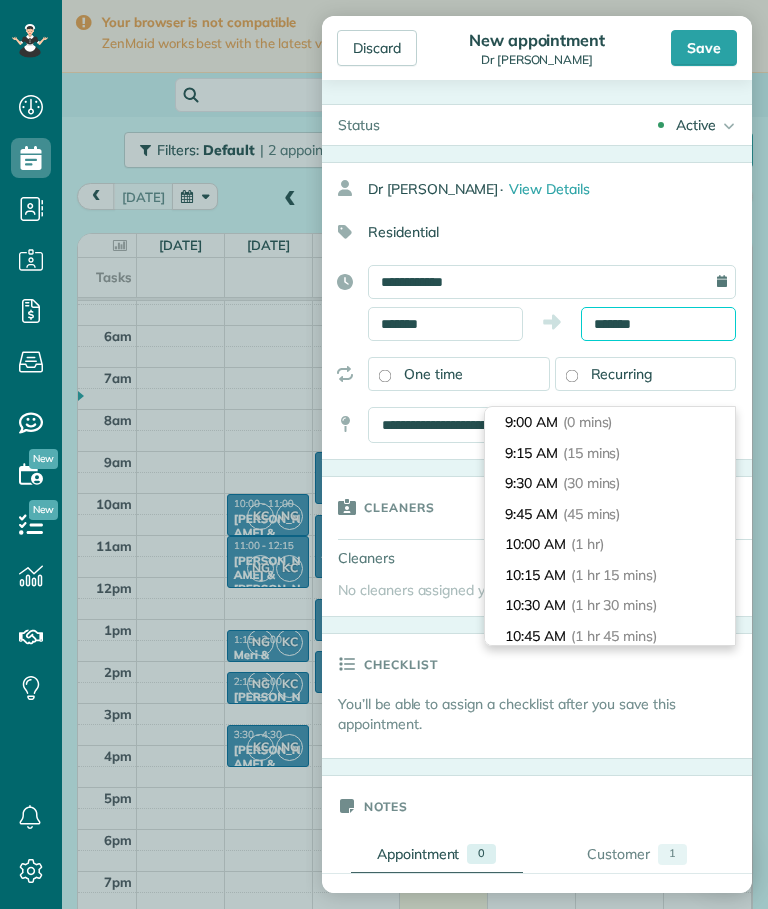 type on "********" 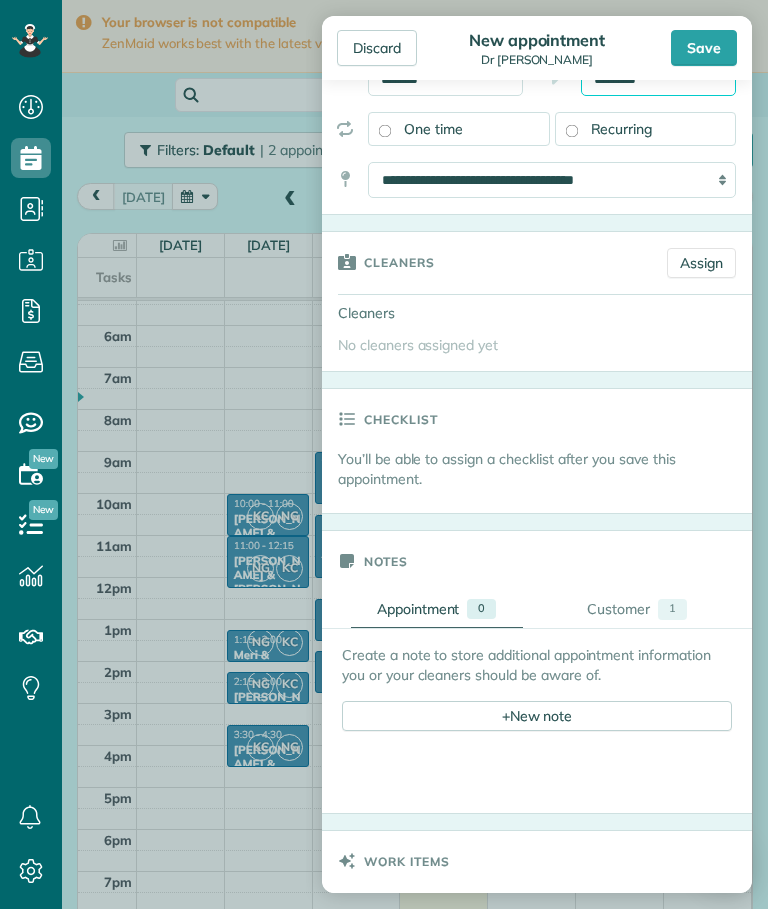 scroll, scrollTop: 251, scrollLeft: 0, axis: vertical 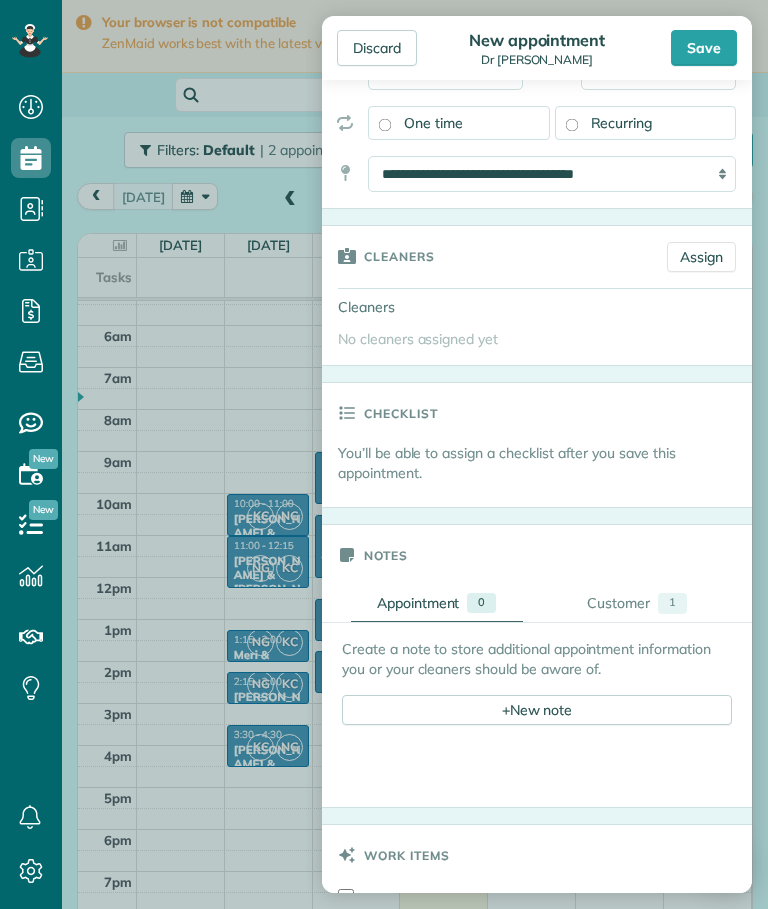 click on "Assign" at bounding box center (701, 257) 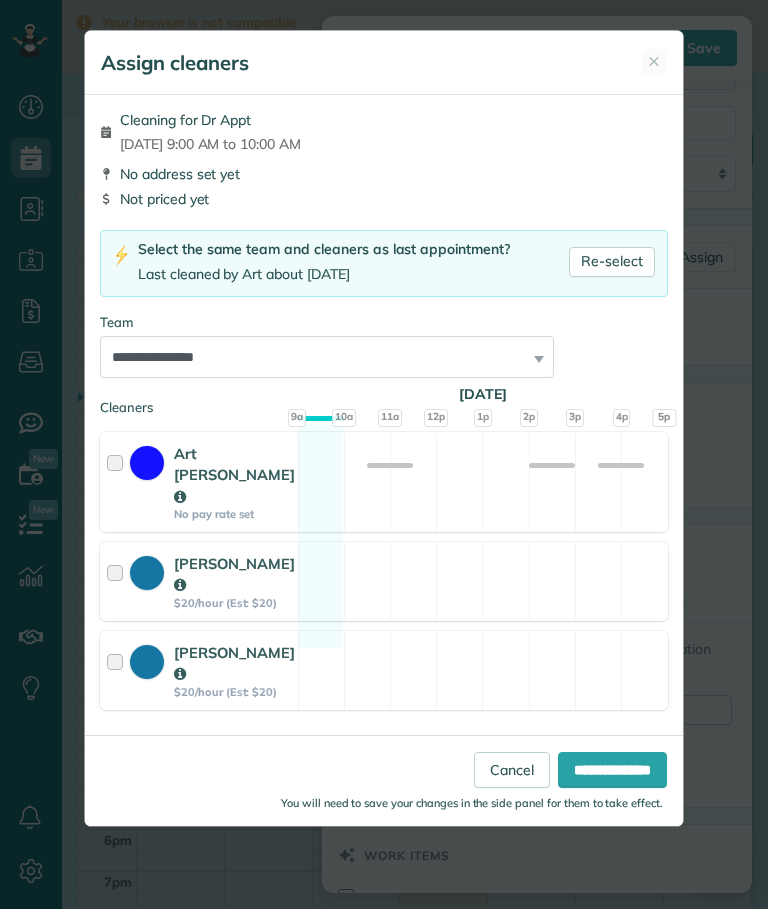 click on "Art Tafur
No pay rate set
Available" at bounding box center (384, 482) 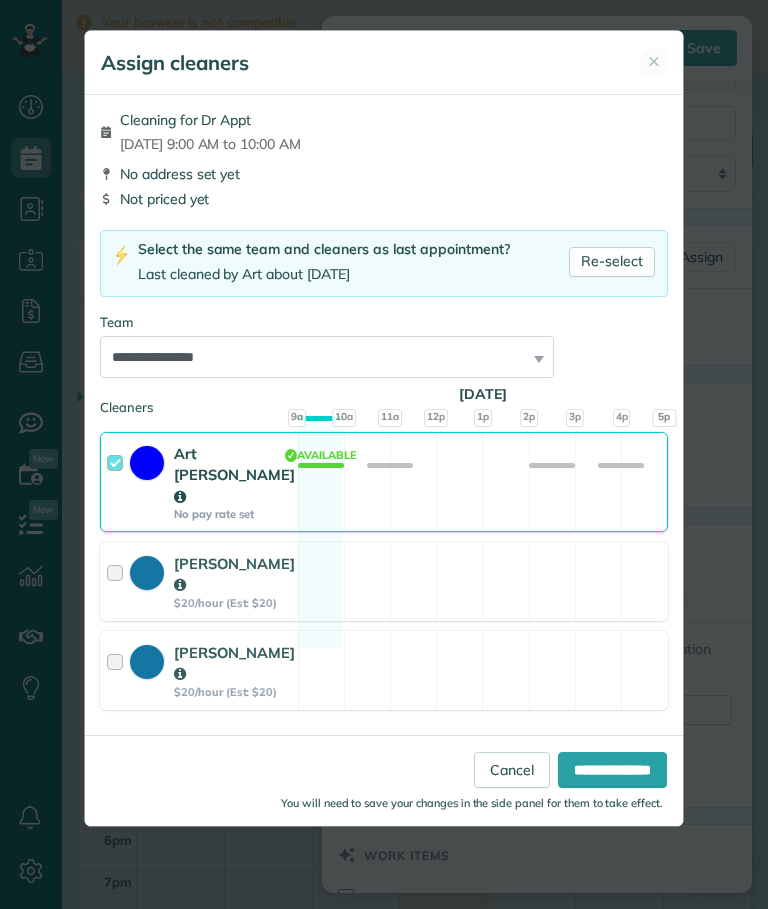 click on "**********" at bounding box center [612, 770] 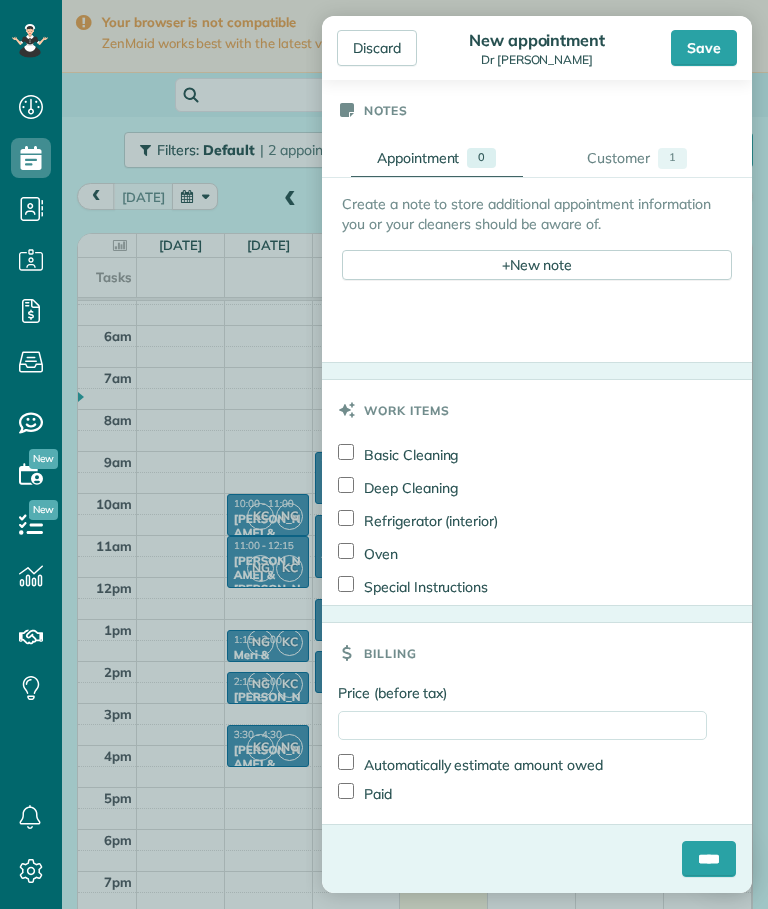 scroll, scrollTop: 727, scrollLeft: 0, axis: vertical 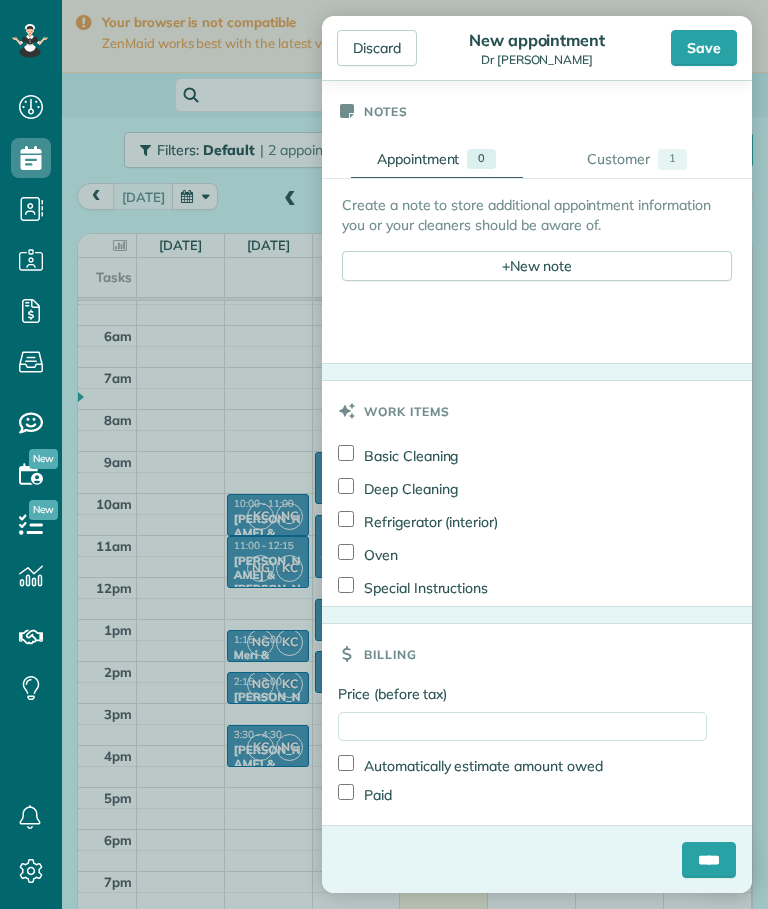 click on "+ New note" at bounding box center (537, 266) 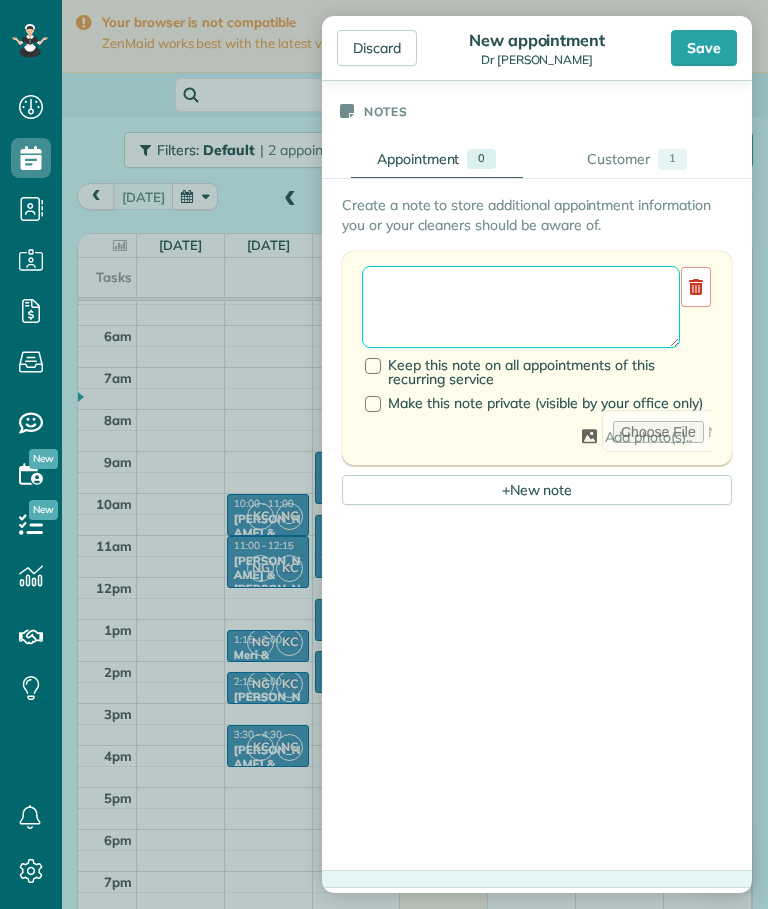click at bounding box center [521, 307] 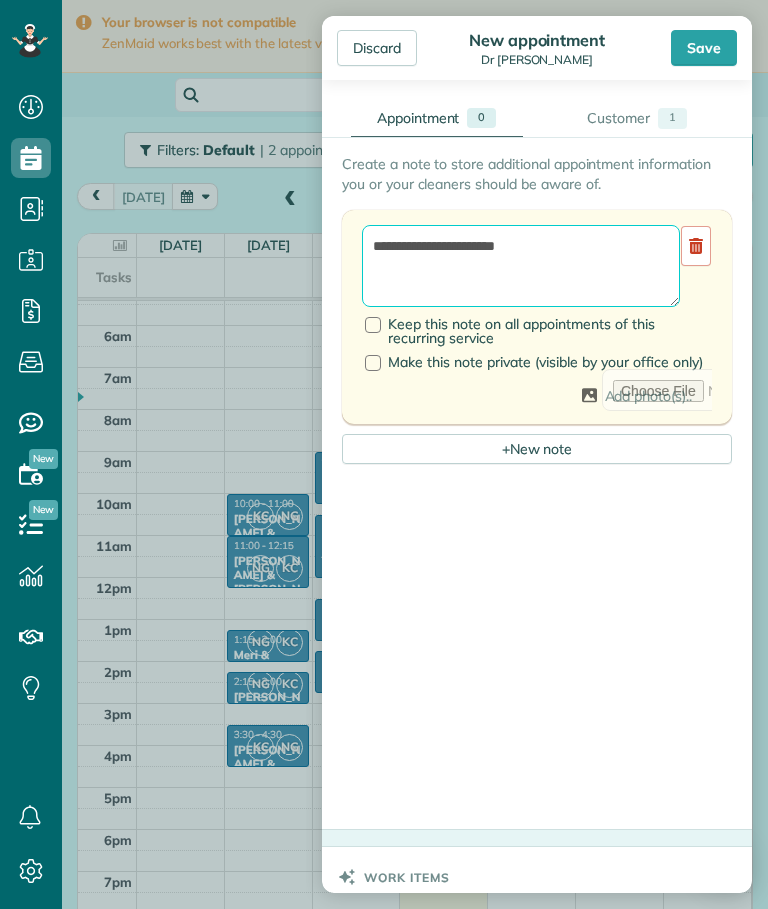 scroll, scrollTop: 770, scrollLeft: 0, axis: vertical 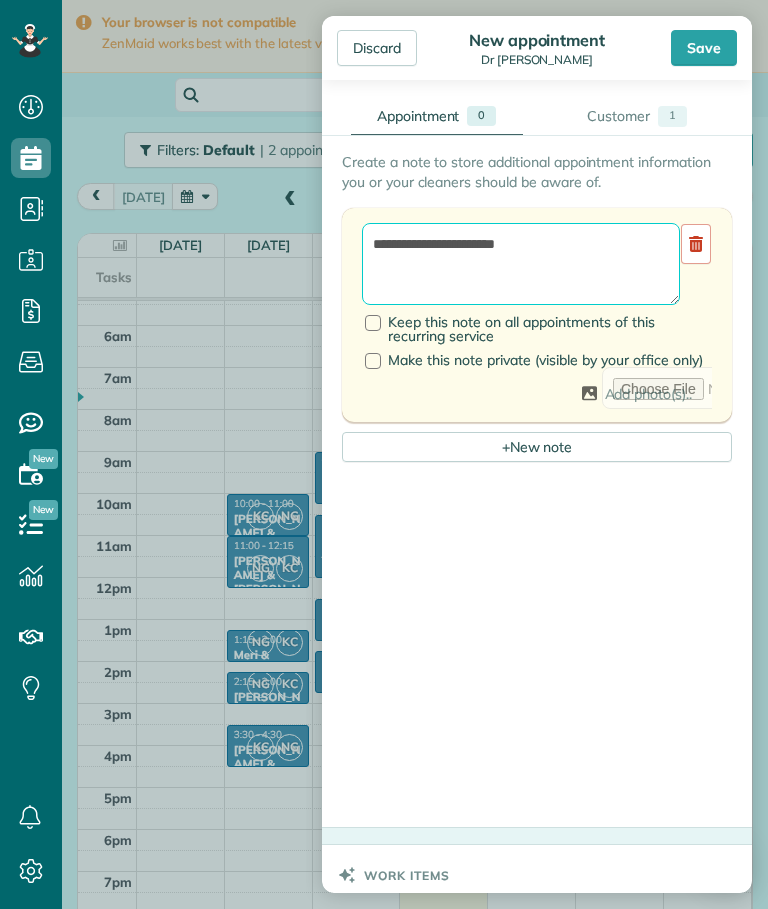 type on "**********" 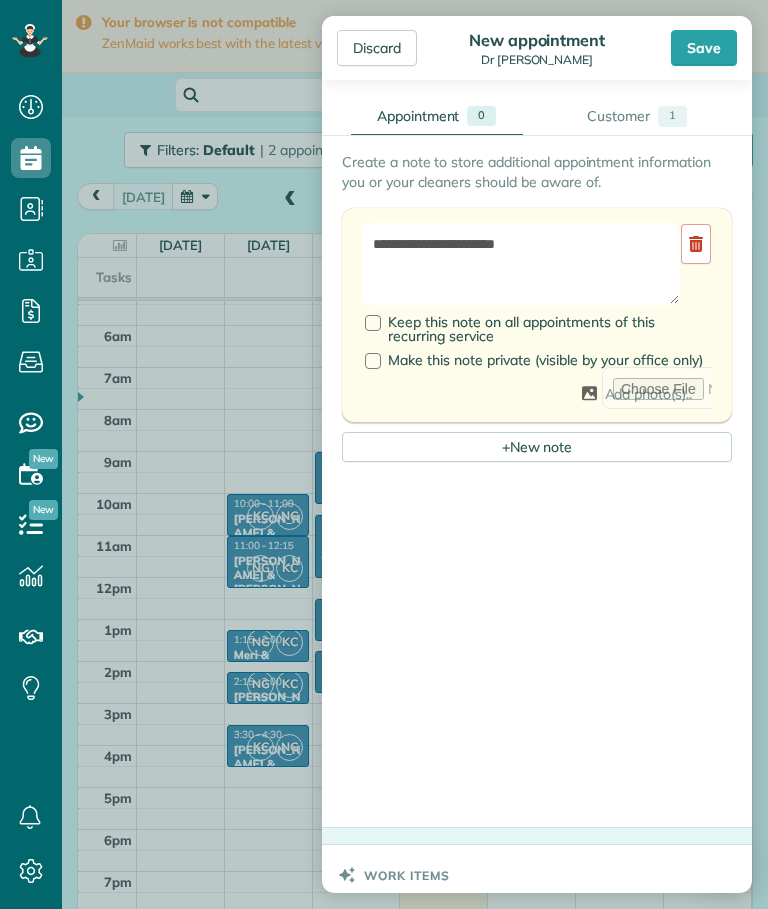 click on "Save" at bounding box center (704, 48) 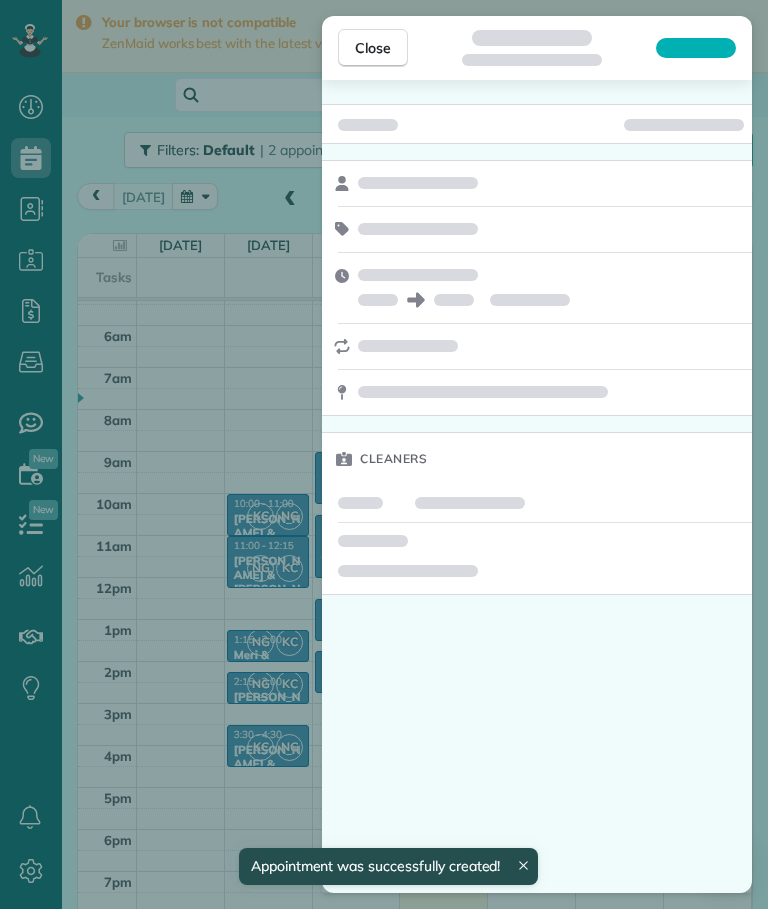 scroll, scrollTop: 59, scrollLeft: 0, axis: vertical 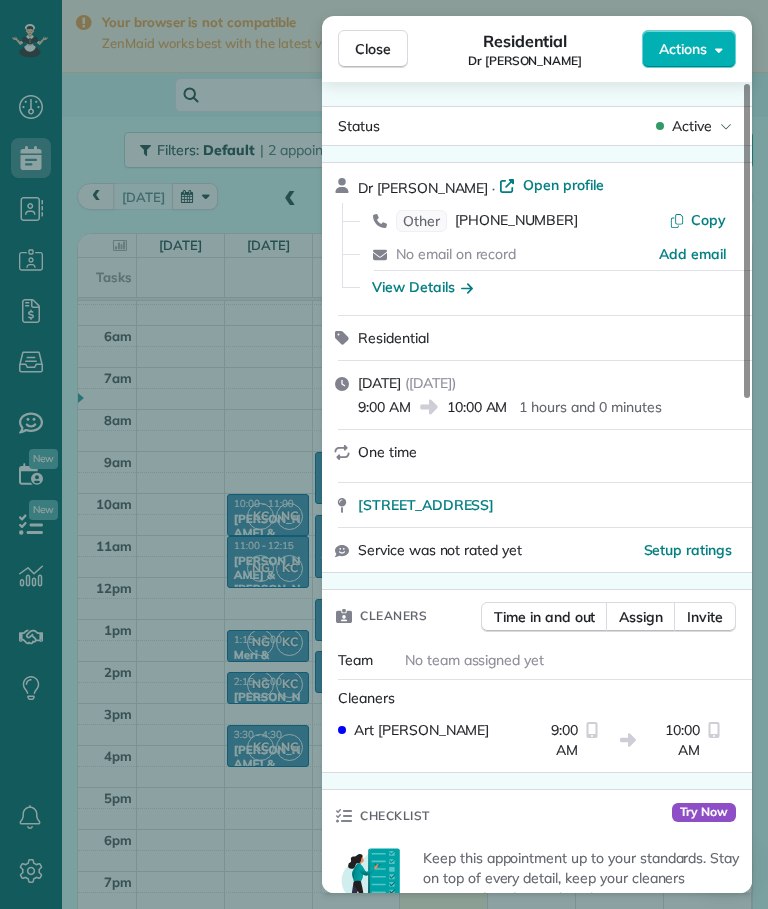 click on "Close" at bounding box center (373, 49) 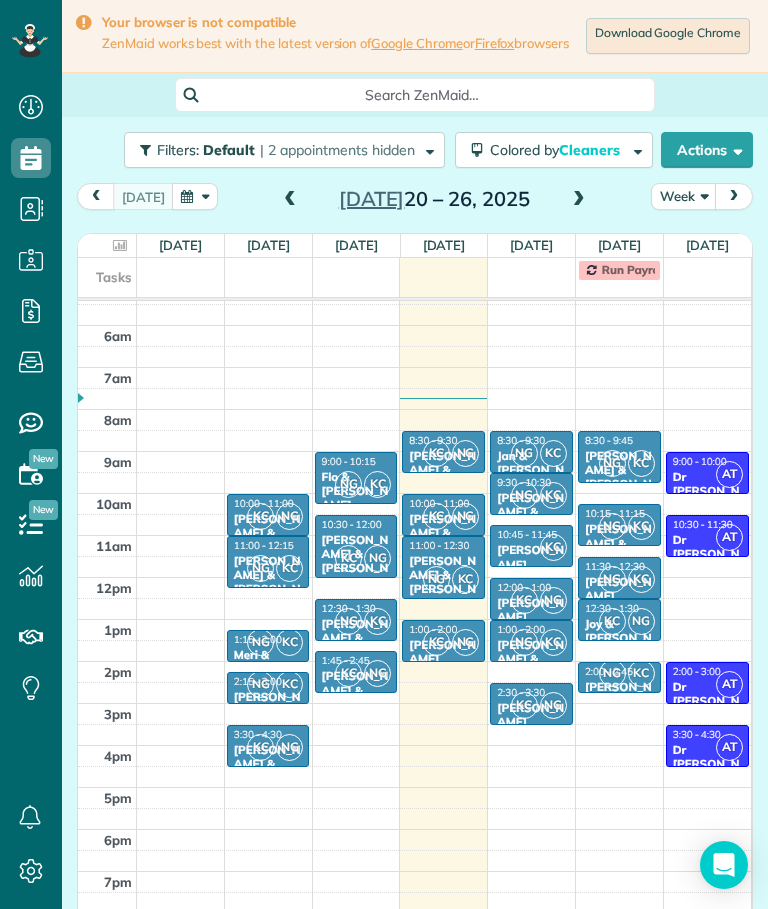 click on "Search ZenMaid…" at bounding box center (415, 95) 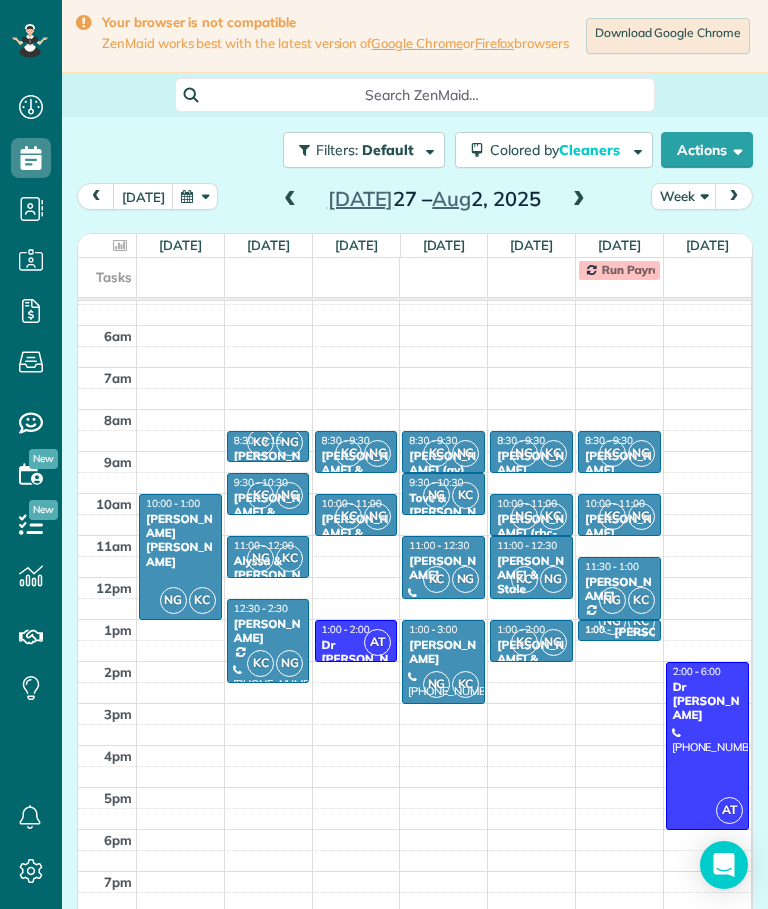 scroll, scrollTop: 77, scrollLeft: 0, axis: vertical 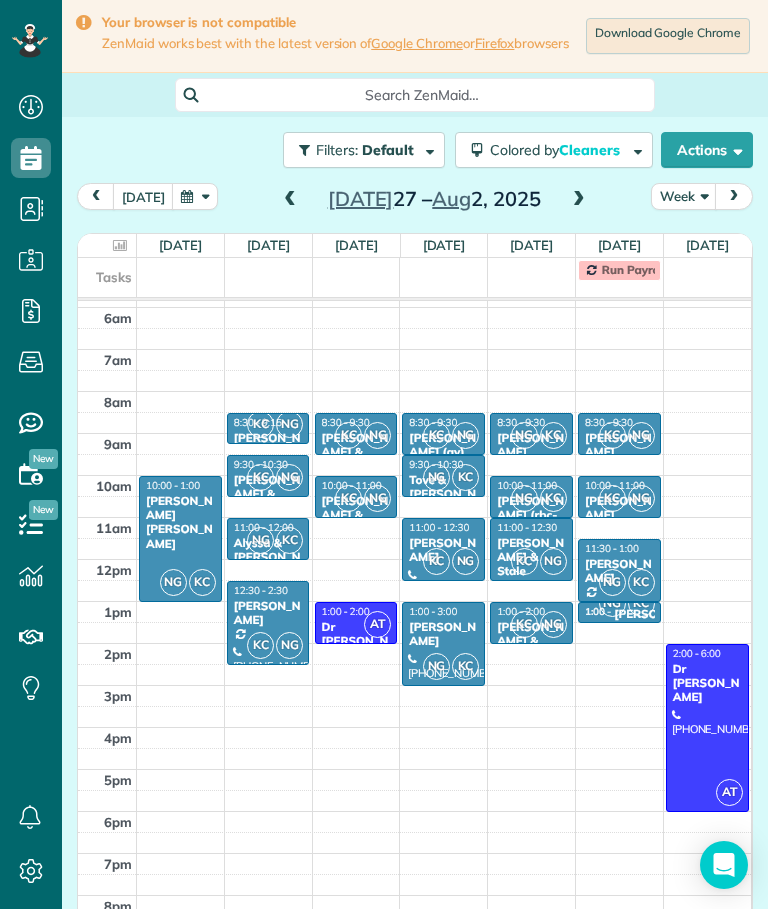 click at bounding box center (734, 149) 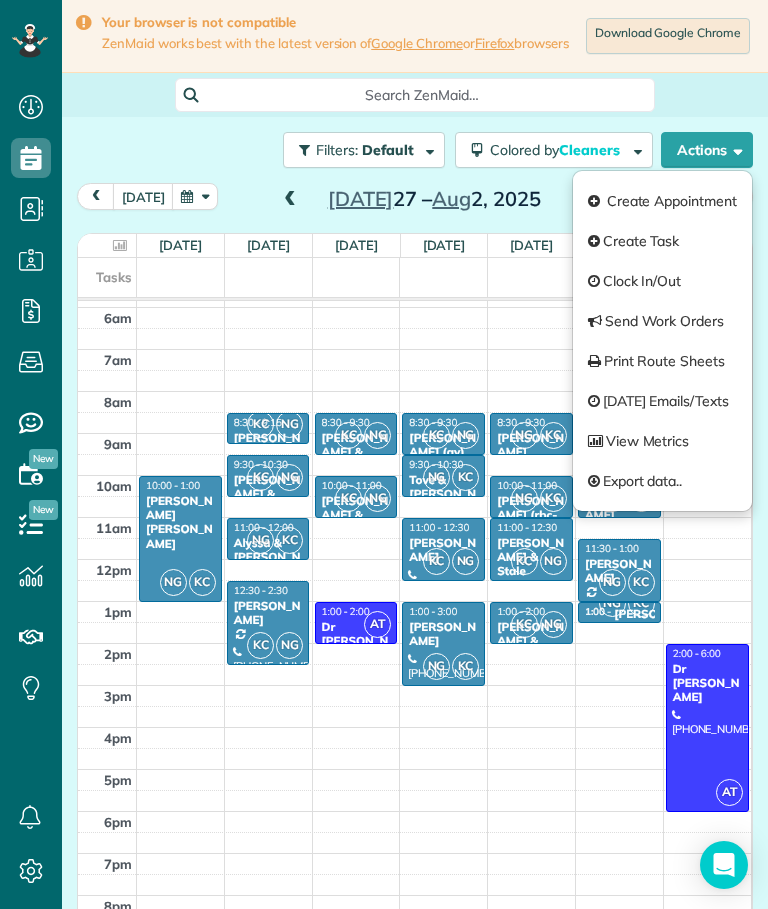 click on "Create Appointment" at bounding box center [662, 201] 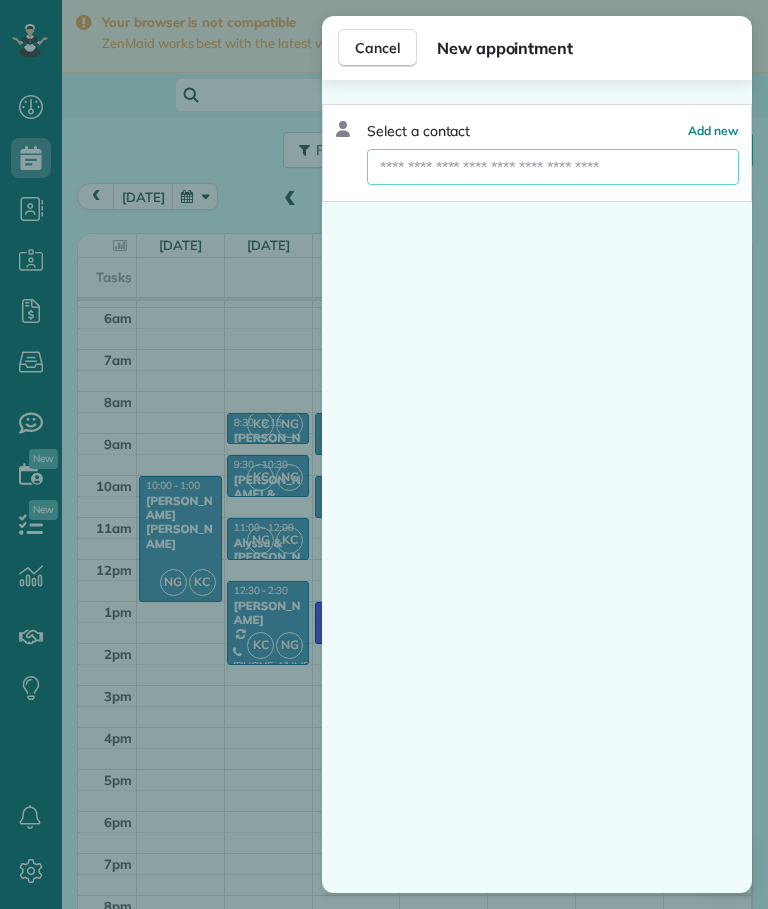 click at bounding box center (553, 167) 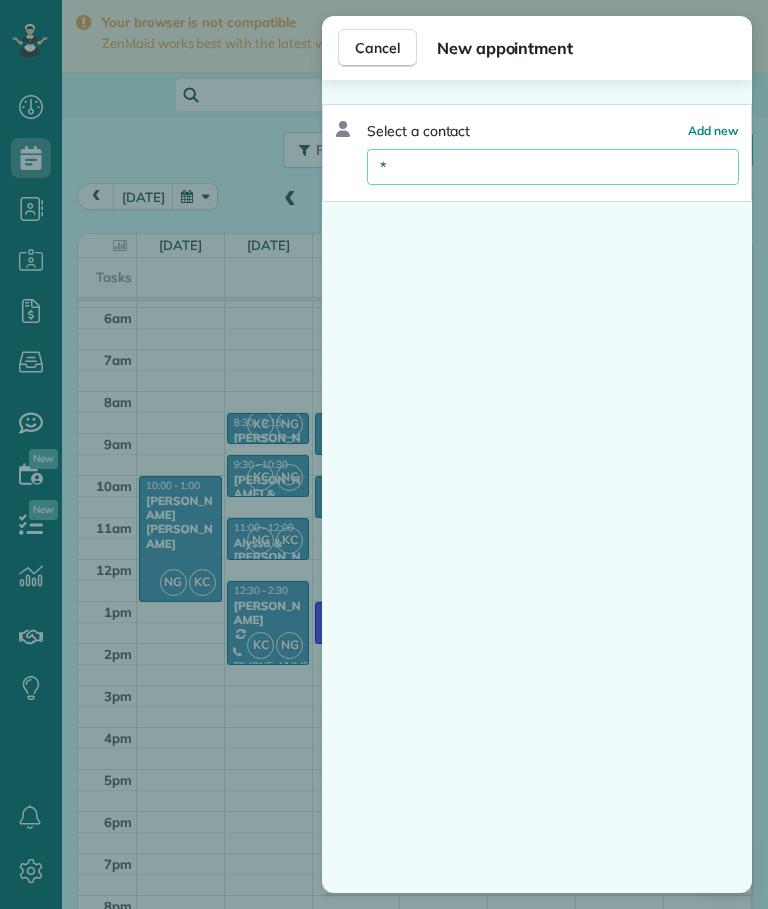 type on "**" 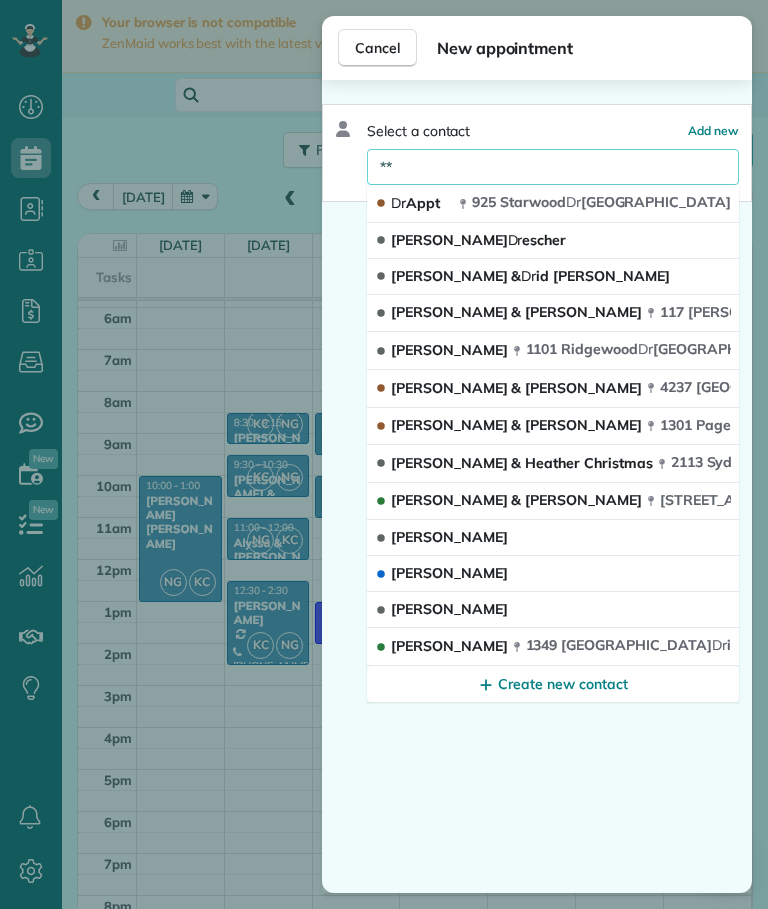 click on "925 Starwood  Dr ive Cedar Park TX 78614" at bounding box center [601, 202] 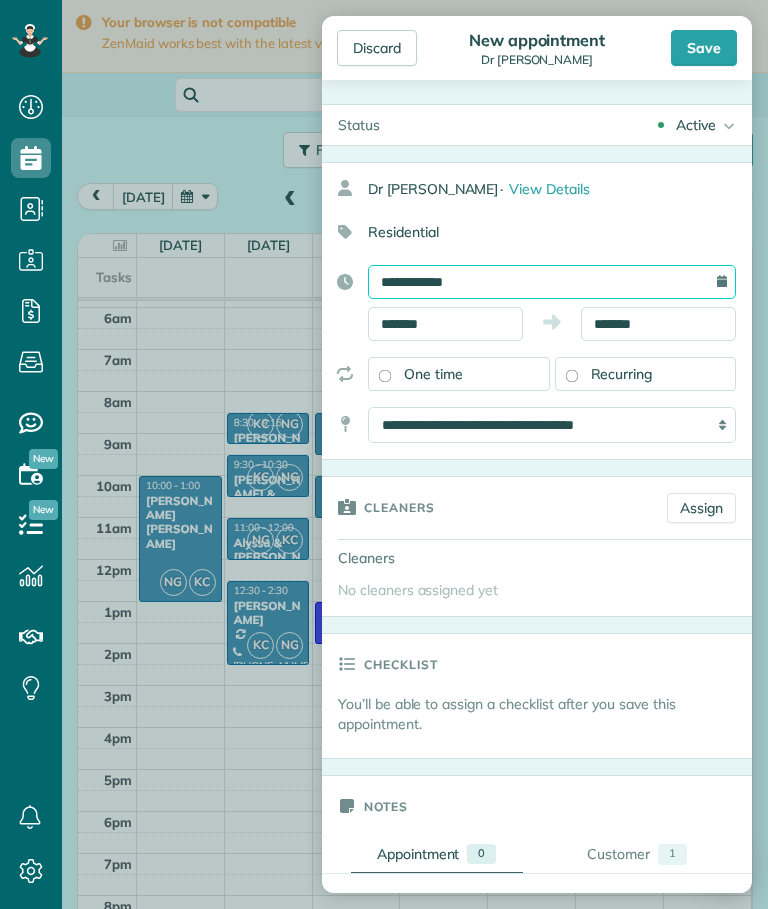 click on "**********" at bounding box center [552, 282] 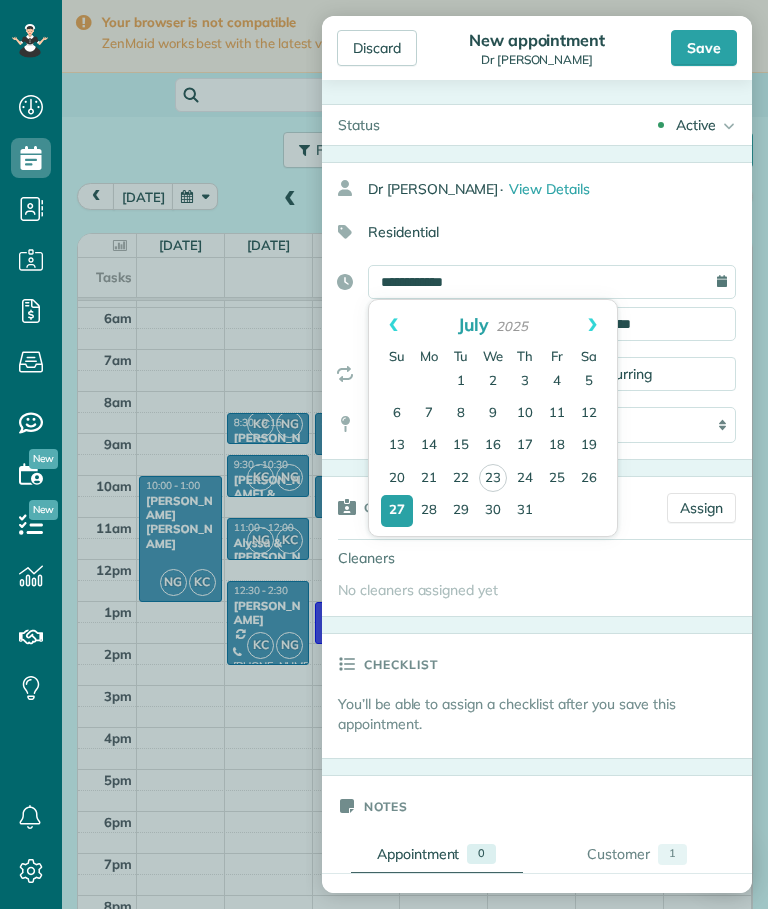 click on "31" at bounding box center [525, 511] 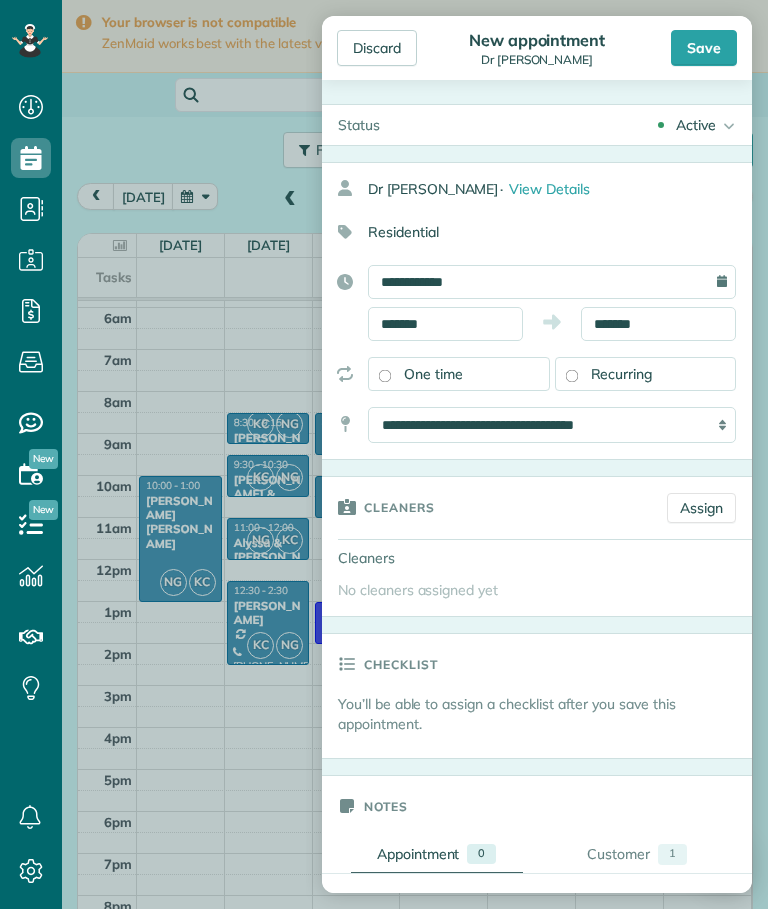 click on "Assign" at bounding box center [701, 508] 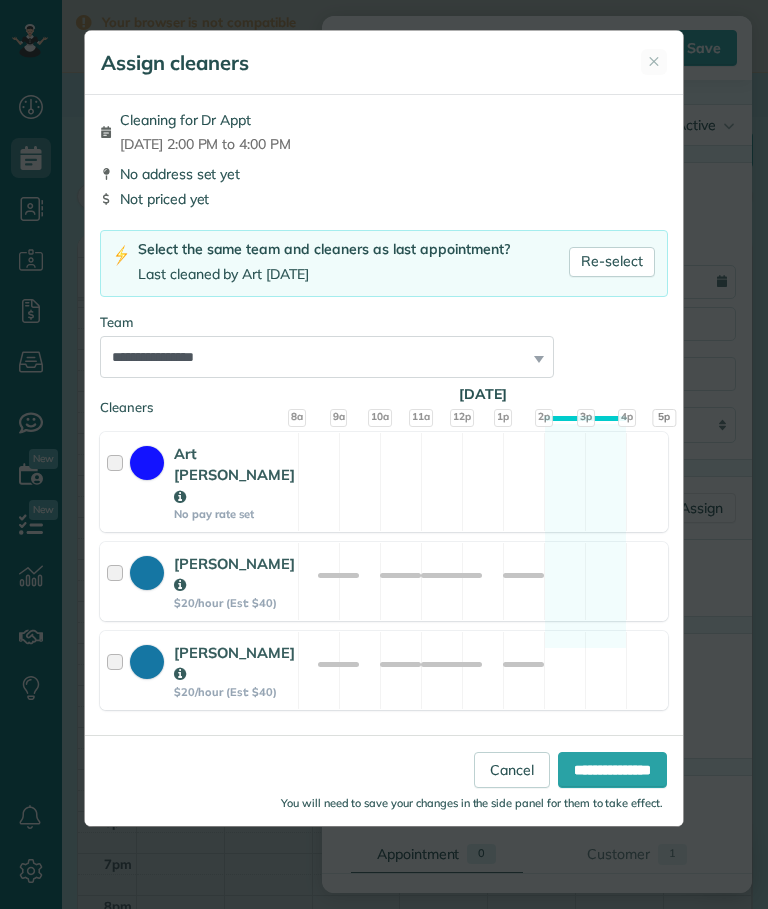 click on "Art Tafur
No pay rate set
Available" at bounding box center (384, 482) 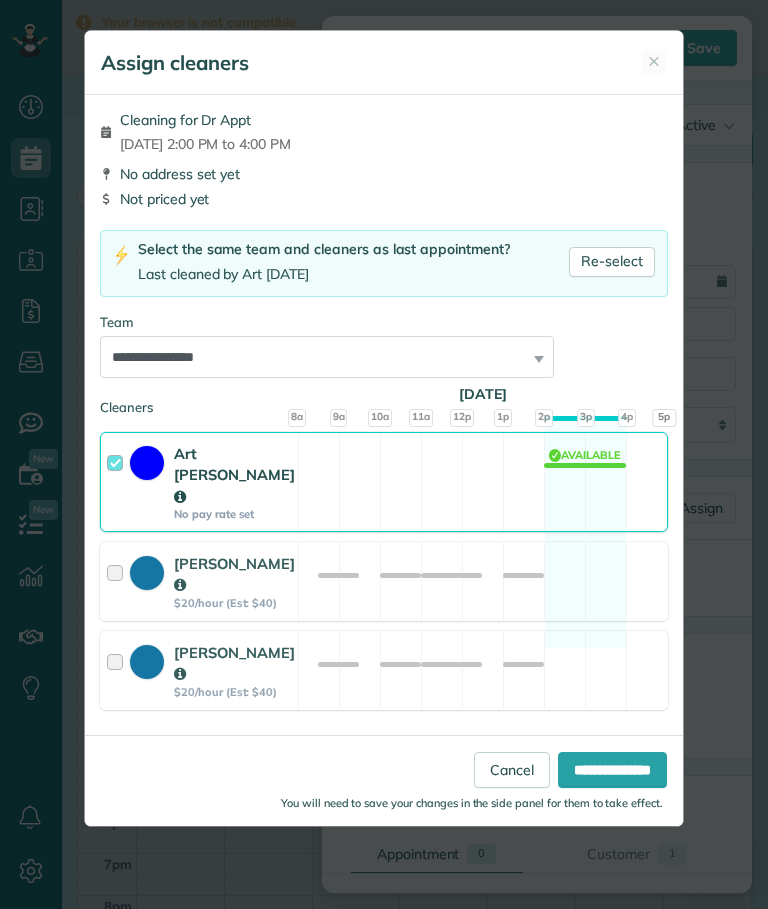click on "**********" at bounding box center [612, 770] 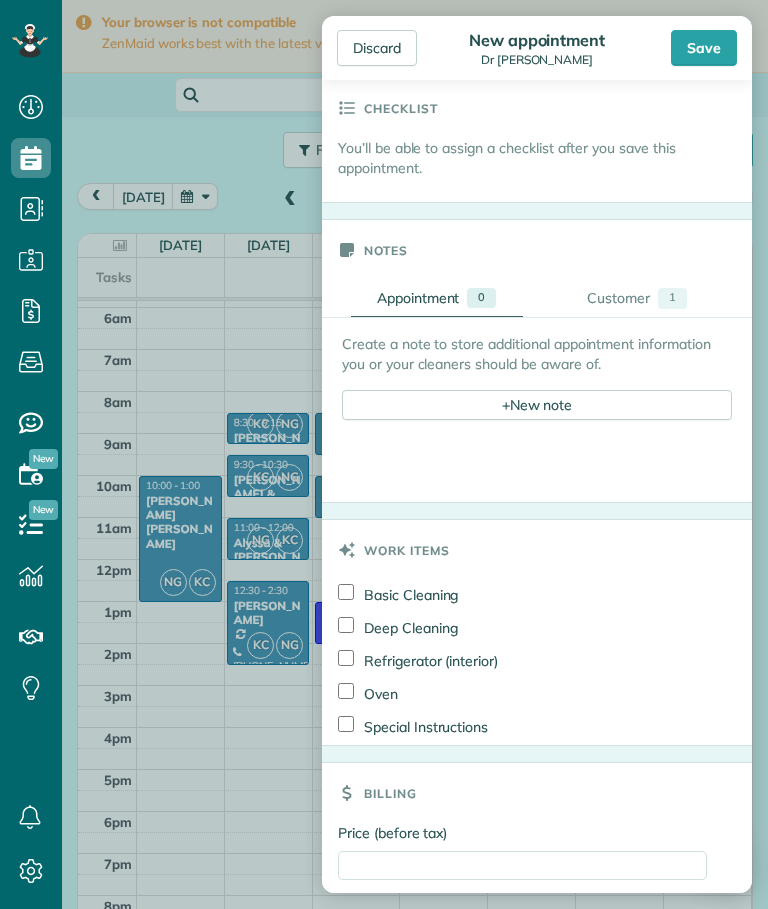 scroll, scrollTop: 593, scrollLeft: 0, axis: vertical 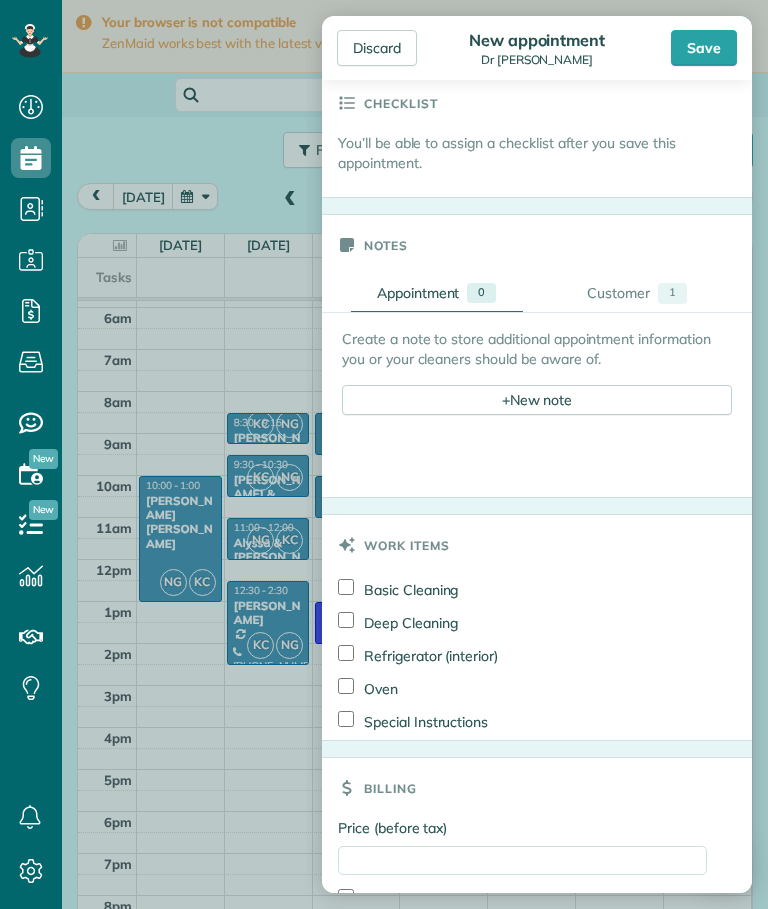 click on "+ New note" at bounding box center [537, 400] 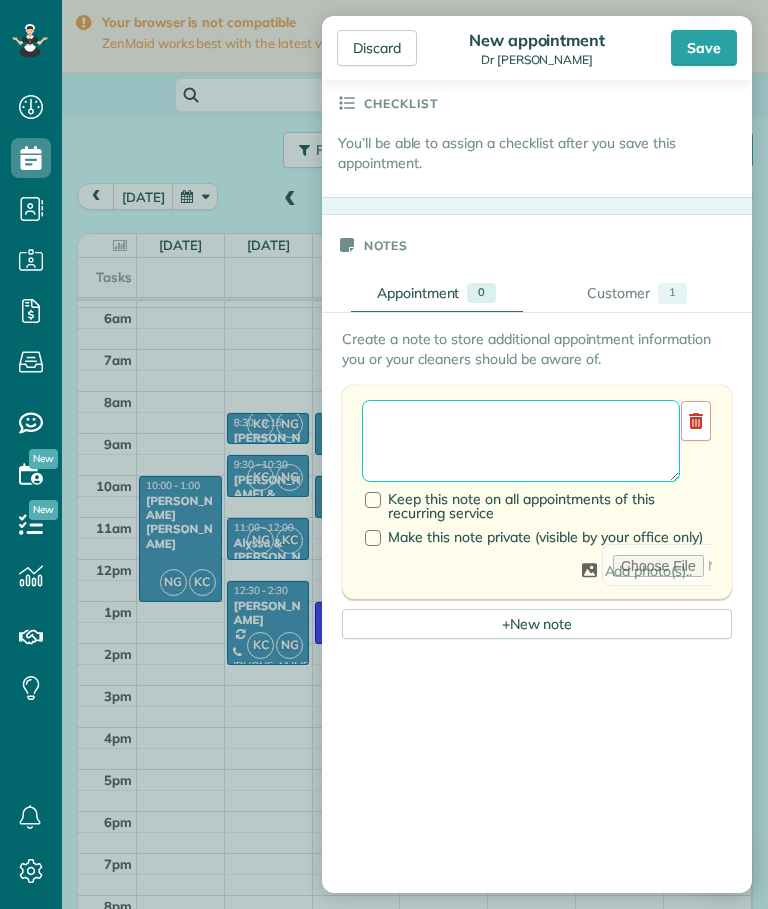 click at bounding box center [521, 441] 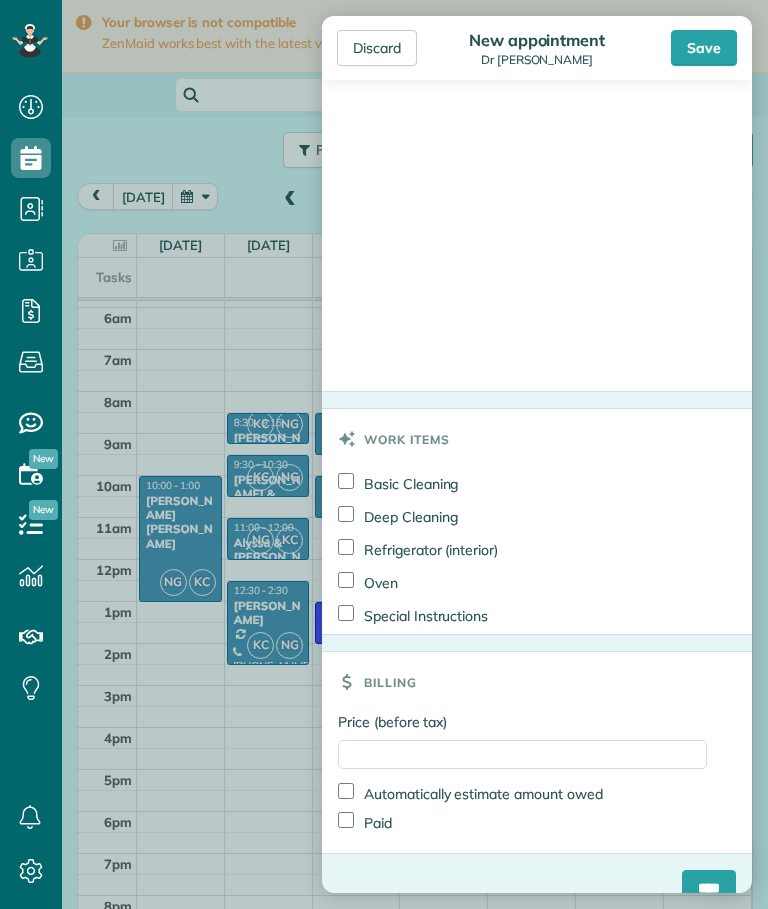 scroll, scrollTop: 1207, scrollLeft: 0, axis: vertical 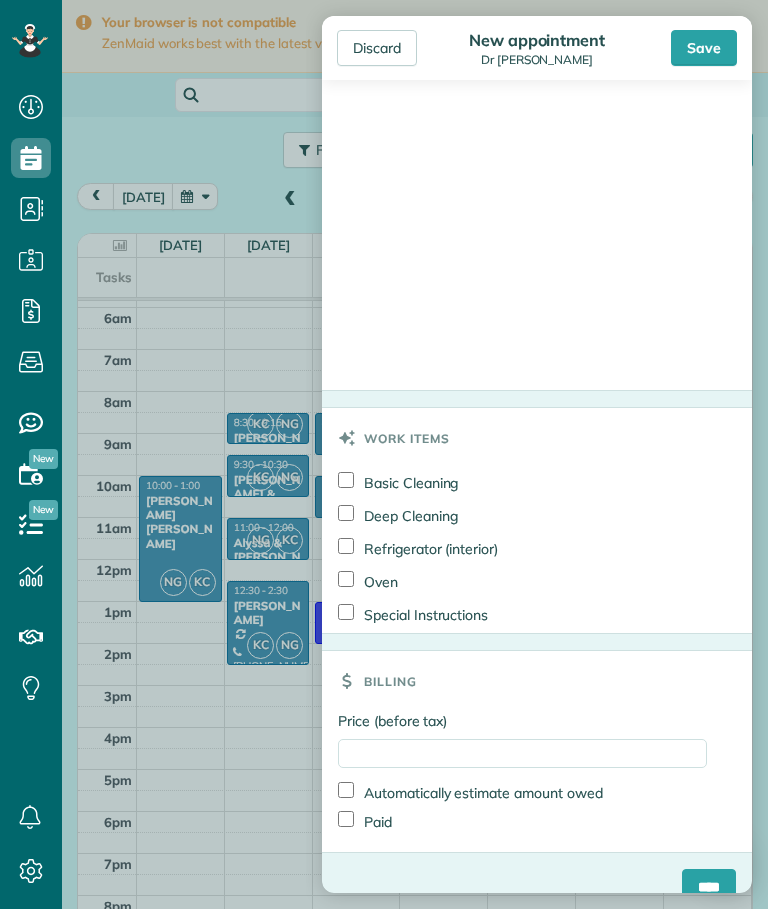 type on "**********" 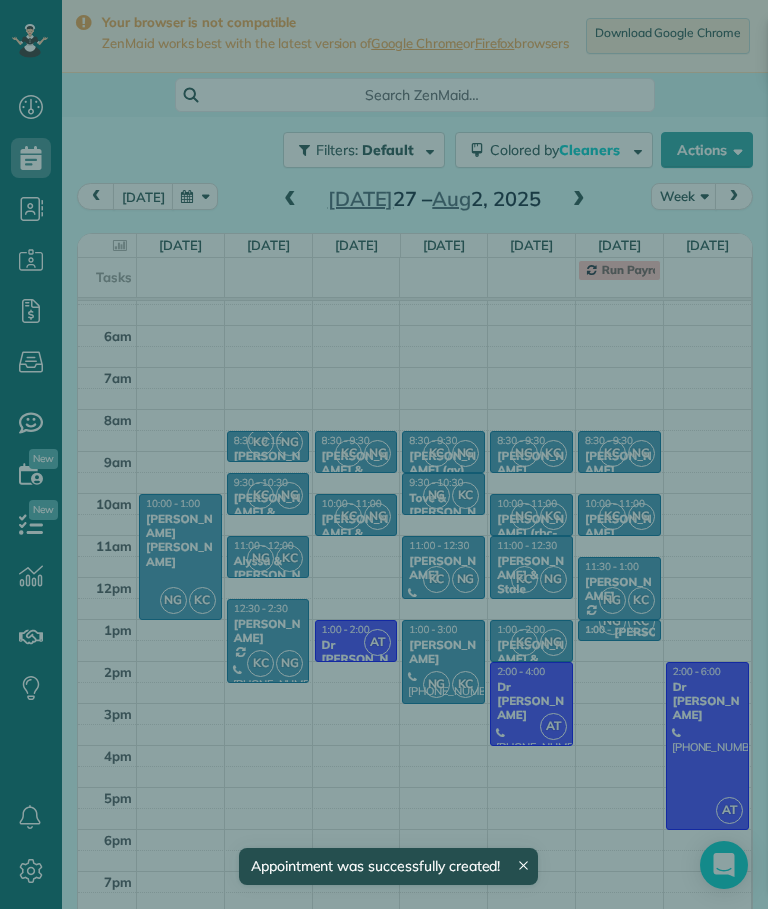 scroll, scrollTop: 59, scrollLeft: 0, axis: vertical 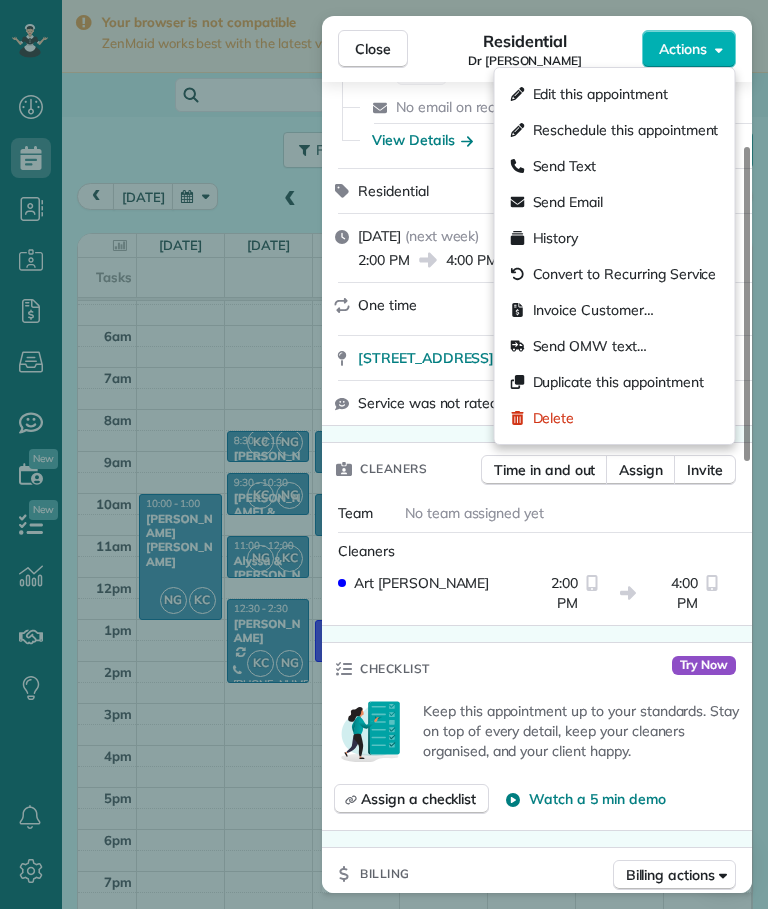 click on "Edit this appointment" at bounding box center [600, 94] 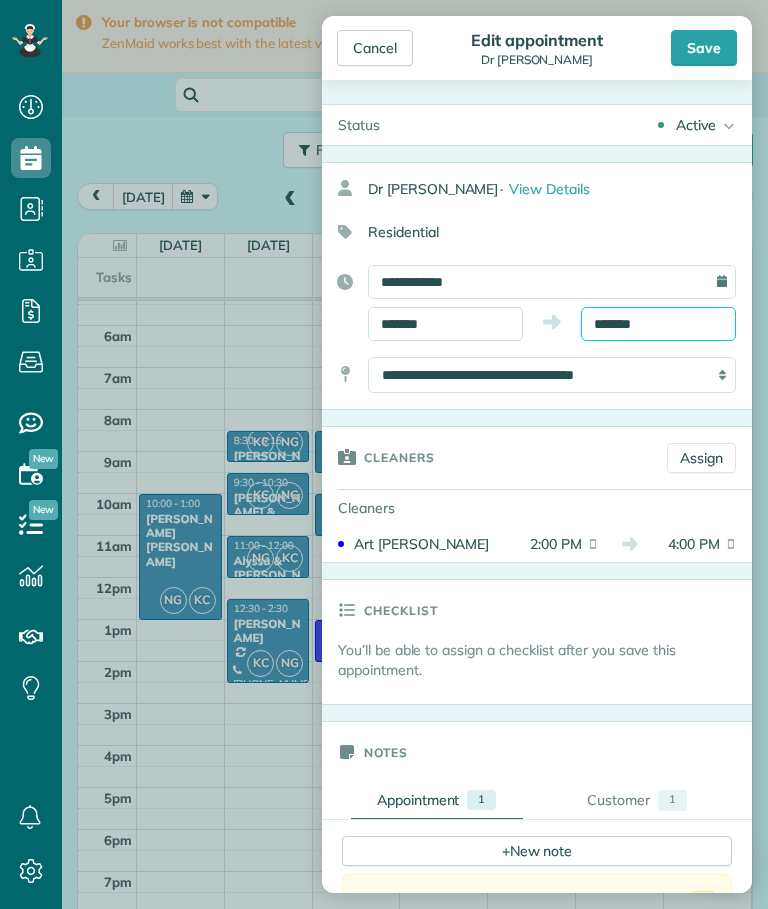 click on "*******" at bounding box center [658, 324] 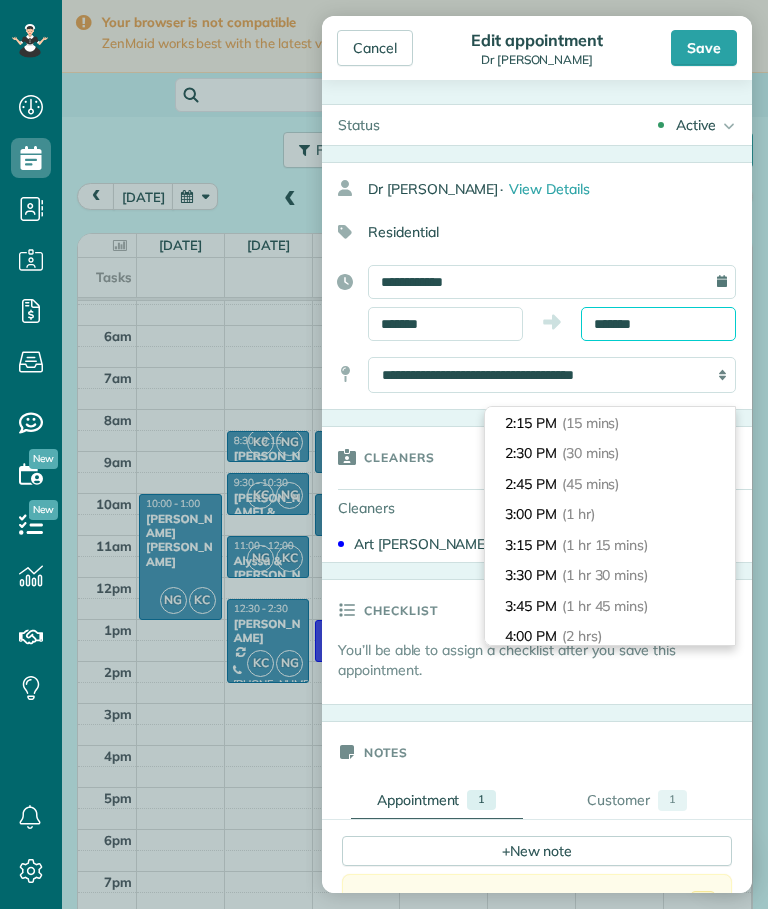 scroll, scrollTop: 29, scrollLeft: 0, axis: vertical 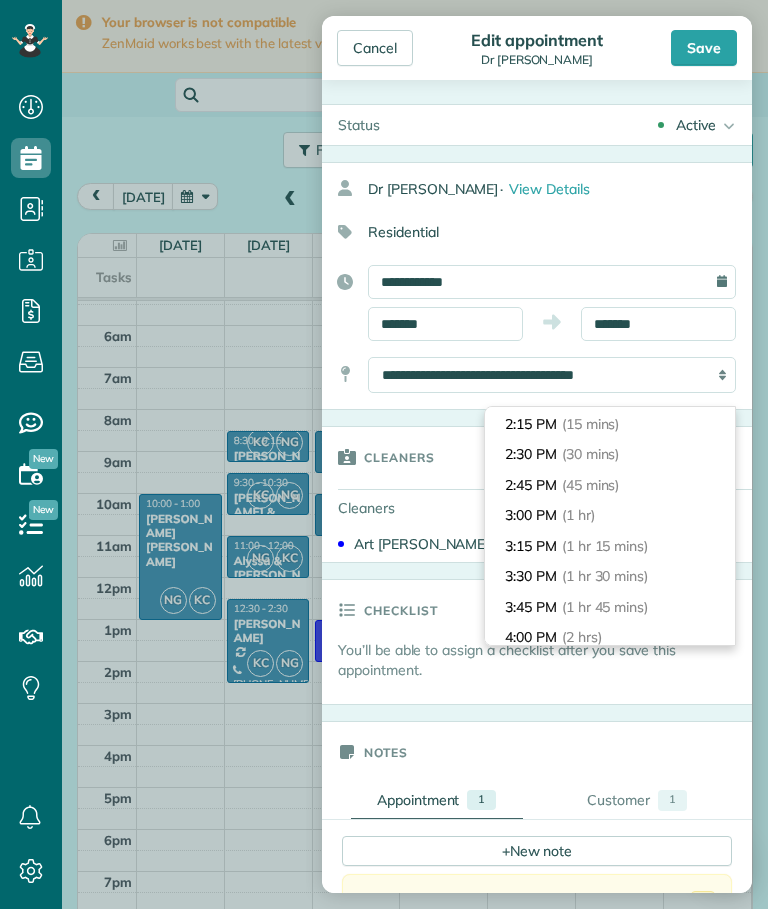 click on "(1 hr)" at bounding box center [578, 515] 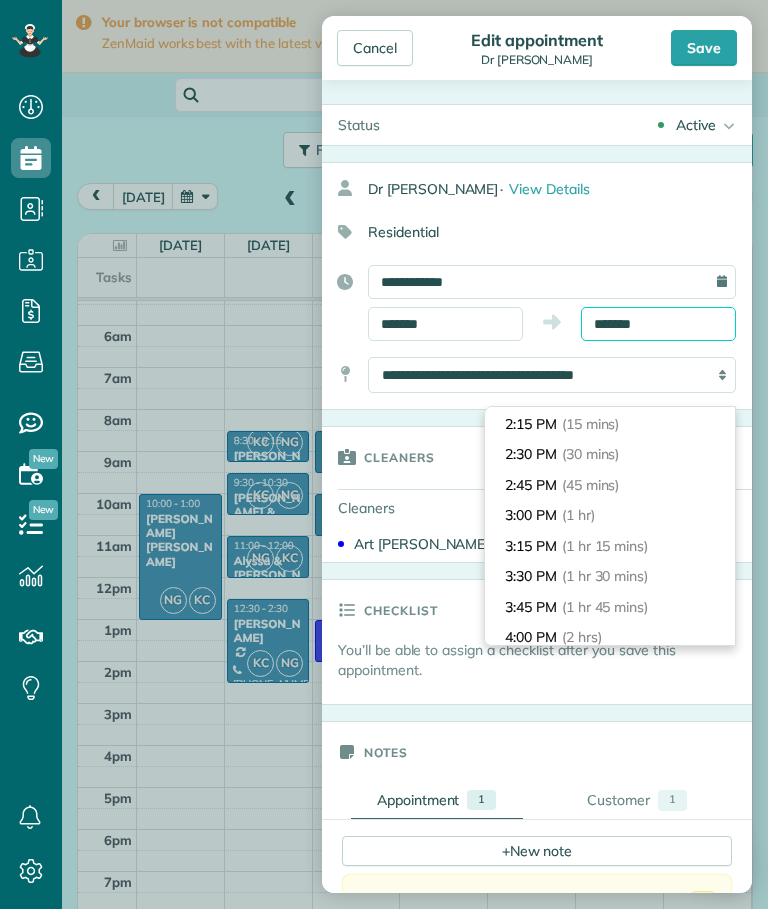 type on "*******" 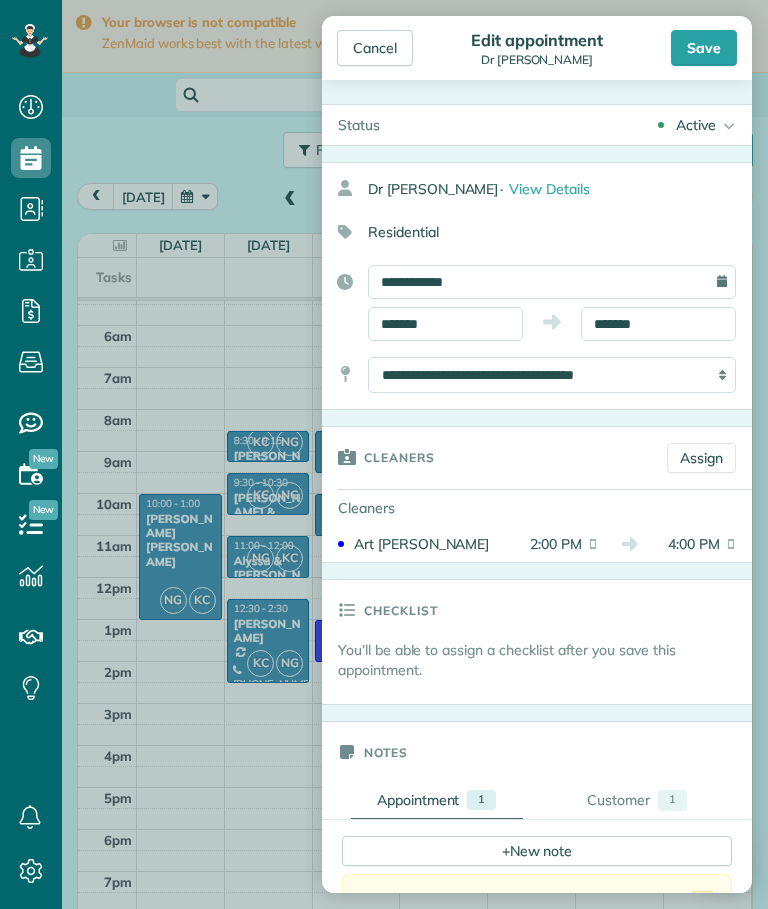 click on "Save" at bounding box center [704, 48] 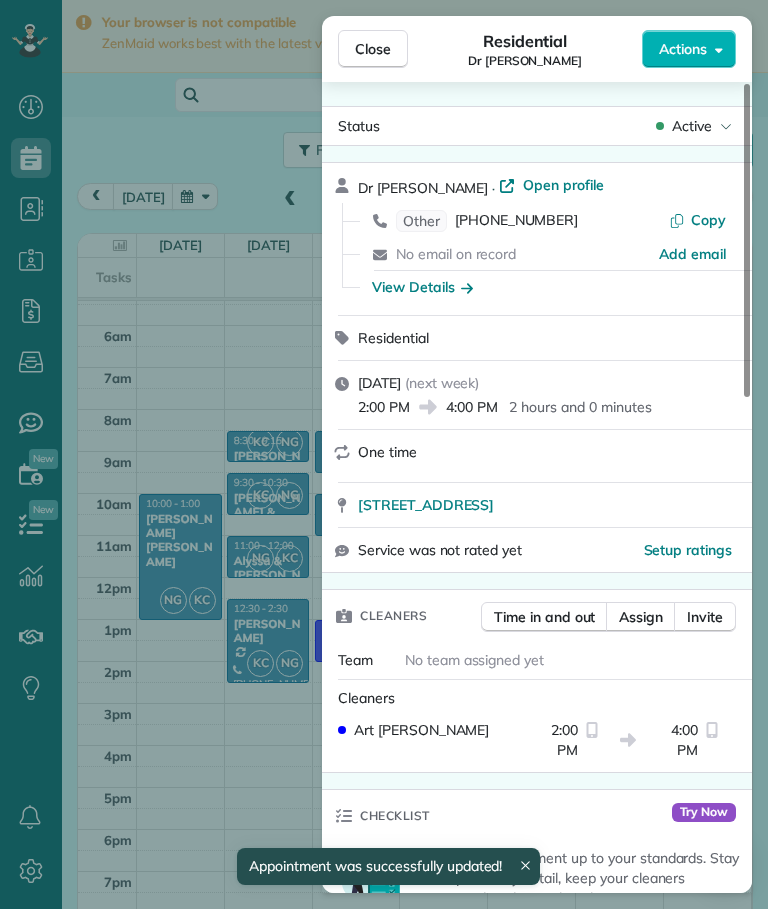 scroll, scrollTop: 59, scrollLeft: 0, axis: vertical 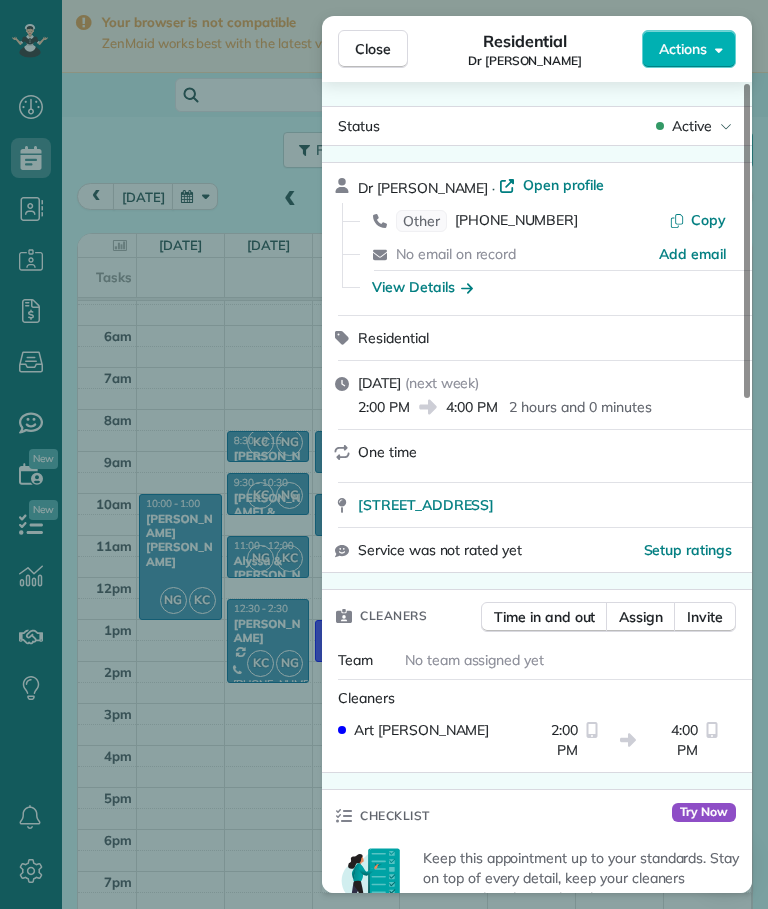 click on "Close" at bounding box center [373, 49] 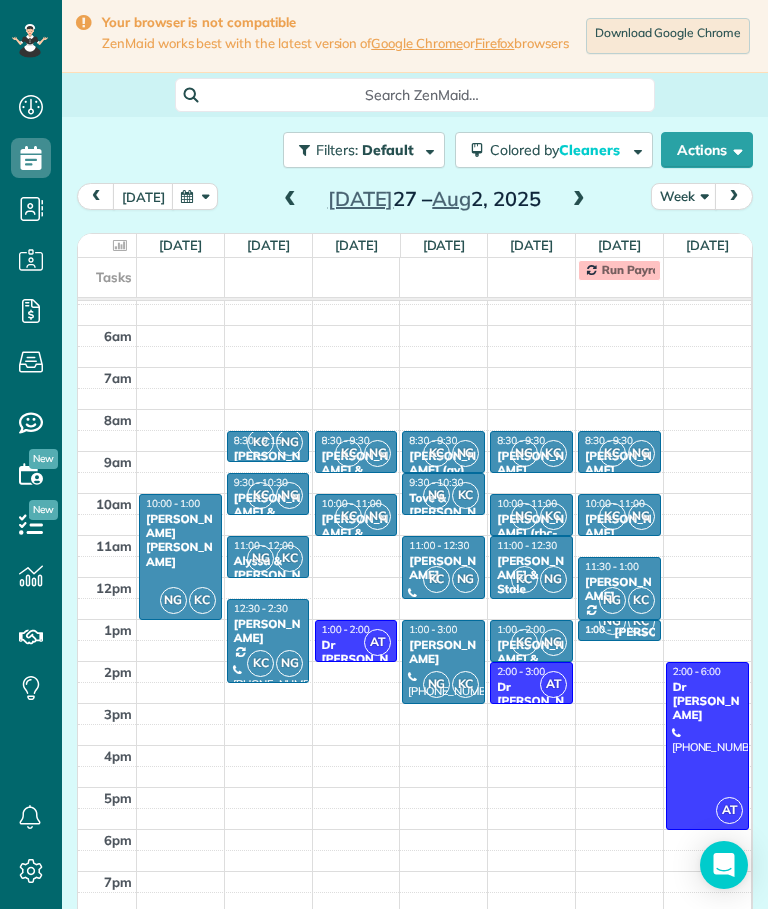 click on "Actions" at bounding box center (707, 150) 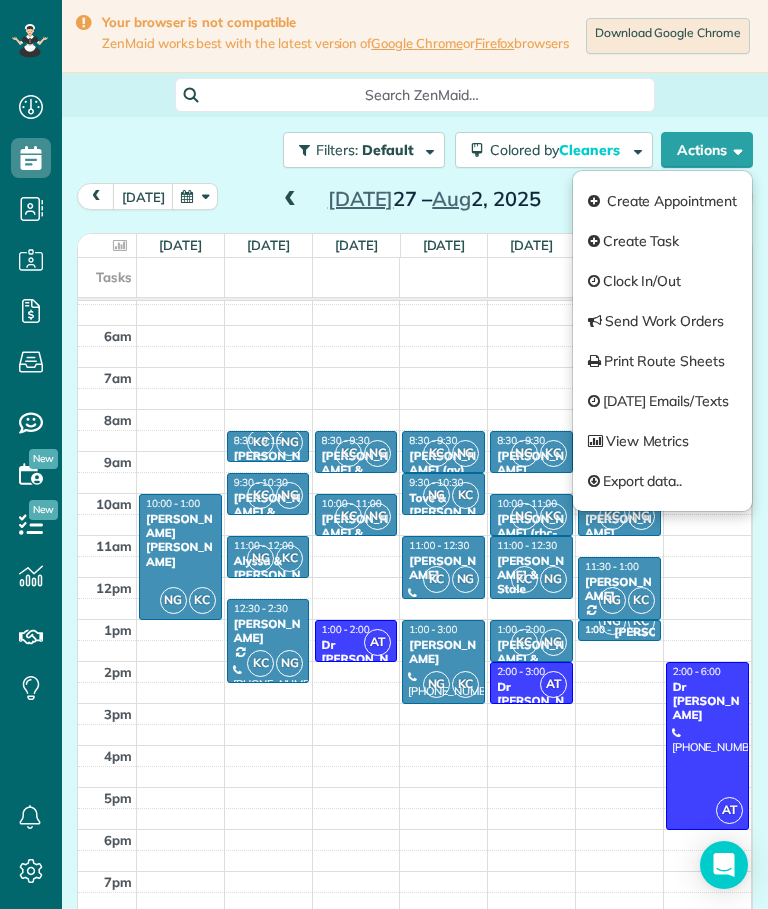 click on "Create Appointment" at bounding box center (662, 201) 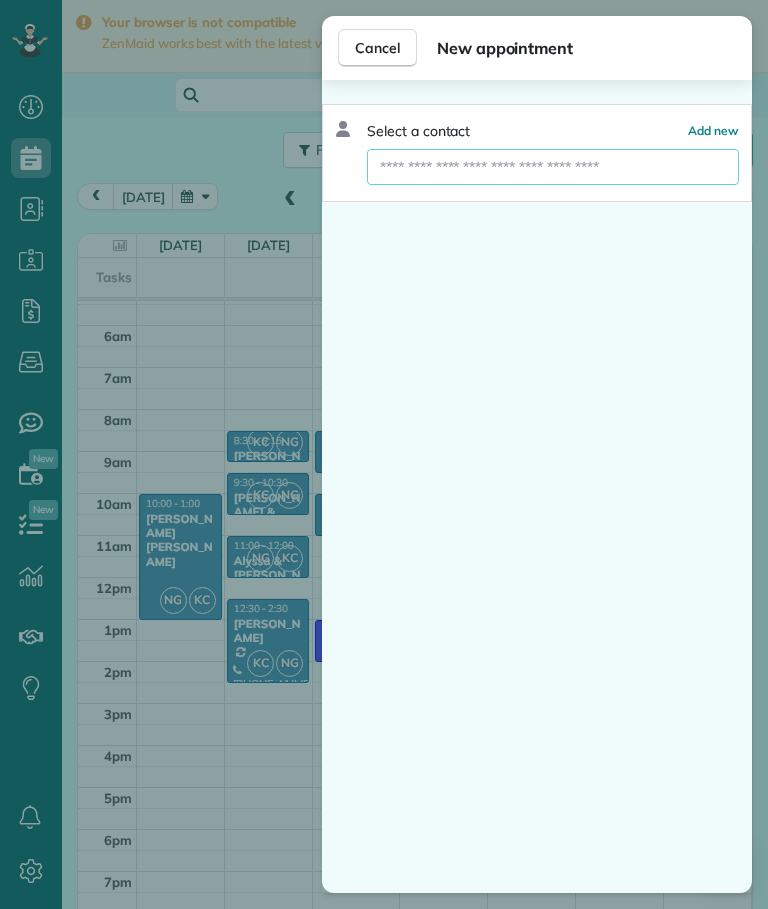 click at bounding box center (553, 167) 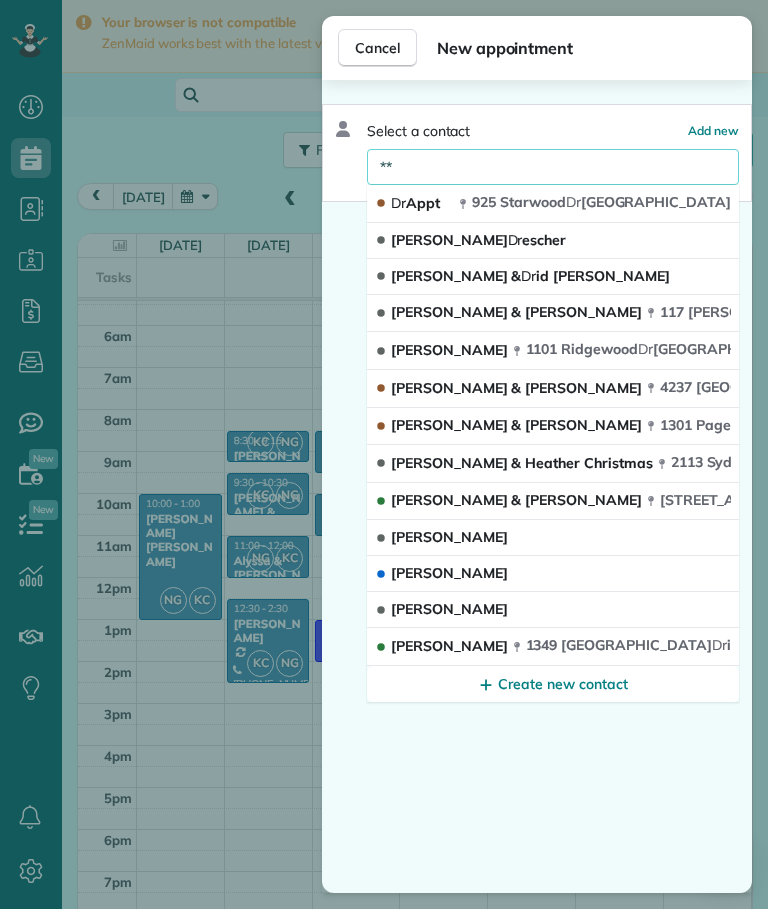 type on "**" 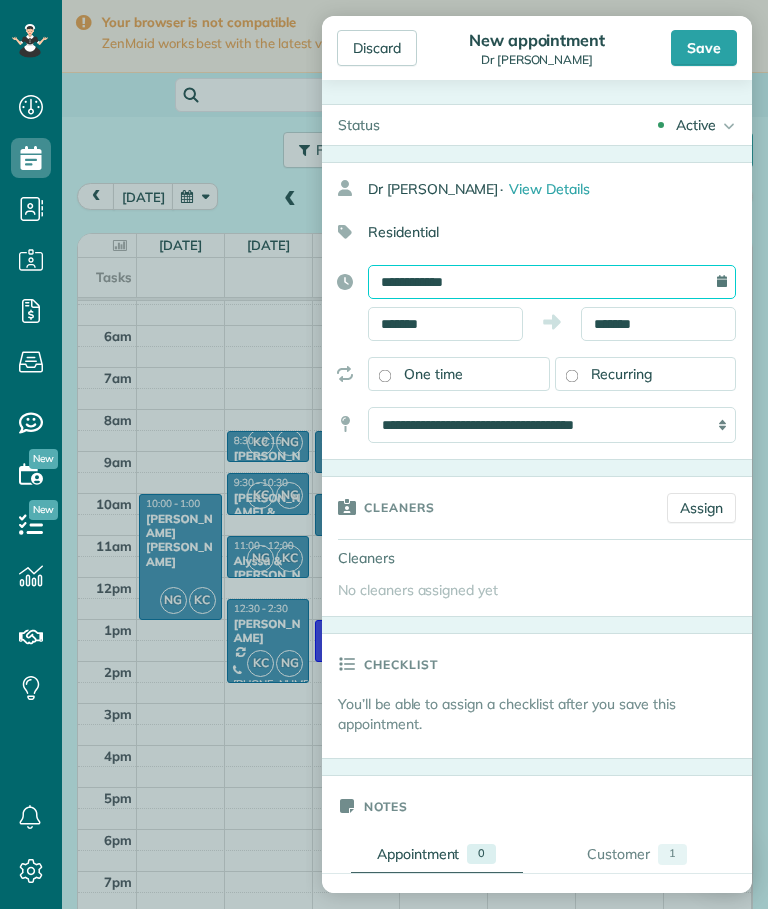 click on "**********" at bounding box center (552, 282) 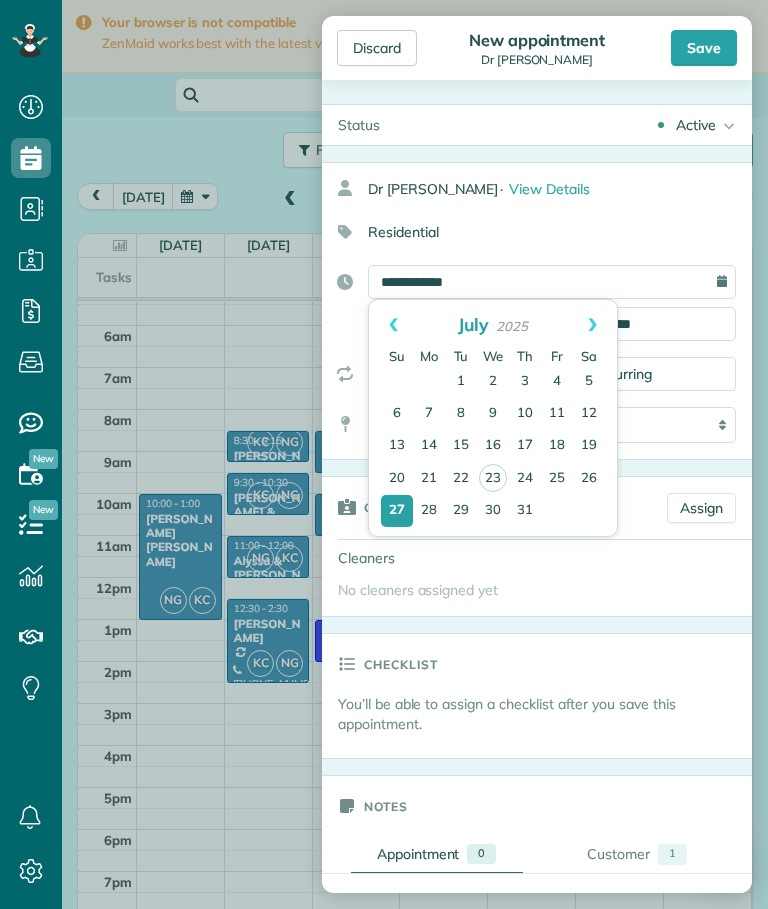 click on "31" at bounding box center (525, 511) 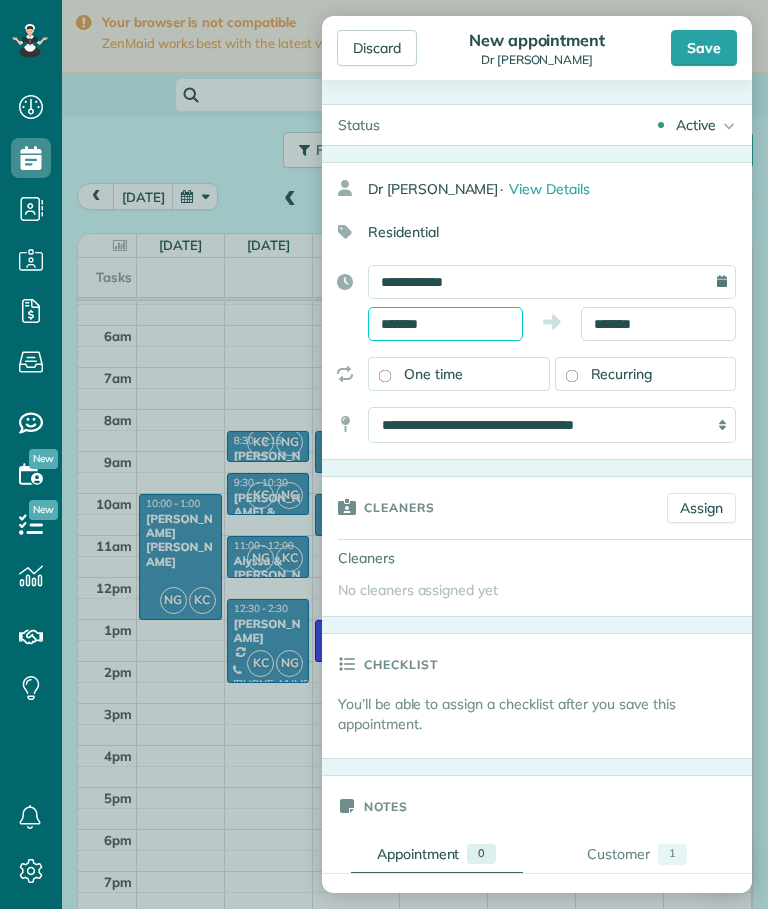 click on "Dashboard
Scheduling
Calendar View
List View
Dispatch View - Weekly scheduling (Beta)" at bounding box center [384, 454] 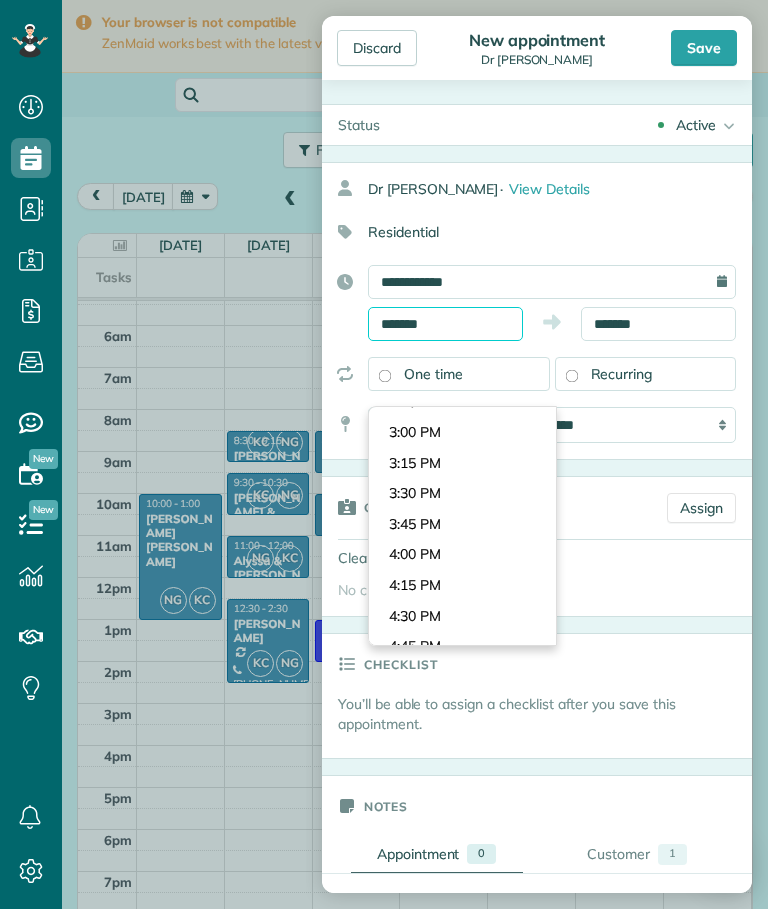 scroll, scrollTop: 1807, scrollLeft: 0, axis: vertical 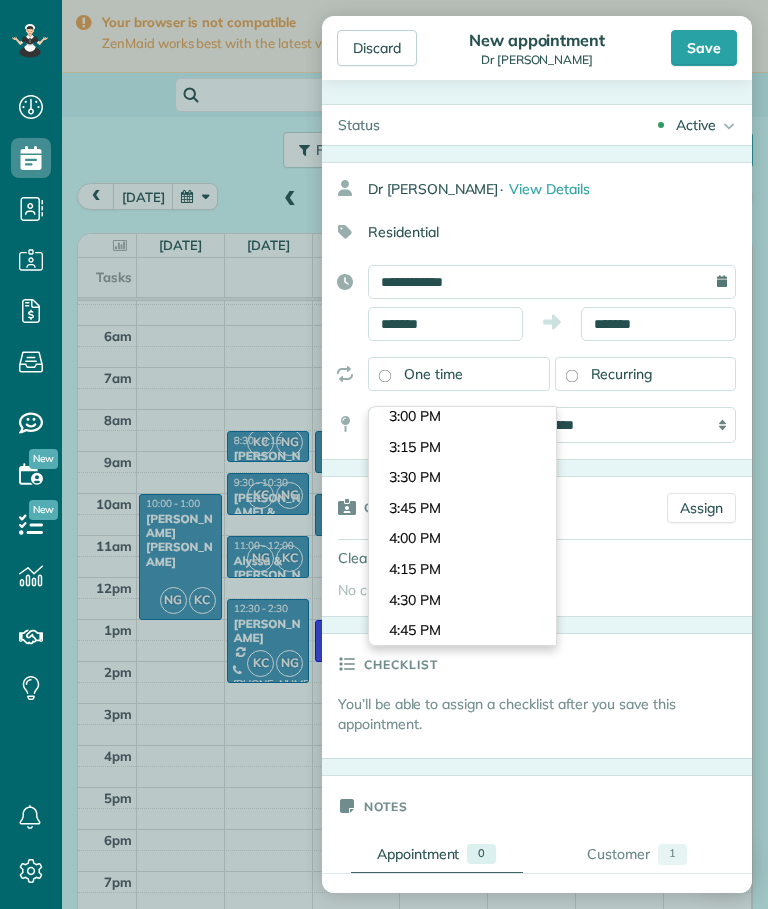 click on "Dashboard
Scheduling
Calendar View
List View
Dispatch View - Weekly scheduling (Beta)" at bounding box center (384, 454) 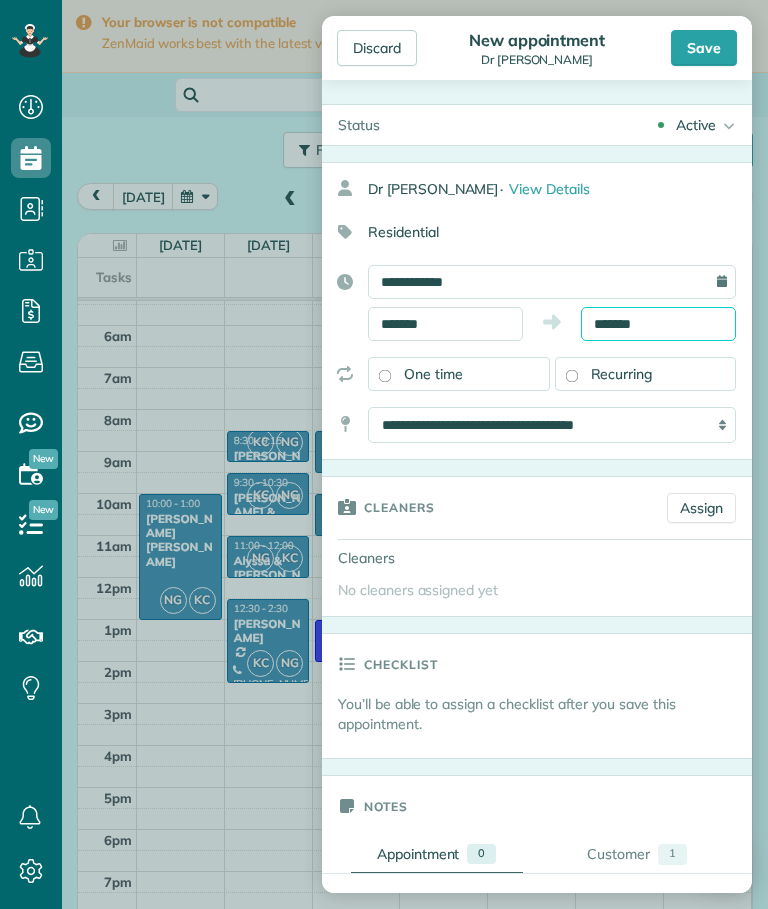 click on "*******" at bounding box center [658, 324] 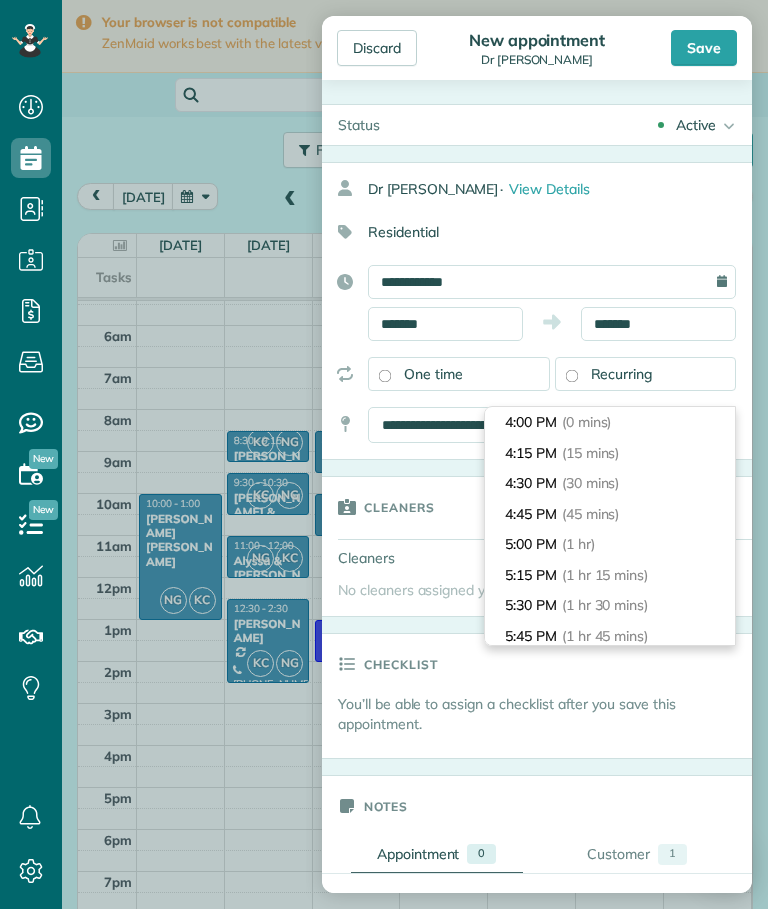 click on "5:00 PM  (1 hr)" at bounding box center (610, 544) 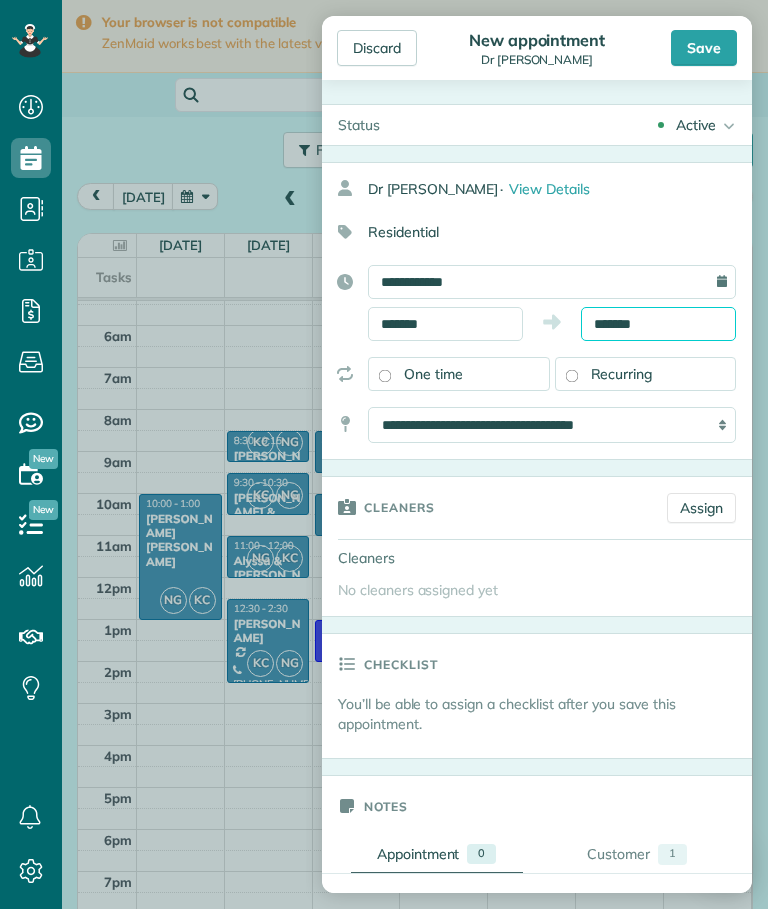 type on "*******" 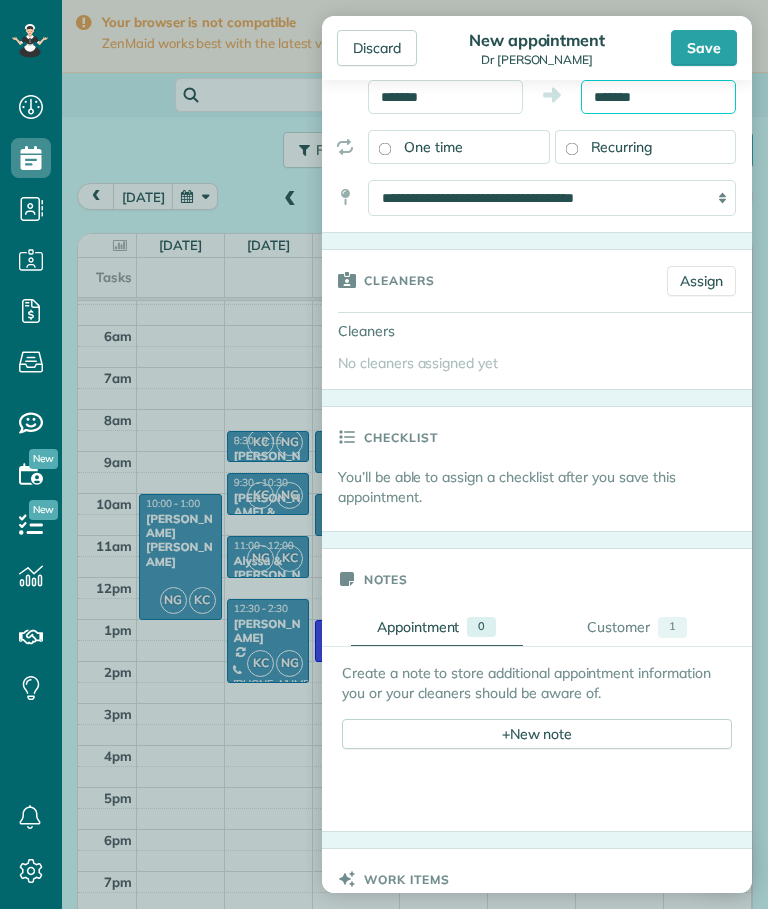 scroll, scrollTop: 243, scrollLeft: 0, axis: vertical 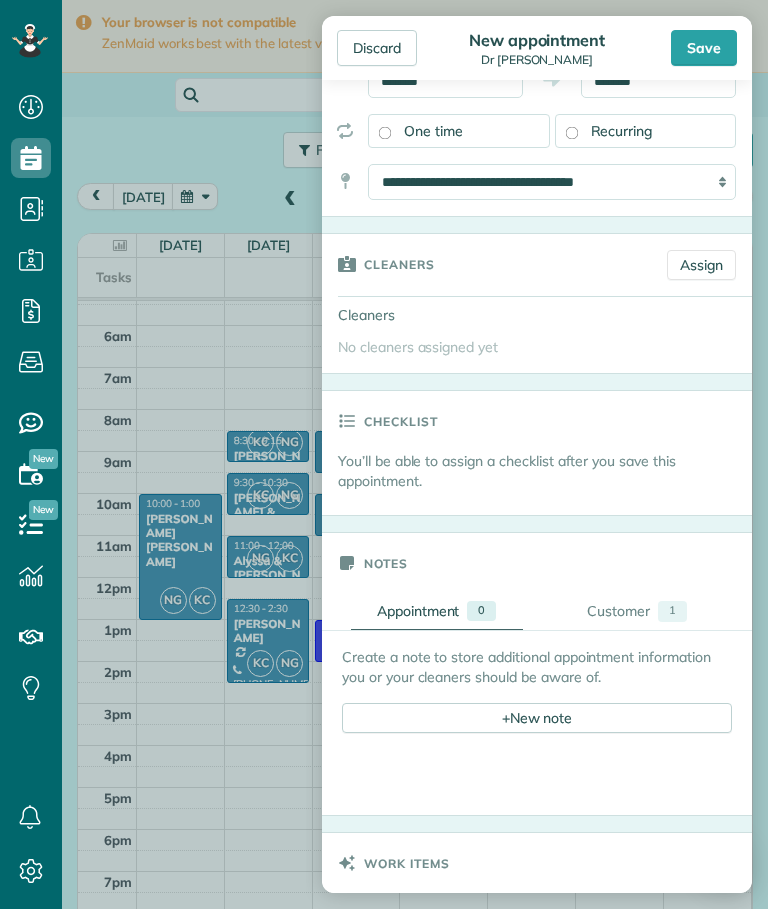 click on "Checklist" at bounding box center (537, 421) 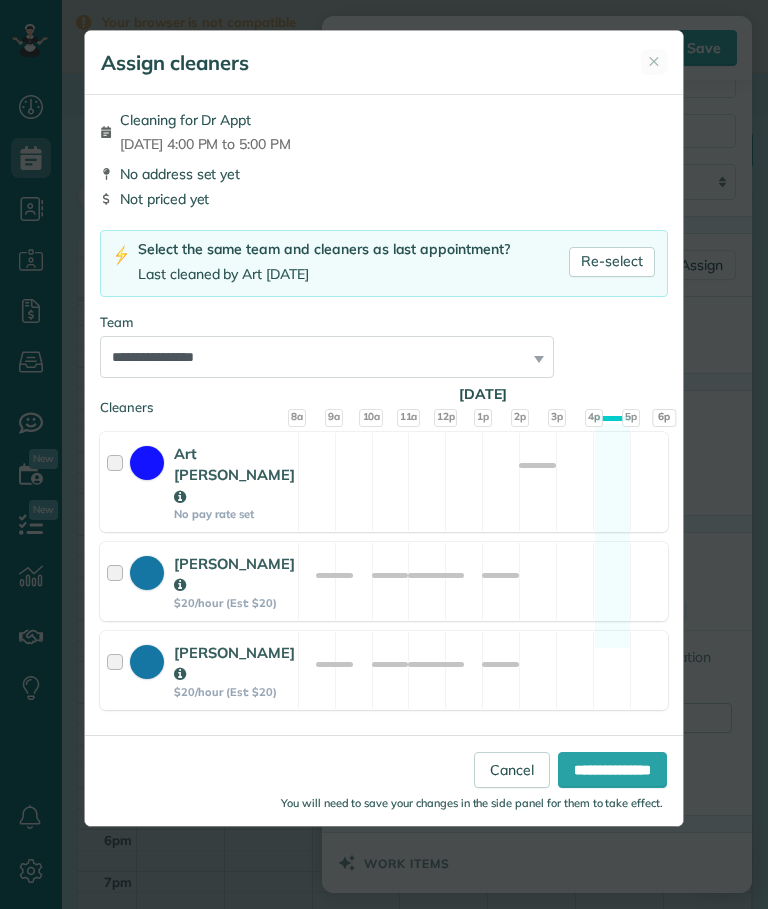 click on "Art Tafur
No pay rate set
Available" at bounding box center (384, 482) 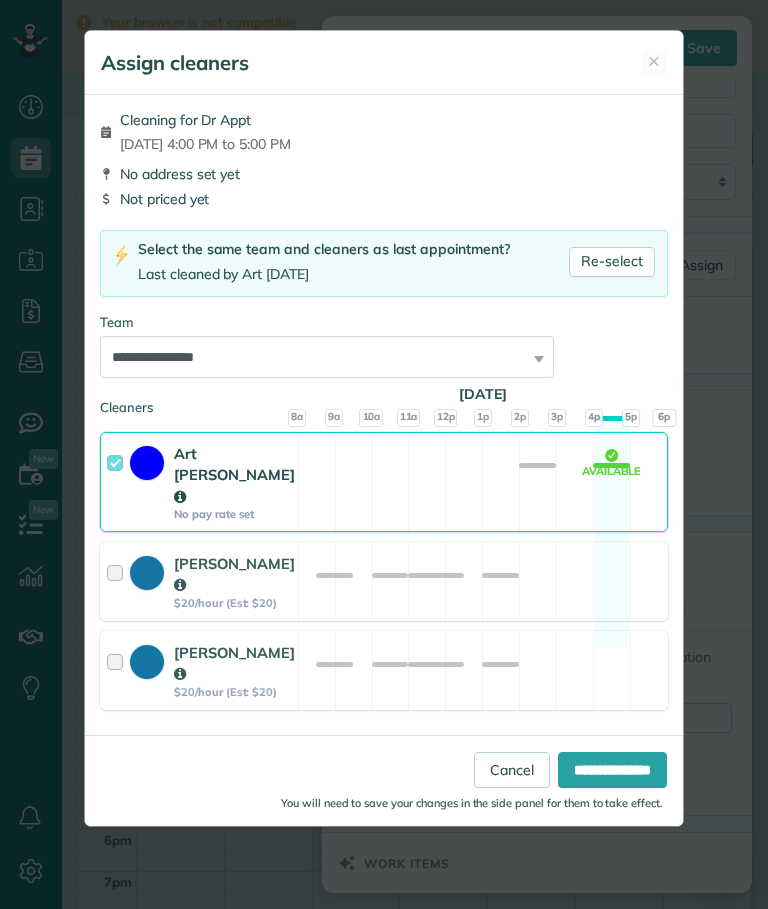 click on "**********" at bounding box center [612, 770] 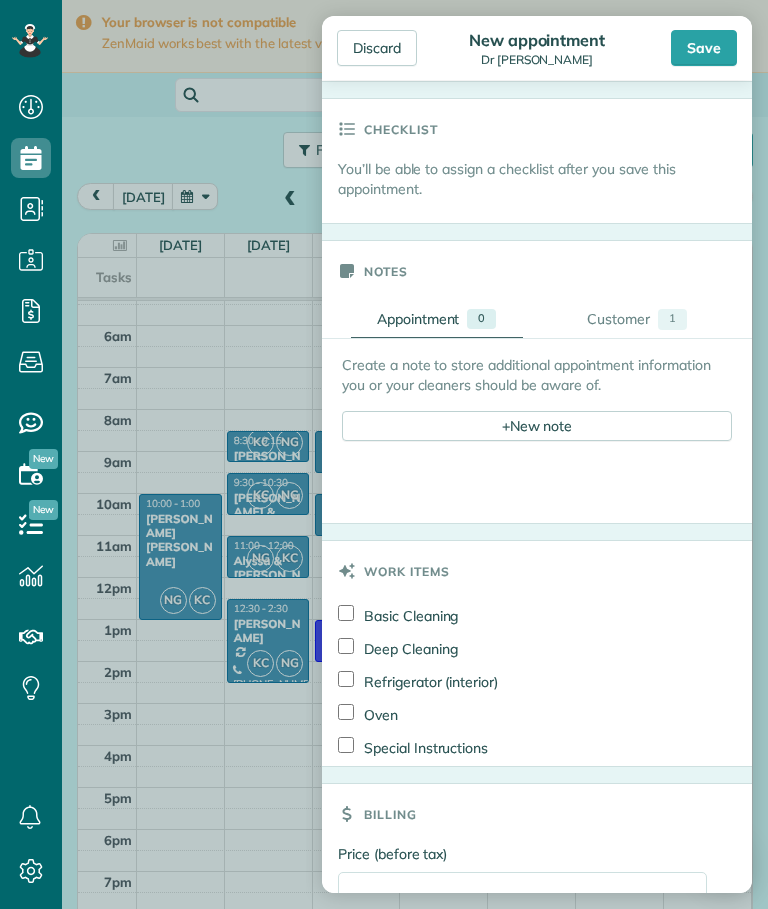 scroll, scrollTop: 600, scrollLeft: 0, axis: vertical 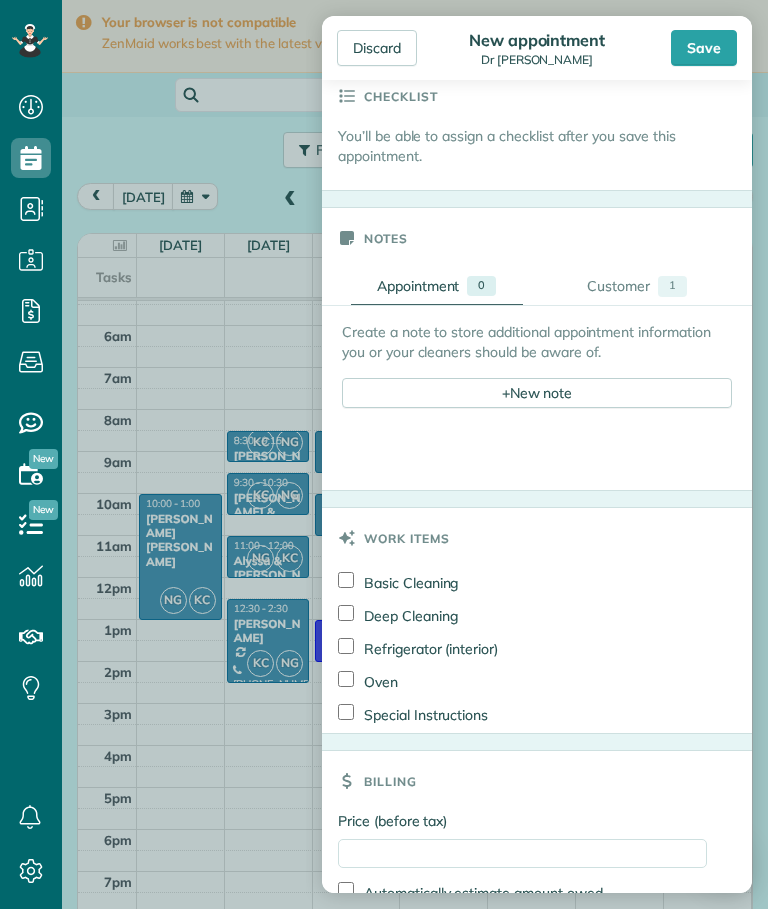 click on "+ New note" at bounding box center (537, 393) 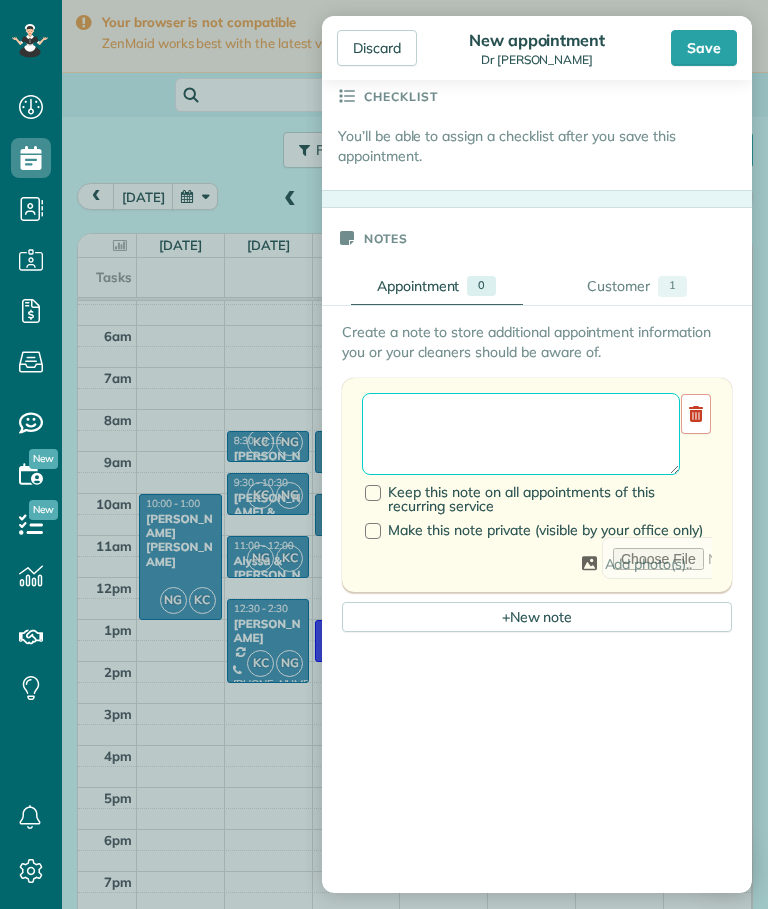 click at bounding box center [521, 434] 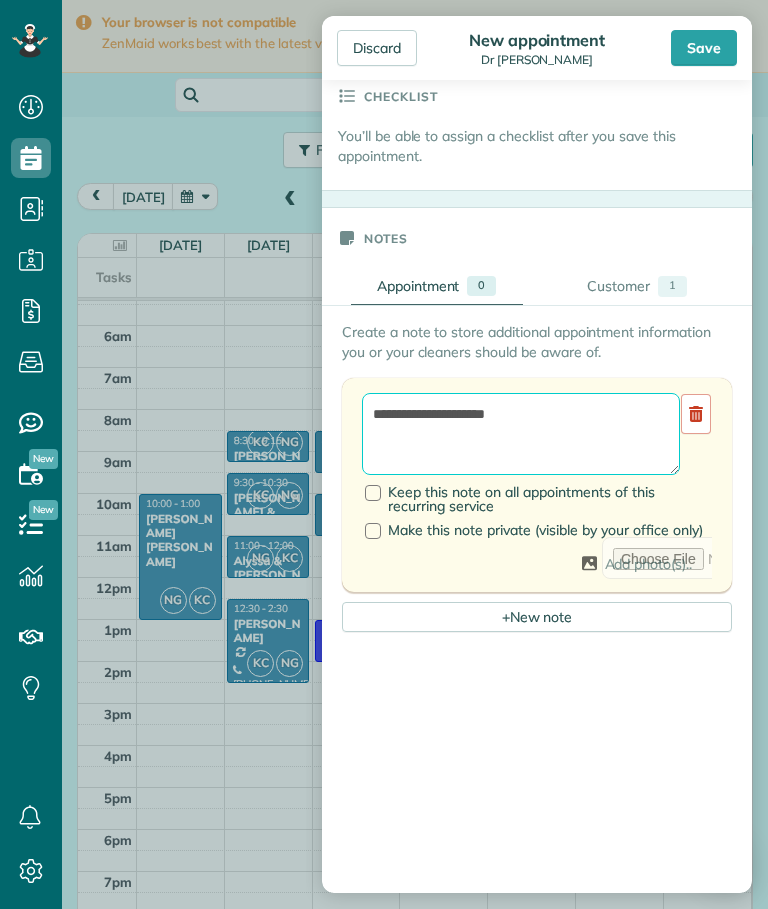 type on "**********" 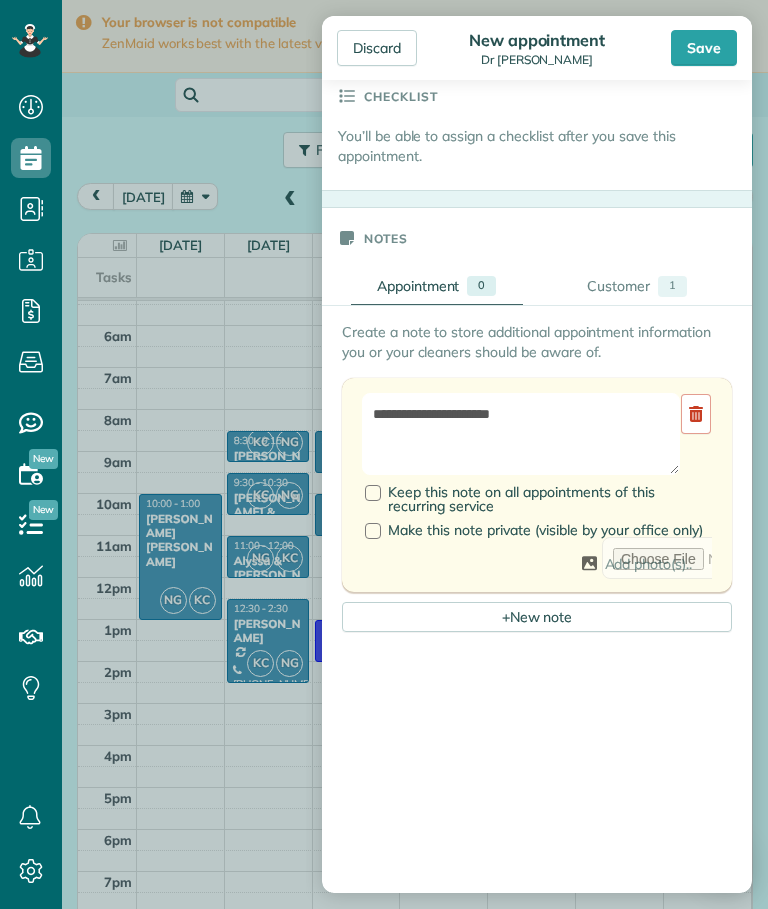 click on "Save" at bounding box center (704, 48) 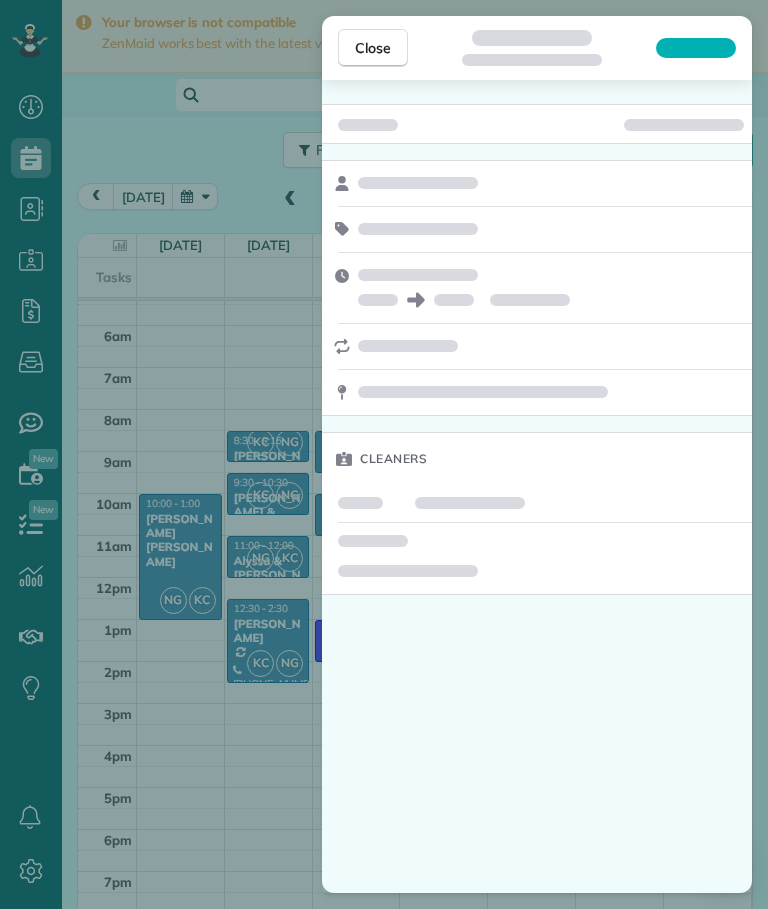 scroll, scrollTop: 59, scrollLeft: 0, axis: vertical 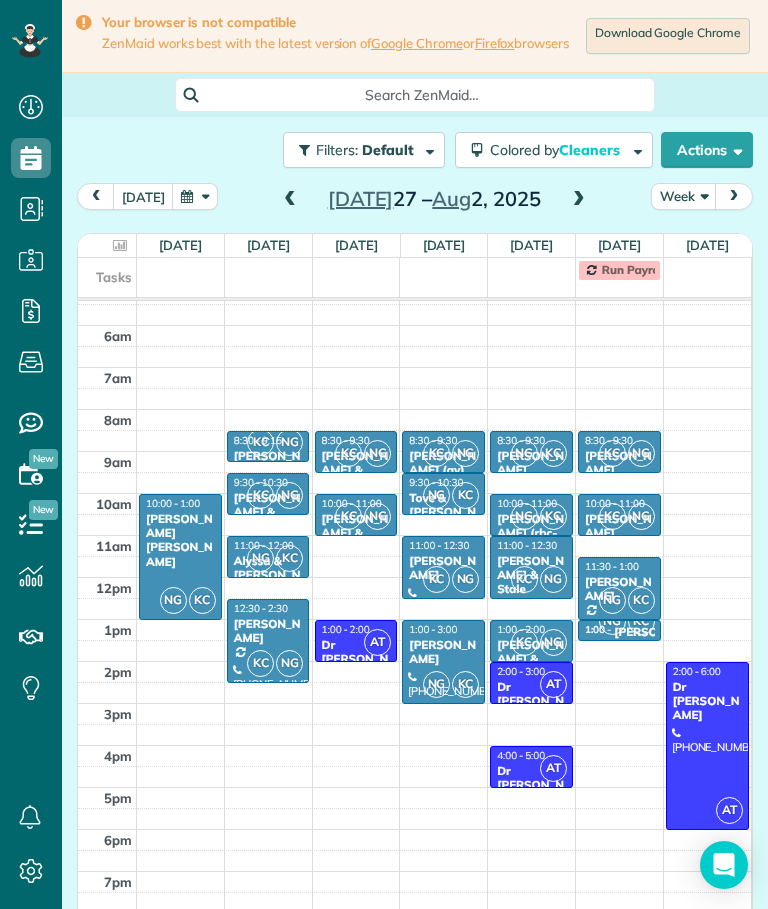 click on "Dr Appt" at bounding box center [356, 659] 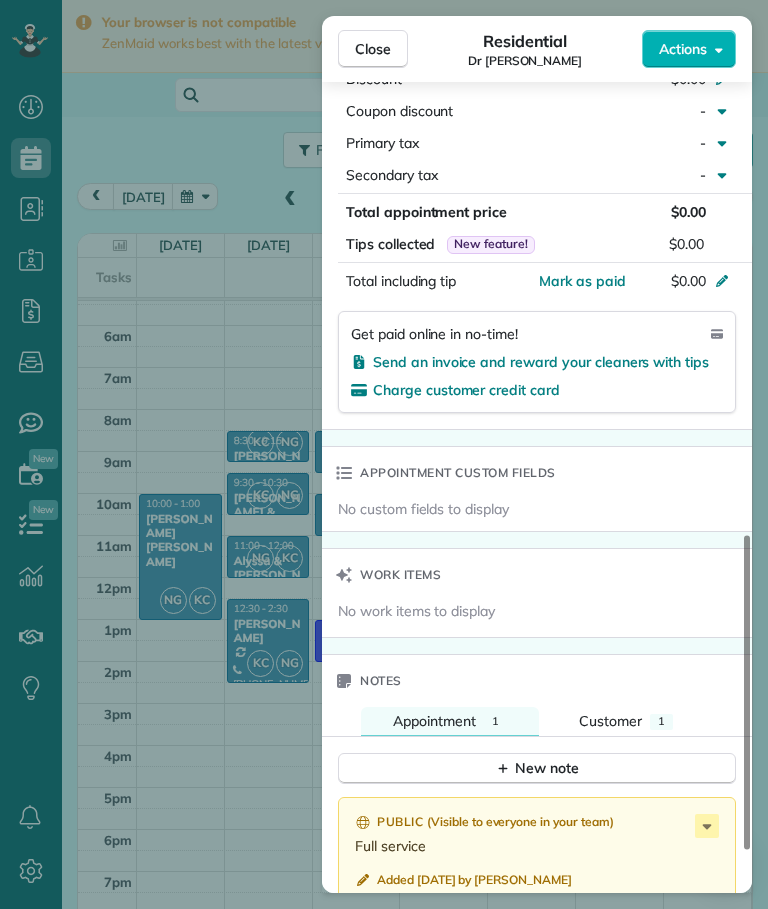scroll, scrollTop: 1055, scrollLeft: 0, axis: vertical 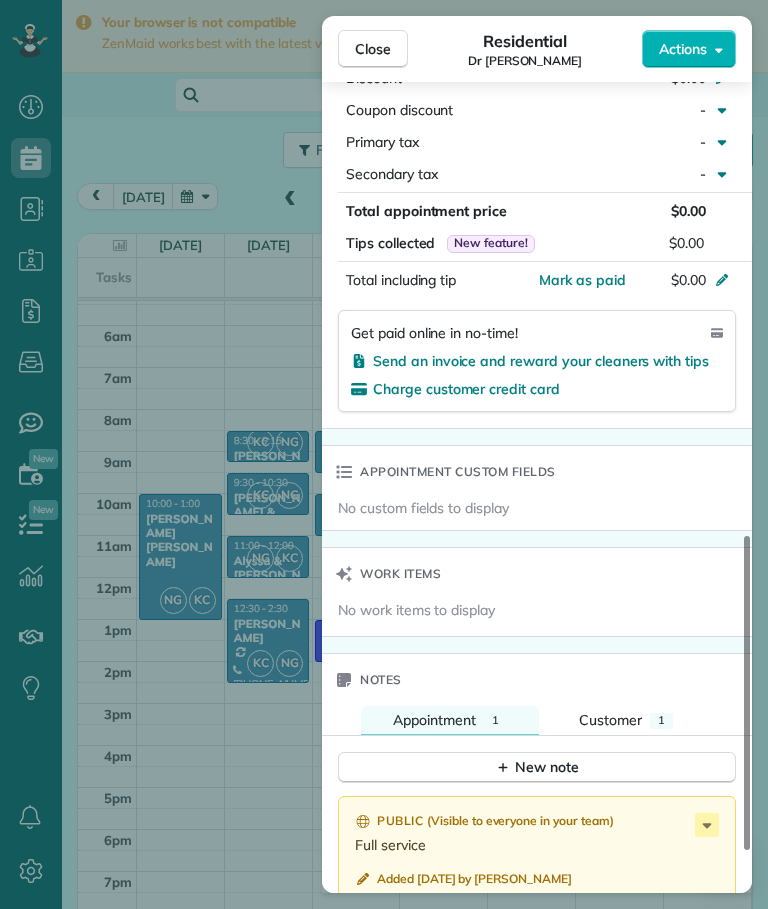 click on "Close" at bounding box center (373, 49) 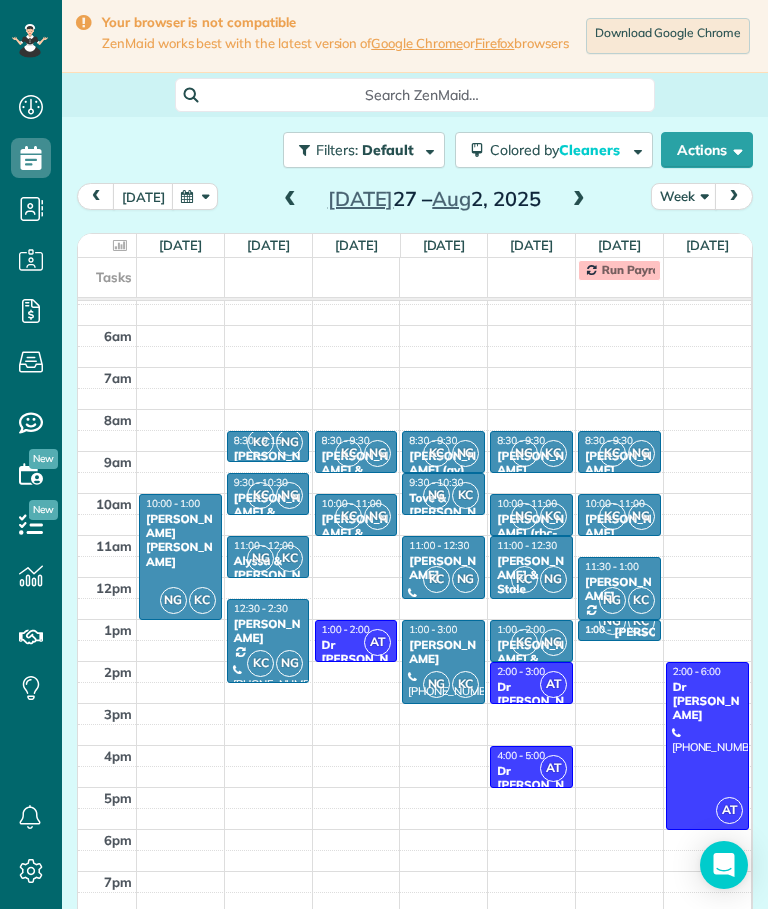 click on "Actions" at bounding box center [707, 150] 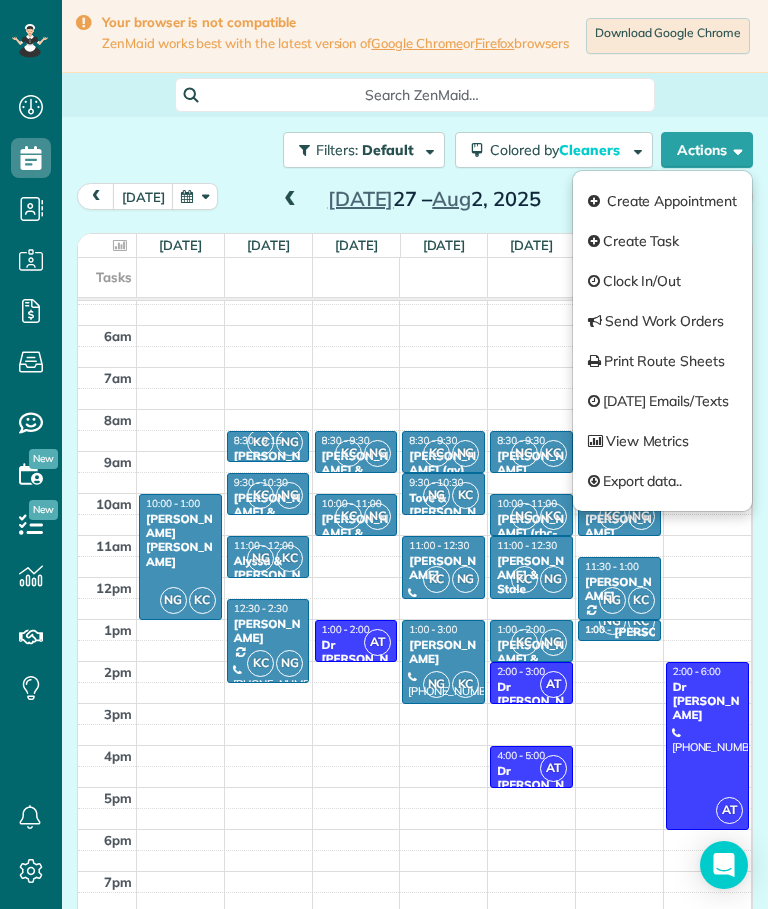 click on "Create Appointment" at bounding box center [662, 201] 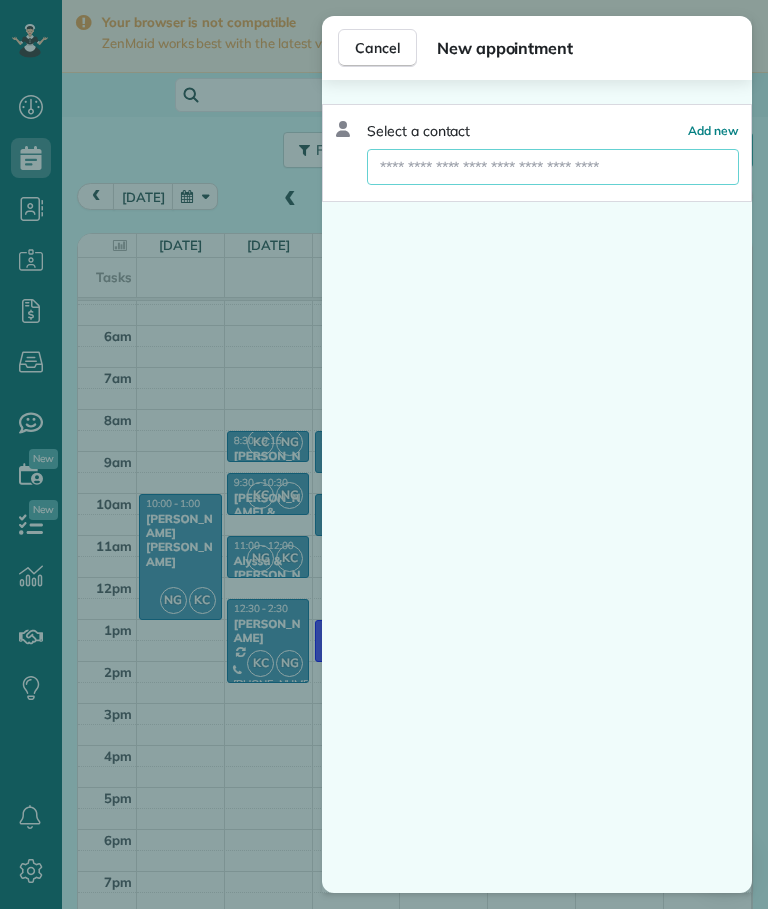 click at bounding box center [553, 167] 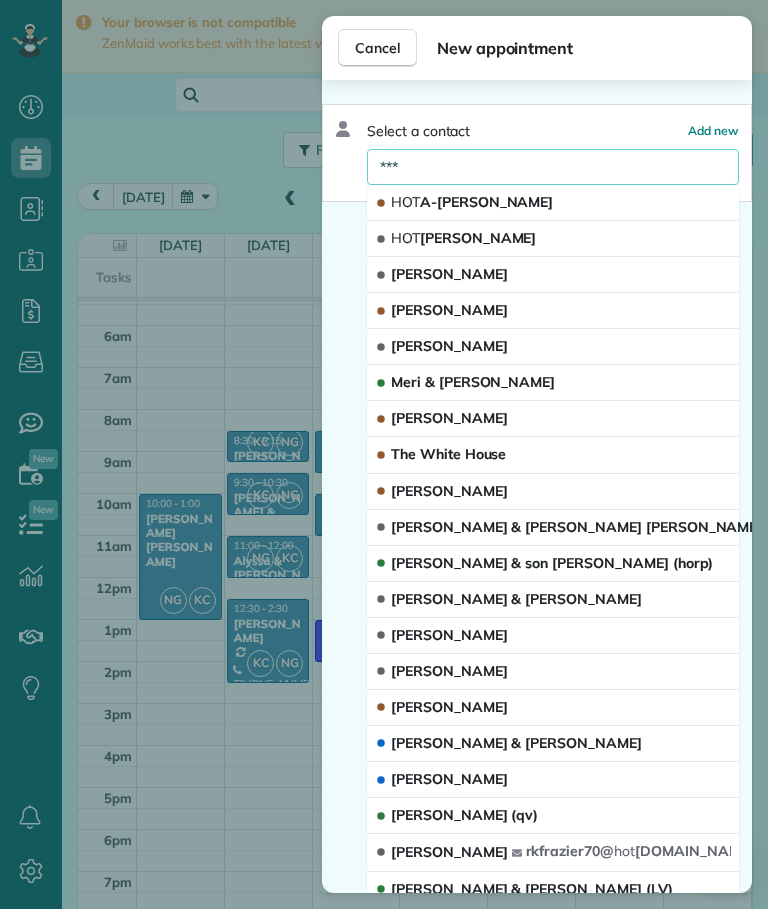 type on "****" 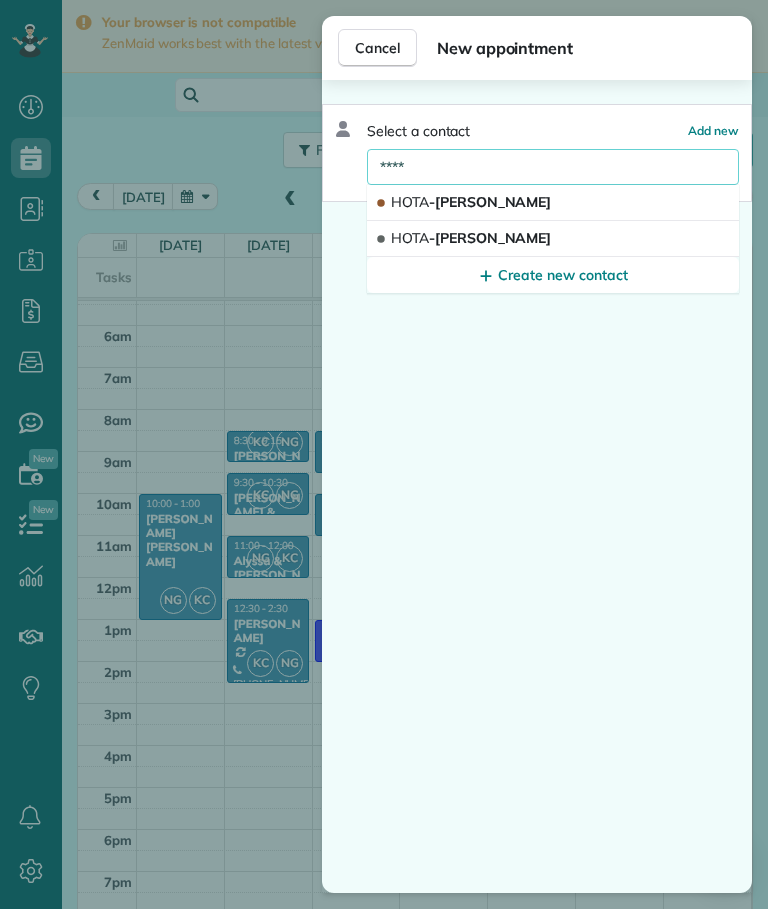 click on "HOTA -Andrea Williams" at bounding box center (465, 238) 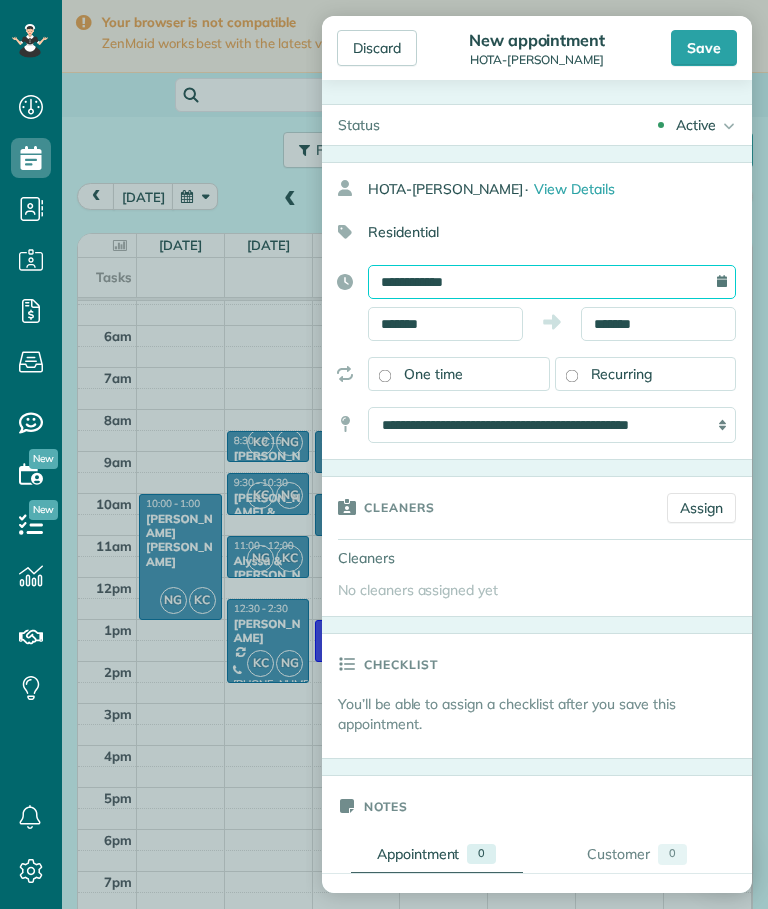 click on "**********" at bounding box center [552, 282] 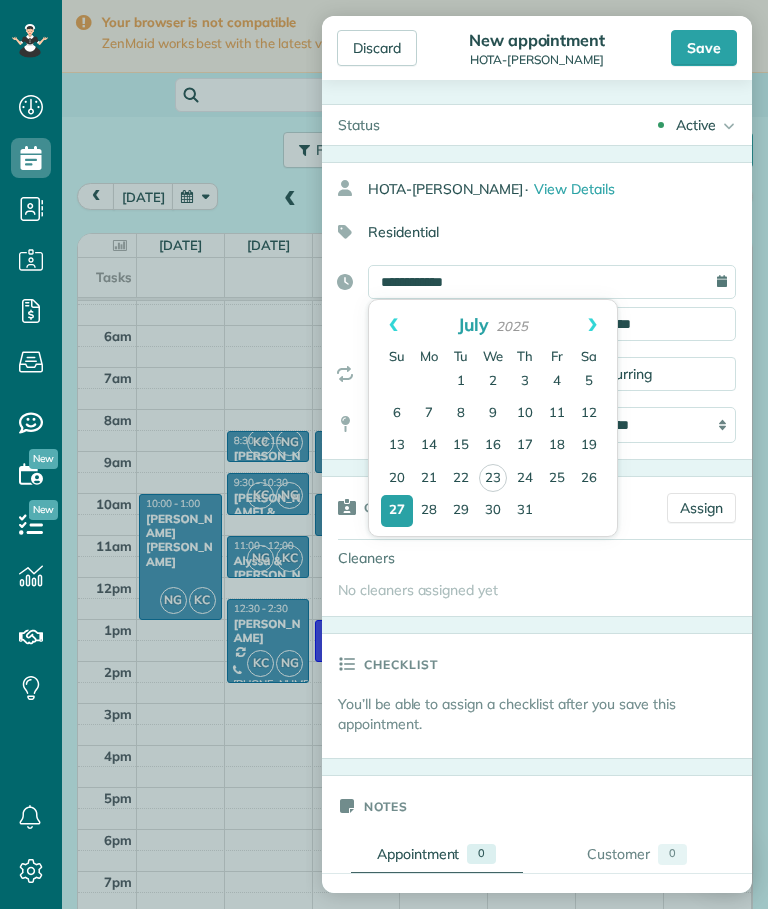 click on "29" at bounding box center [461, 511] 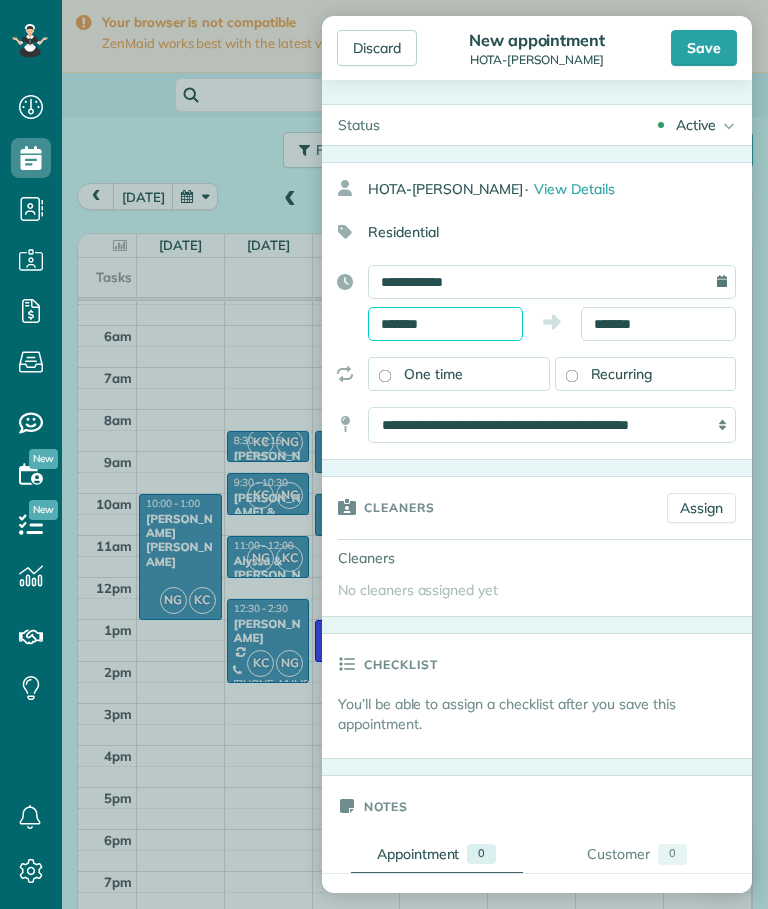 click on "*******" at bounding box center [445, 324] 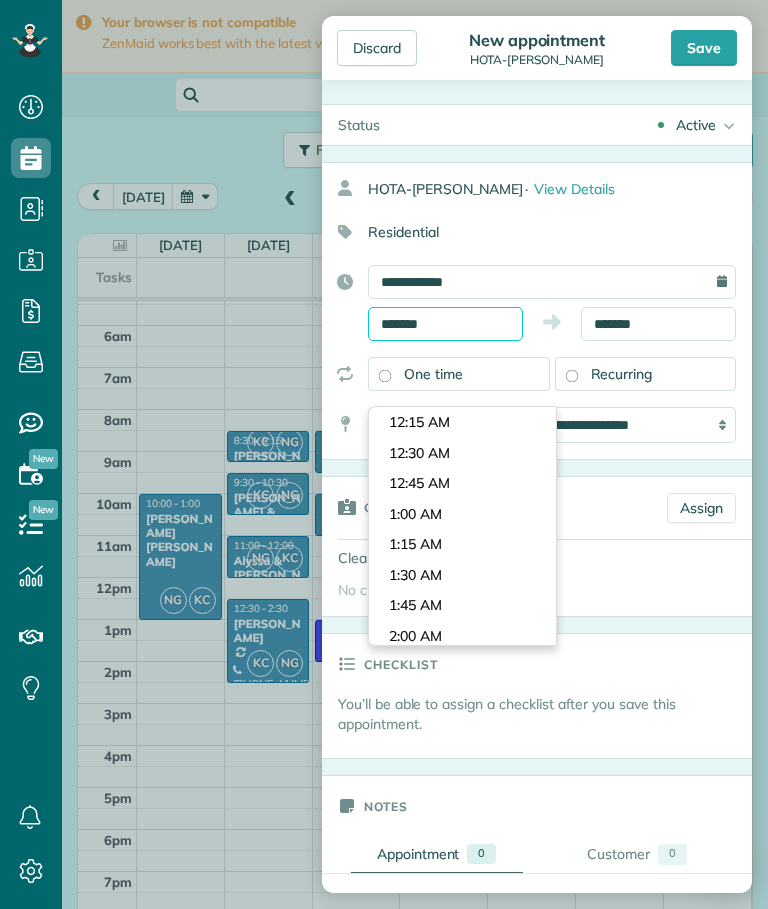 scroll, scrollTop: 1620, scrollLeft: 0, axis: vertical 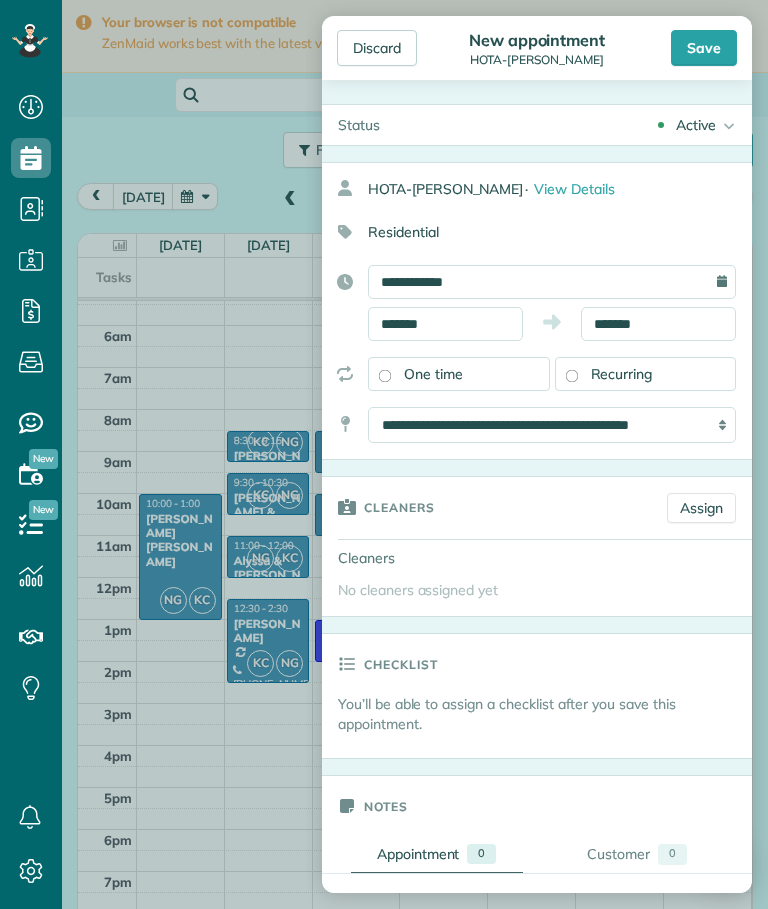 click on "Residential" at bounding box center [529, 232] 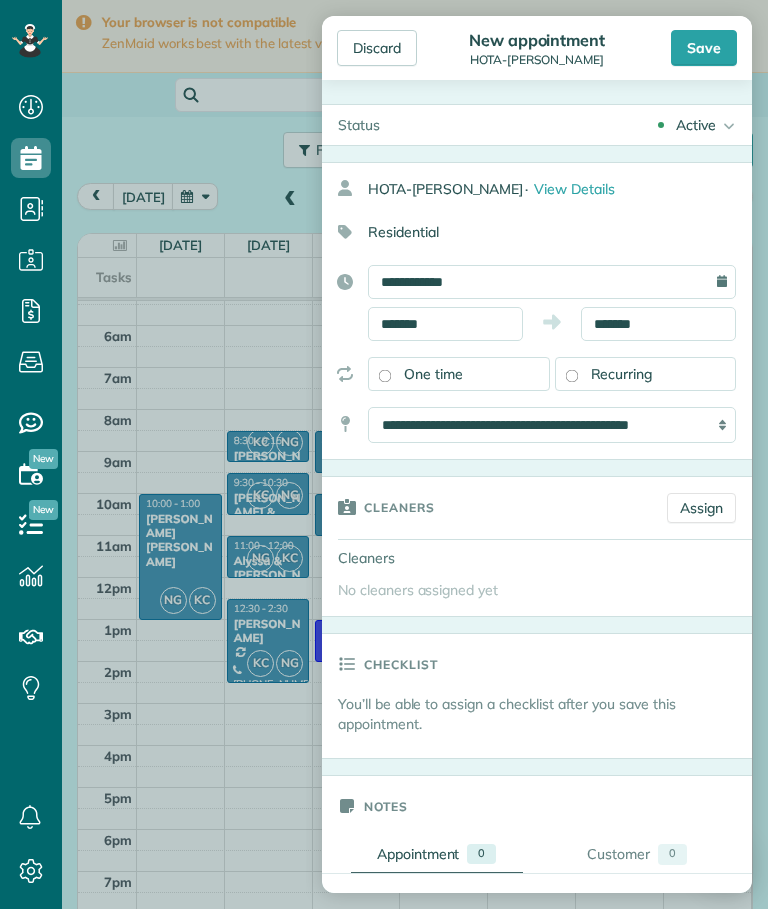 click on "Cleaners" at bounding box center (537, 558) 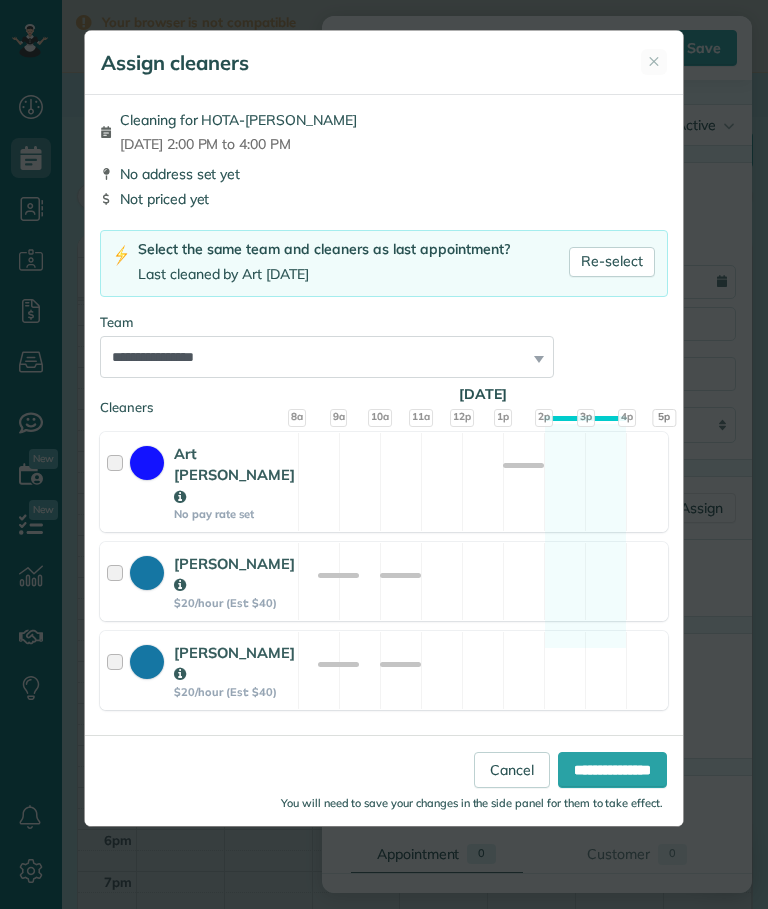 click on "Art Tafur
No pay rate set
Available" at bounding box center [384, 482] 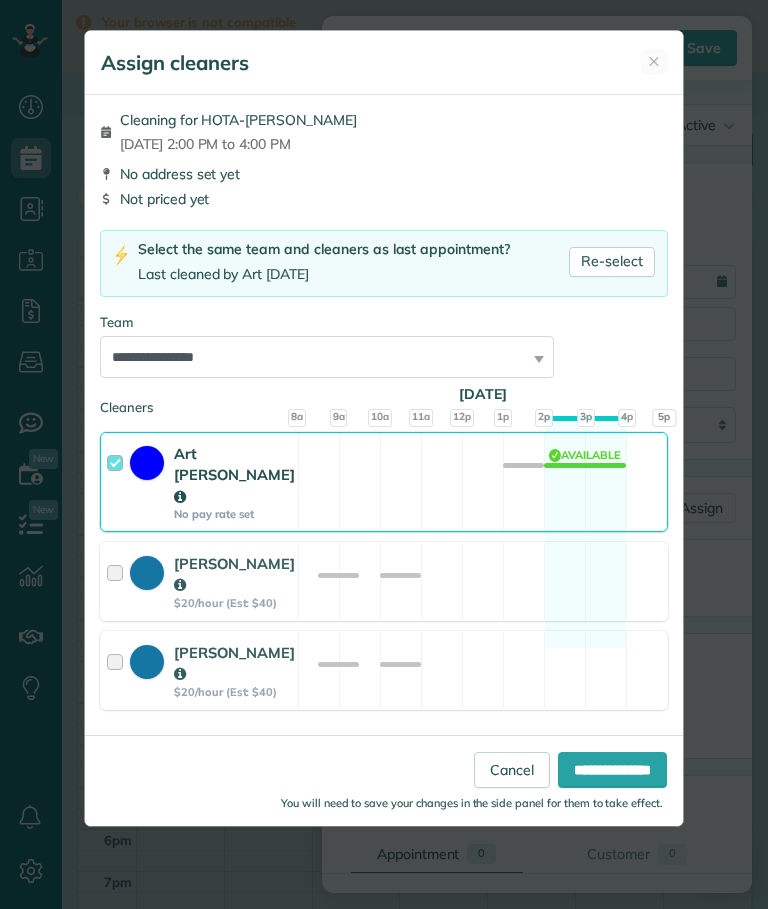 click on "**********" at bounding box center (612, 770) 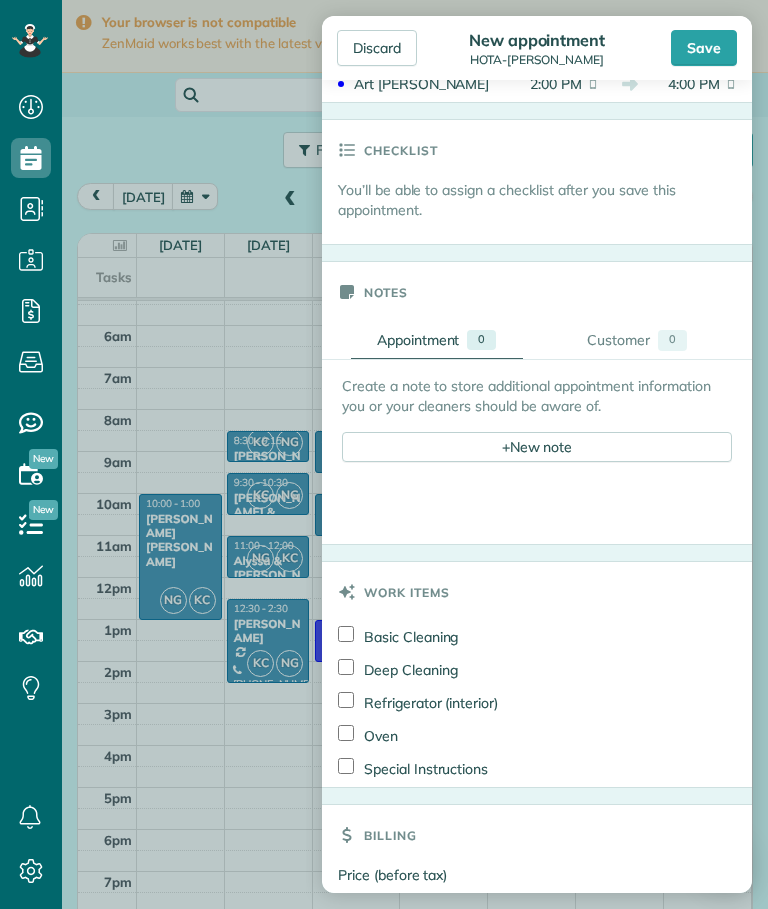 scroll, scrollTop: 538, scrollLeft: 0, axis: vertical 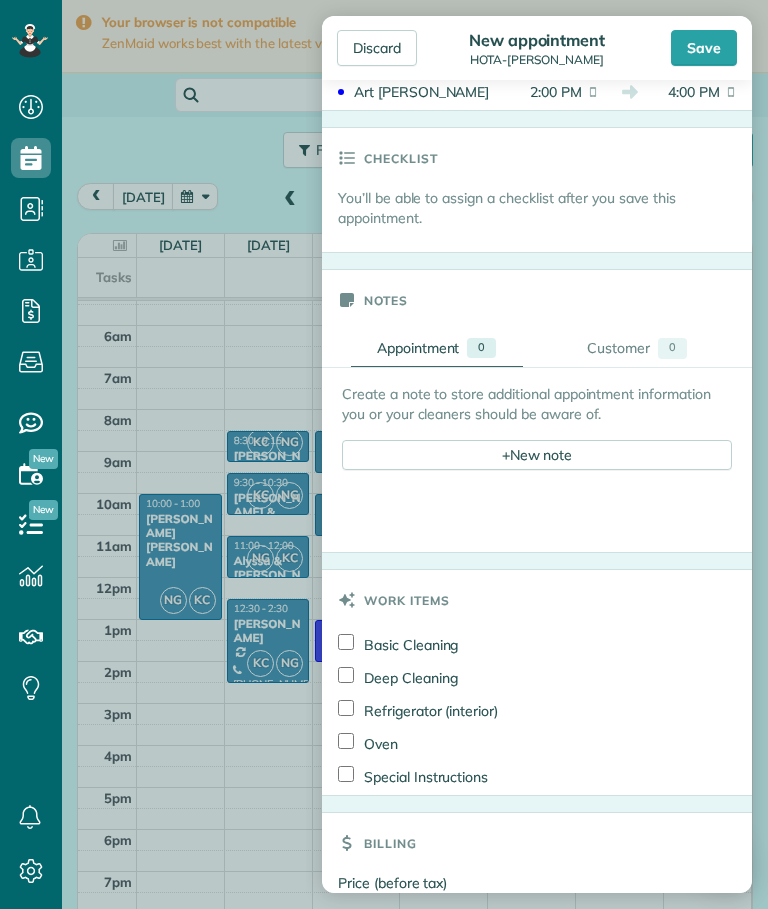 click on "+" at bounding box center (506, 454) 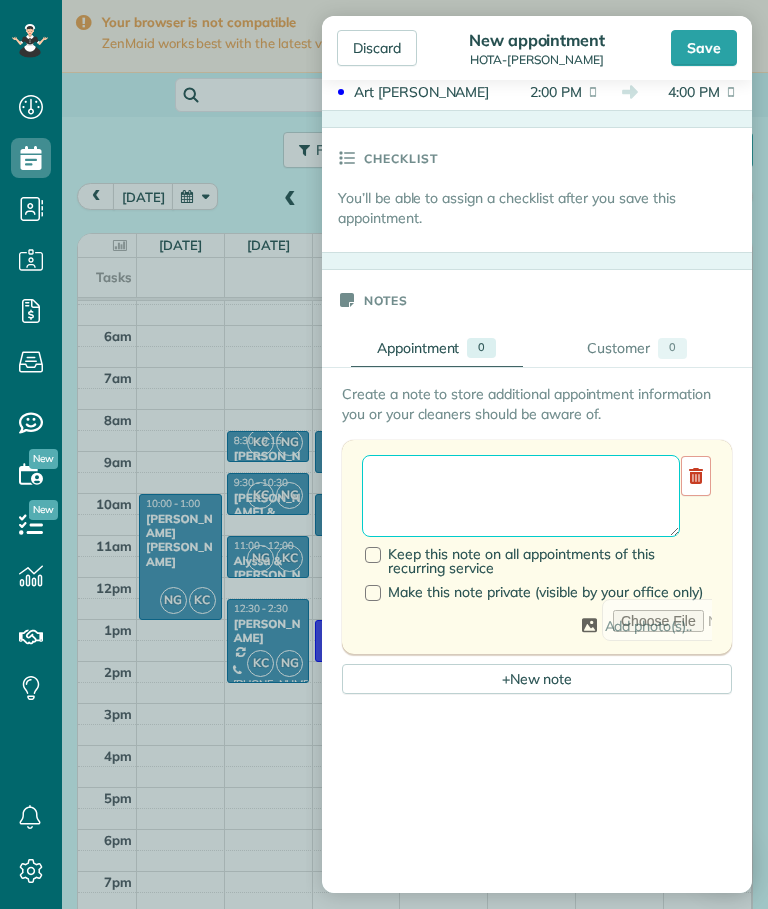 click at bounding box center [521, 496] 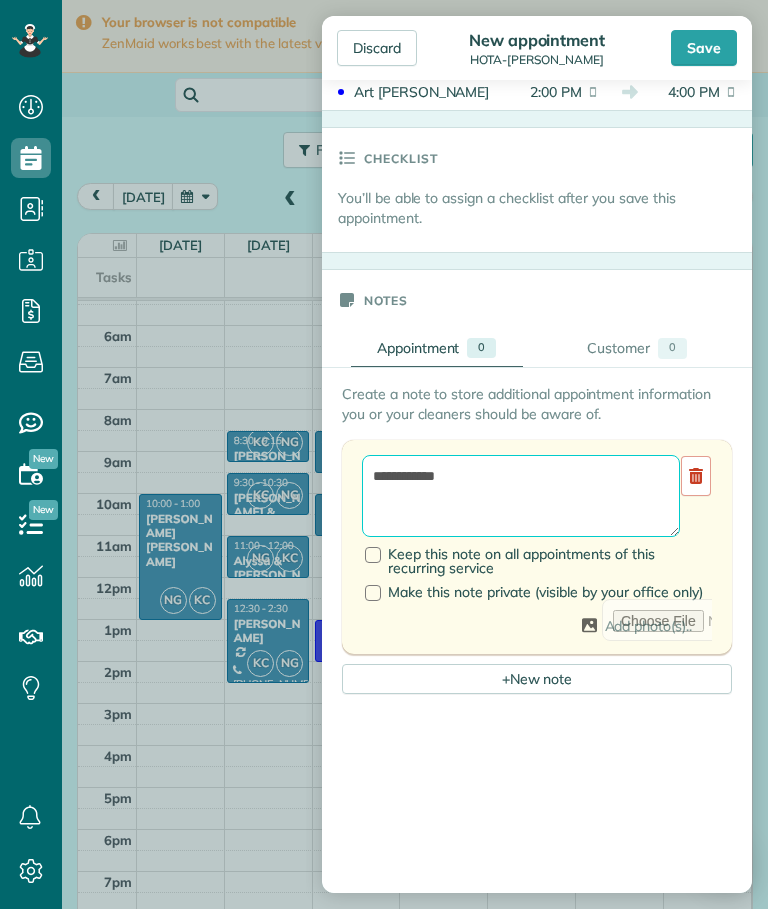 type on "**********" 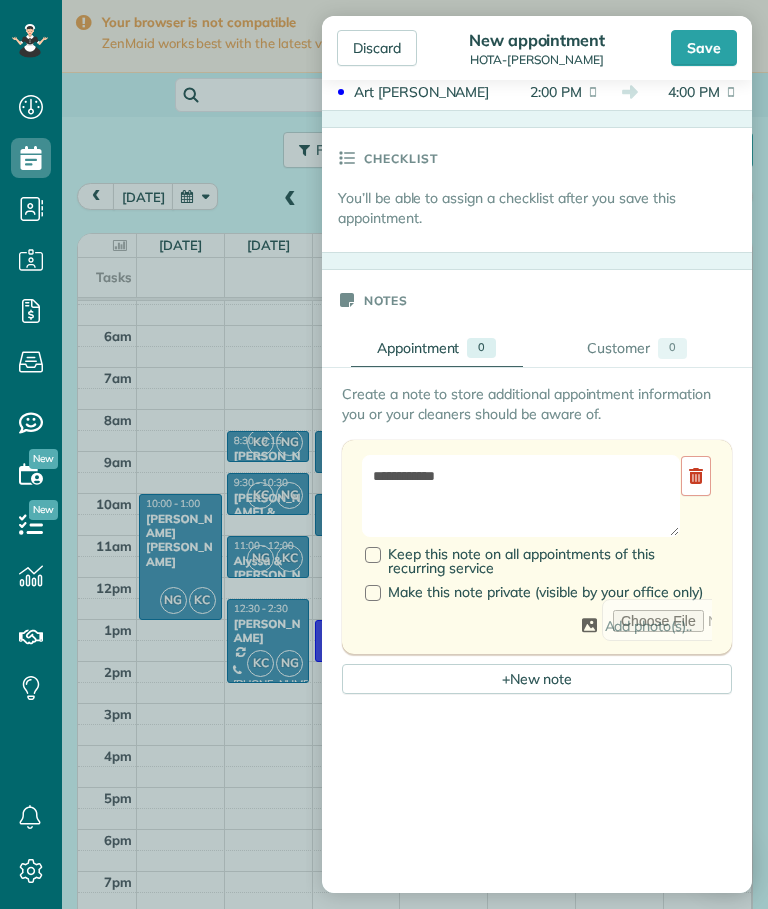 click on "Save" at bounding box center (704, 48) 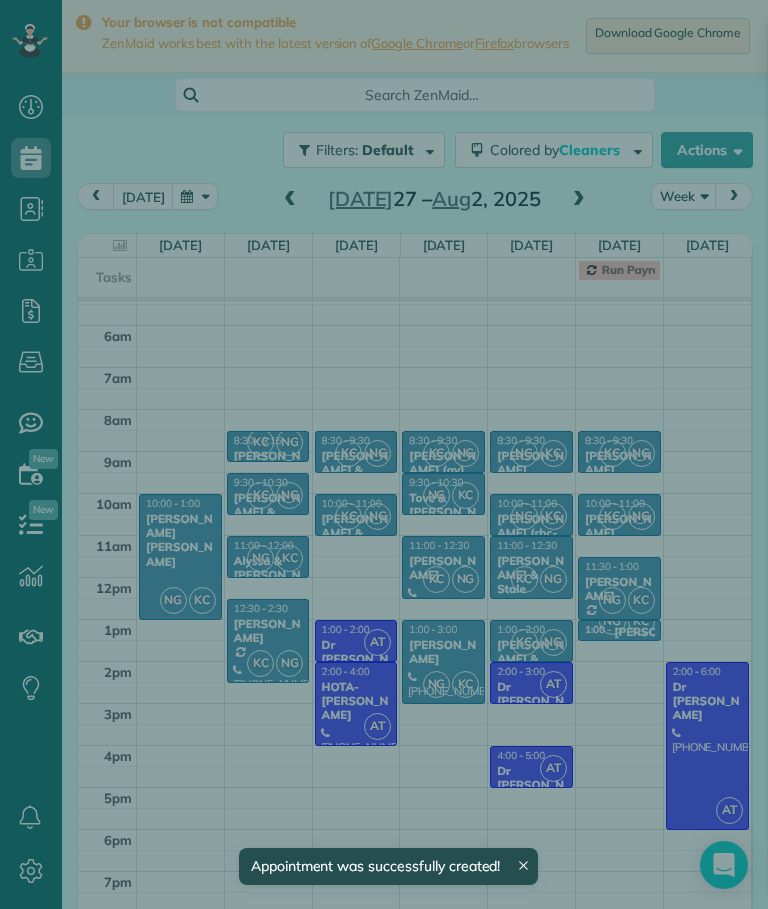 scroll, scrollTop: 59, scrollLeft: 0, axis: vertical 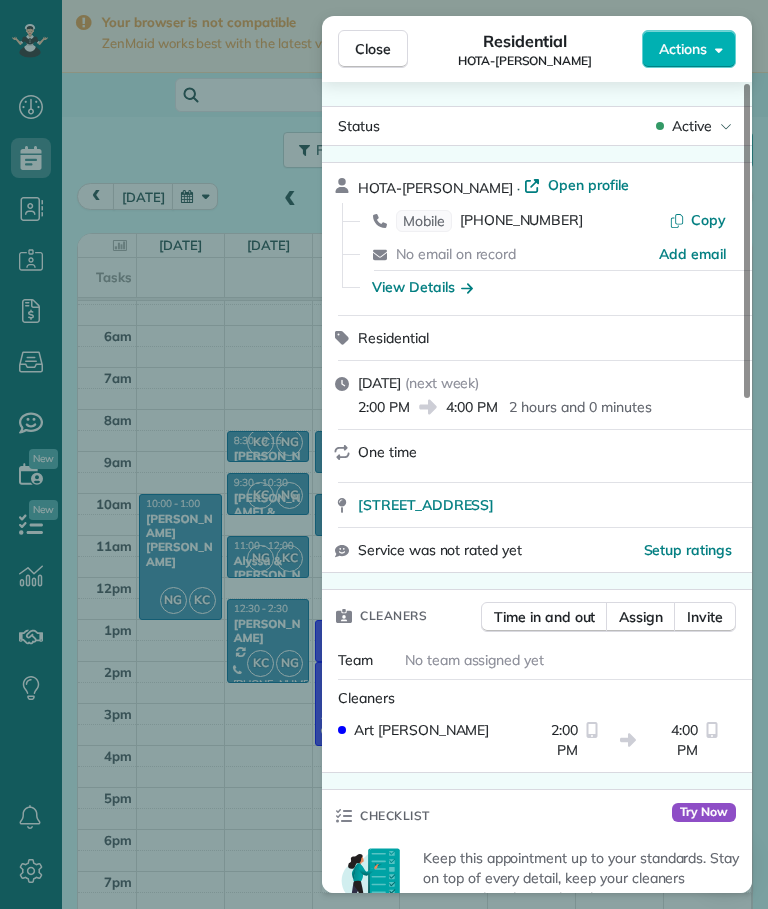 click on "Close" at bounding box center [373, 49] 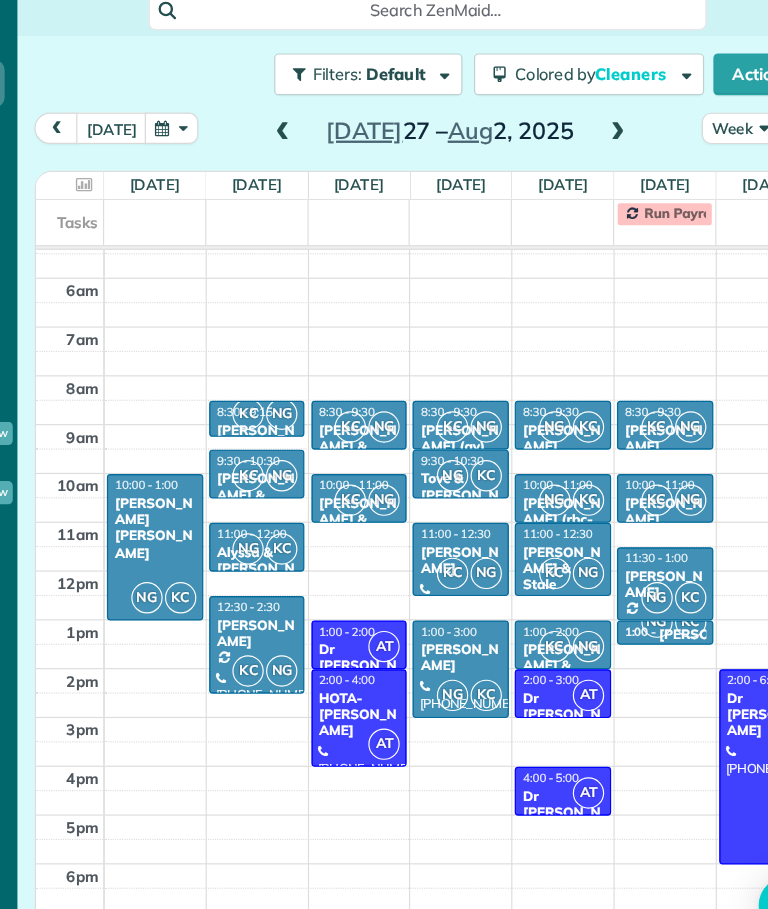 click on "Dr Appt" at bounding box center (356, 659) 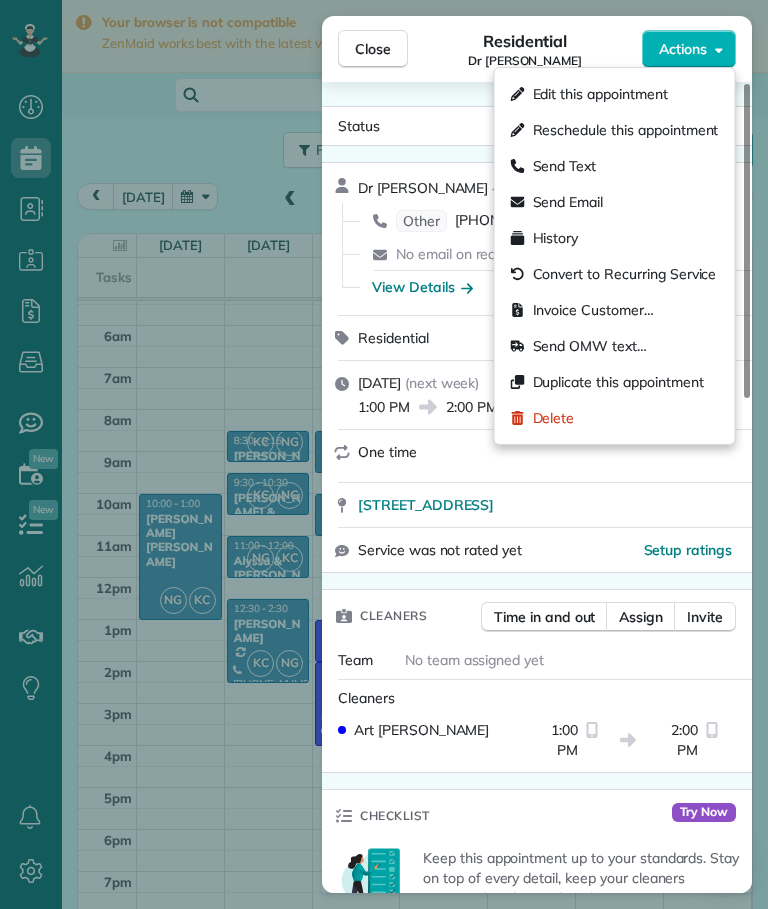 scroll, scrollTop: 0, scrollLeft: 0, axis: both 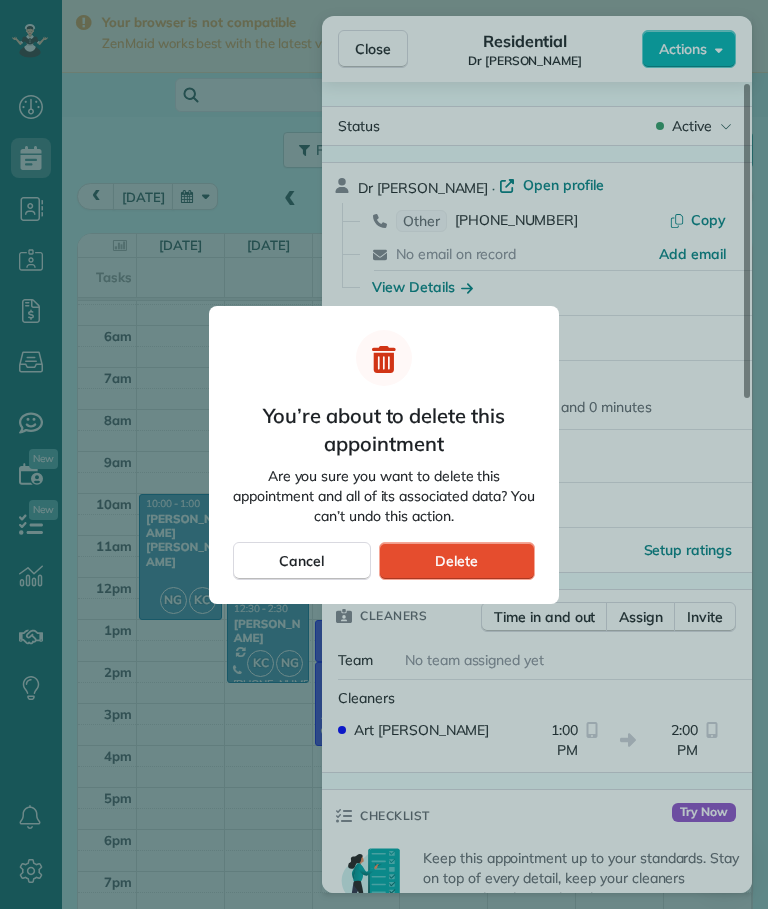 click on "Delete" at bounding box center [457, 561] 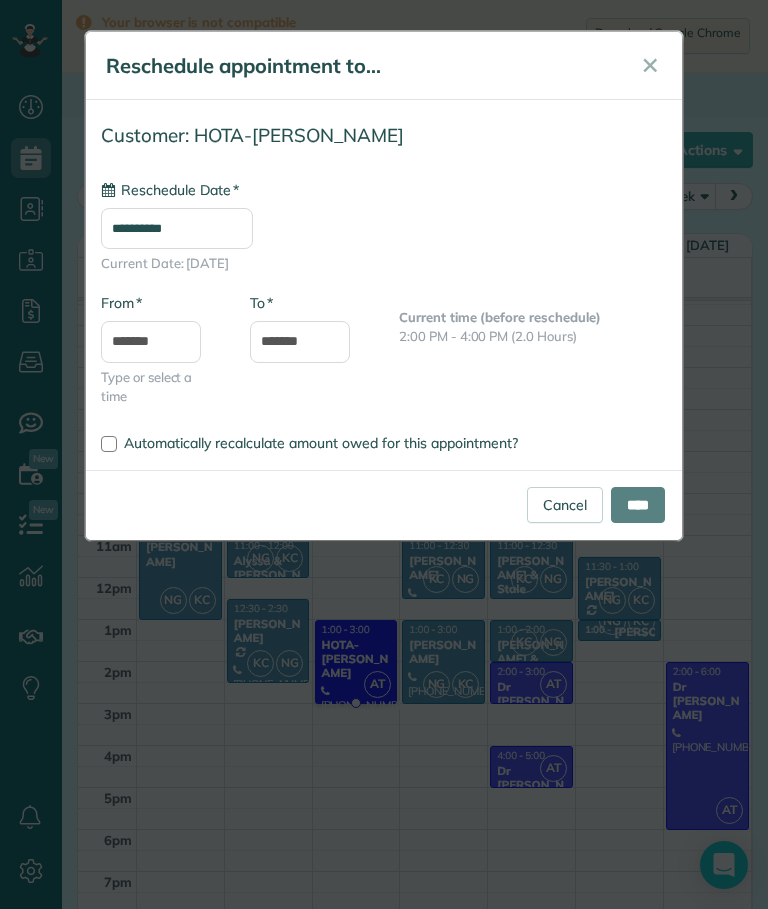 scroll, scrollTop: 59, scrollLeft: 0, axis: vertical 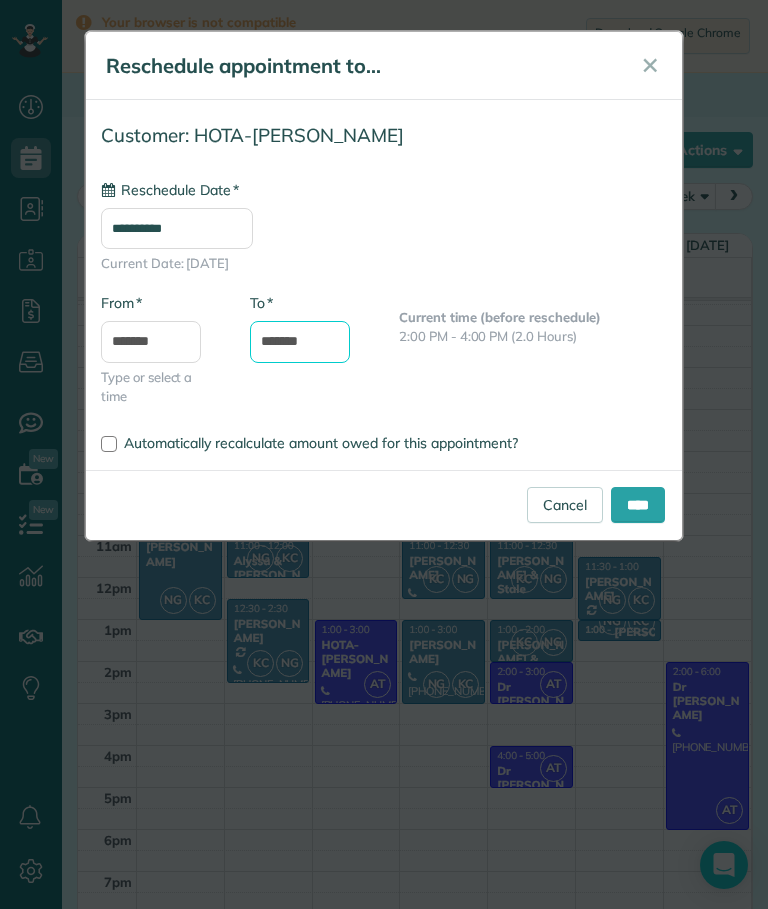 click on "*******" at bounding box center (300, 342) 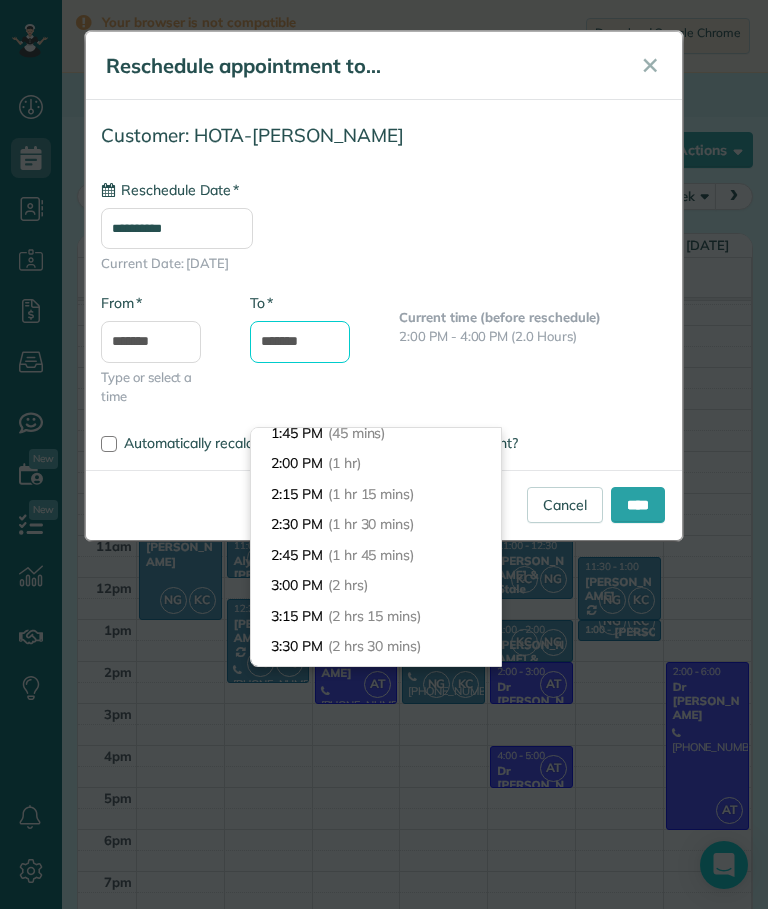 scroll, scrollTop: 55, scrollLeft: 0, axis: vertical 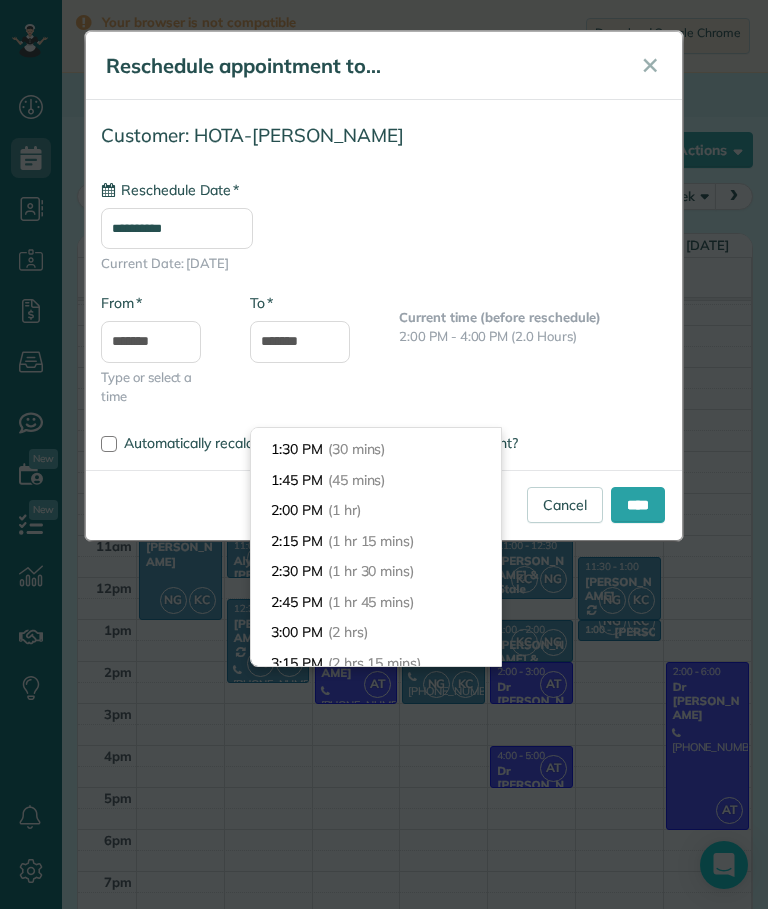 click on "(1 hr)" at bounding box center [344, 510] 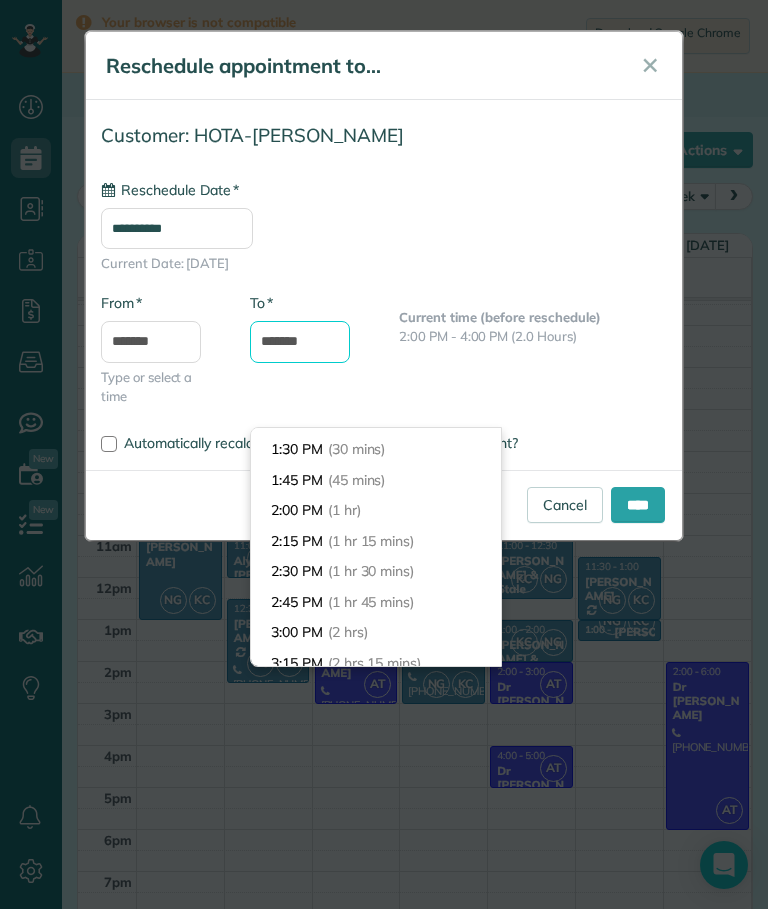 type on "*******" 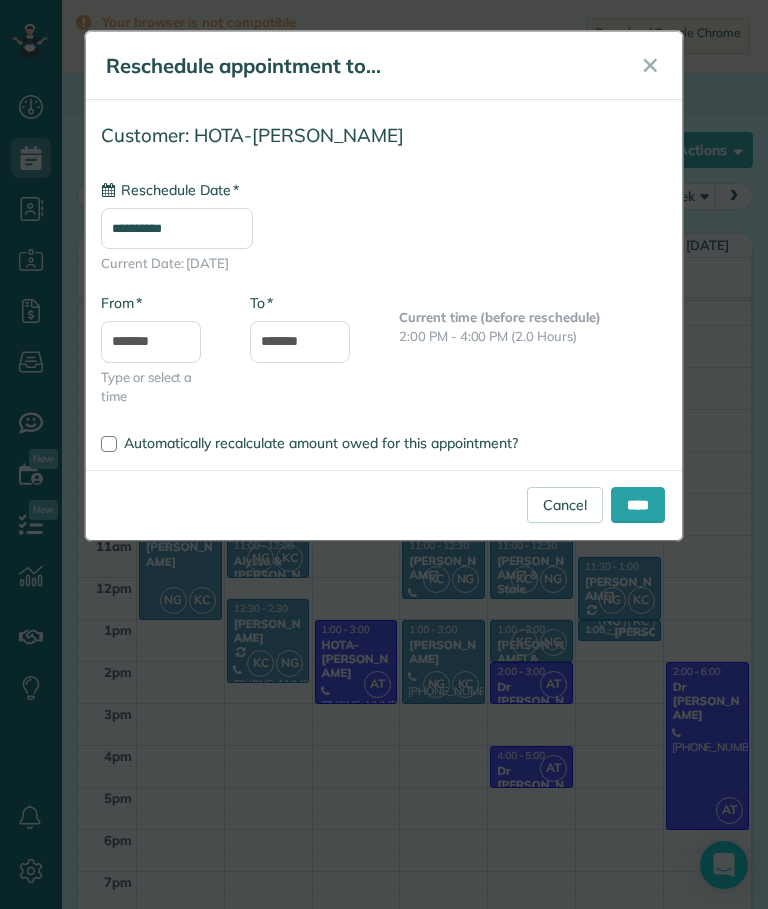 click on "****" at bounding box center [638, 505] 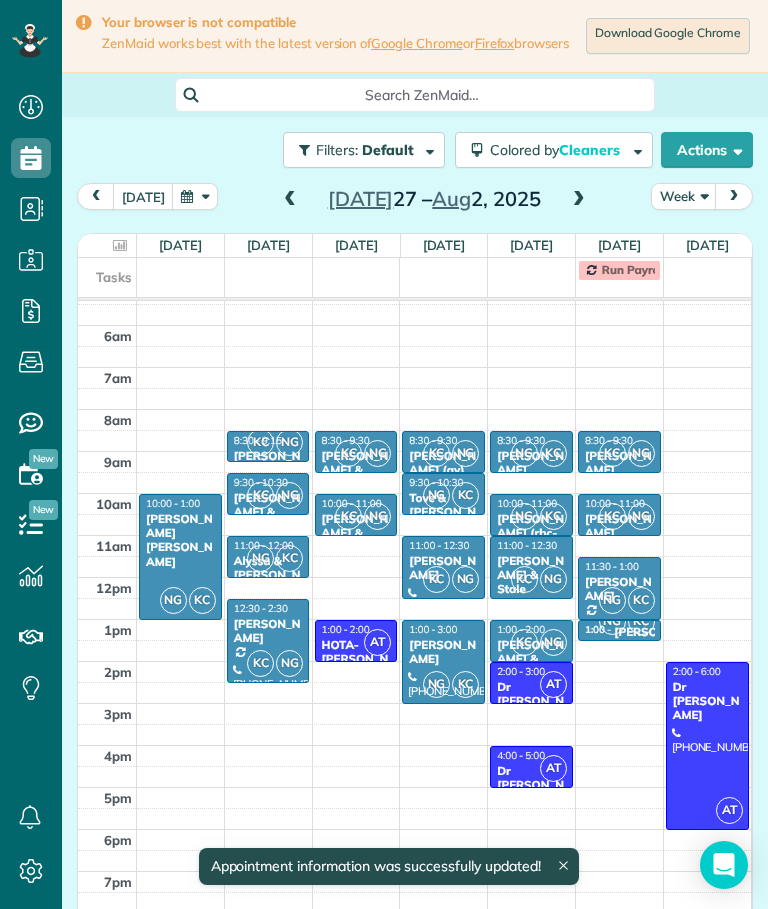 scroll, scrollTop: 59, scrollLeft: 0, axis: vertical 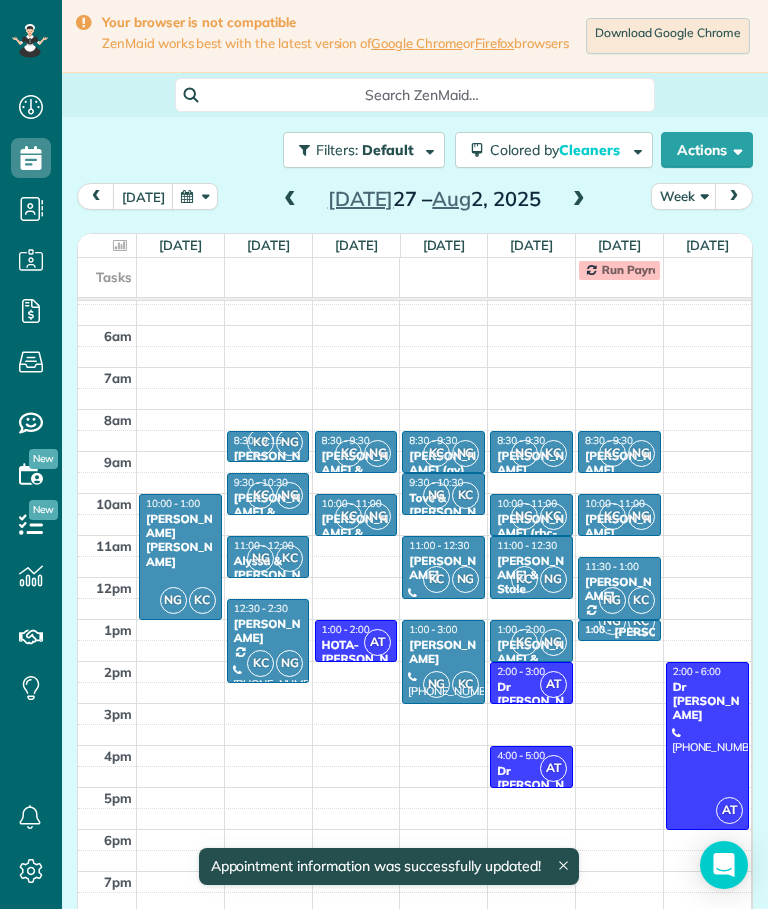 click 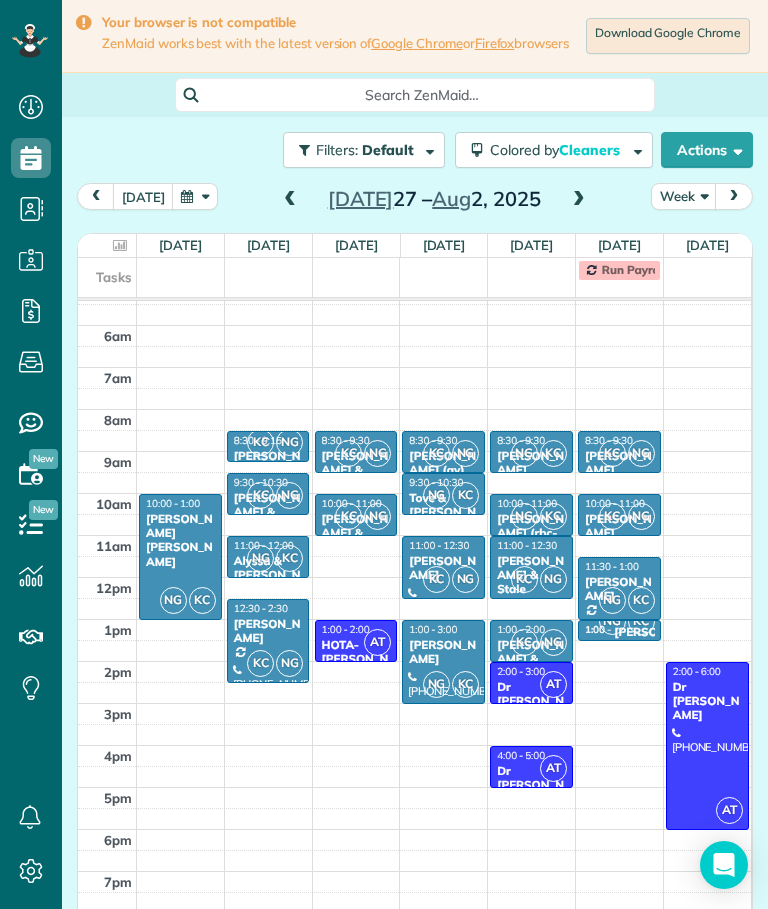 click at bounding box center [707, 746] 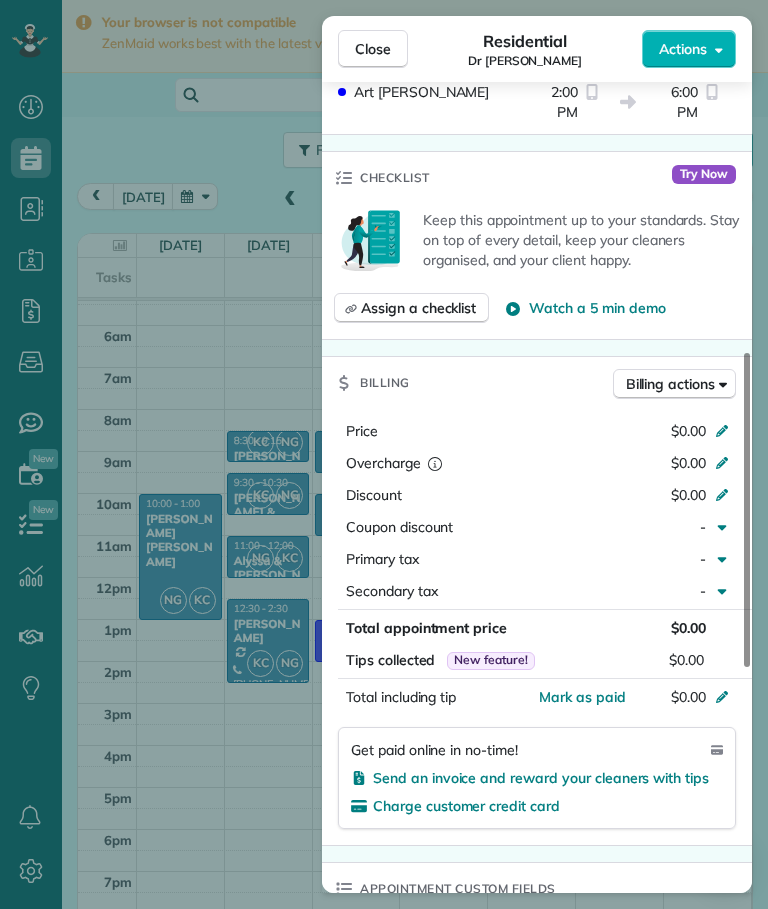 scroll, scrollTop: 576, scrollLeft: 0, axis: vertical 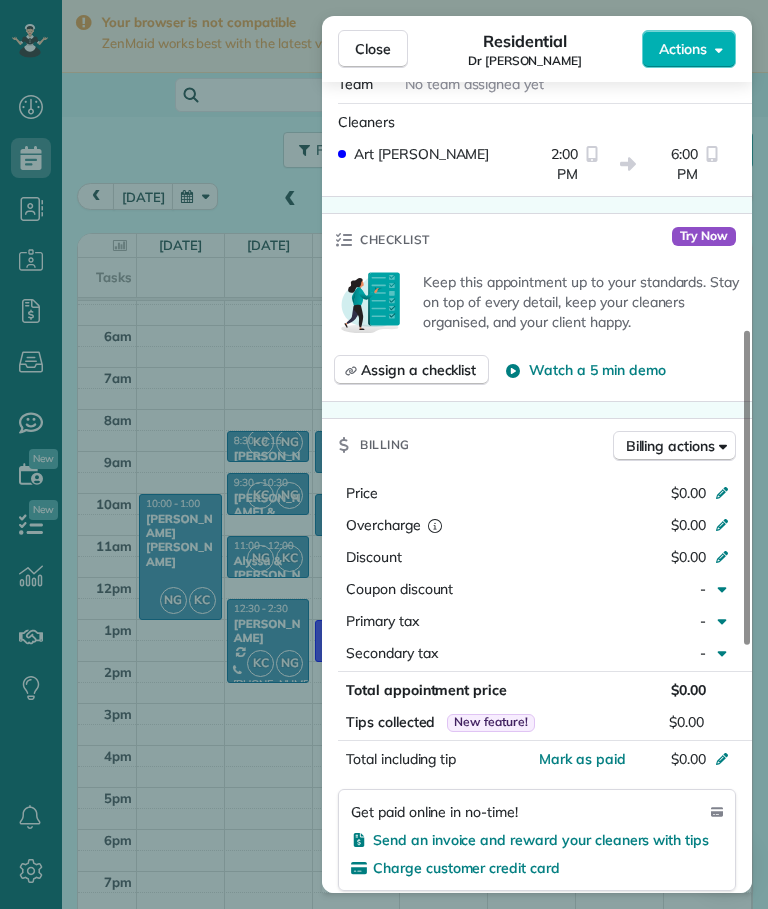 click on "Close" at bounding box center [373, 49] 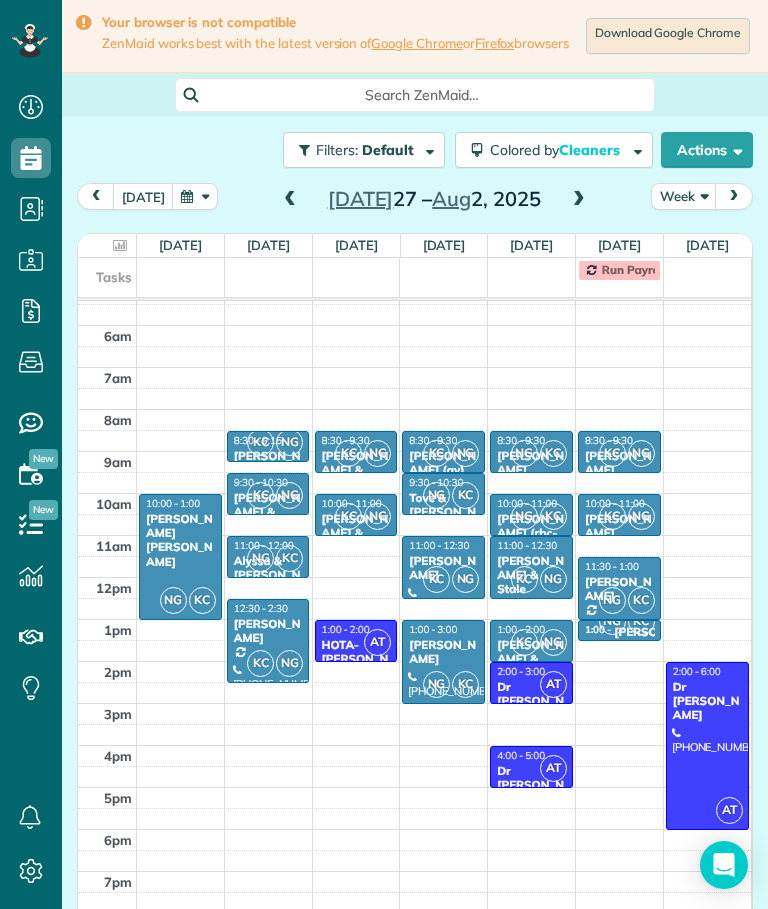 scroll, scrollTop: 0, scrollLeft: 0, axis: both 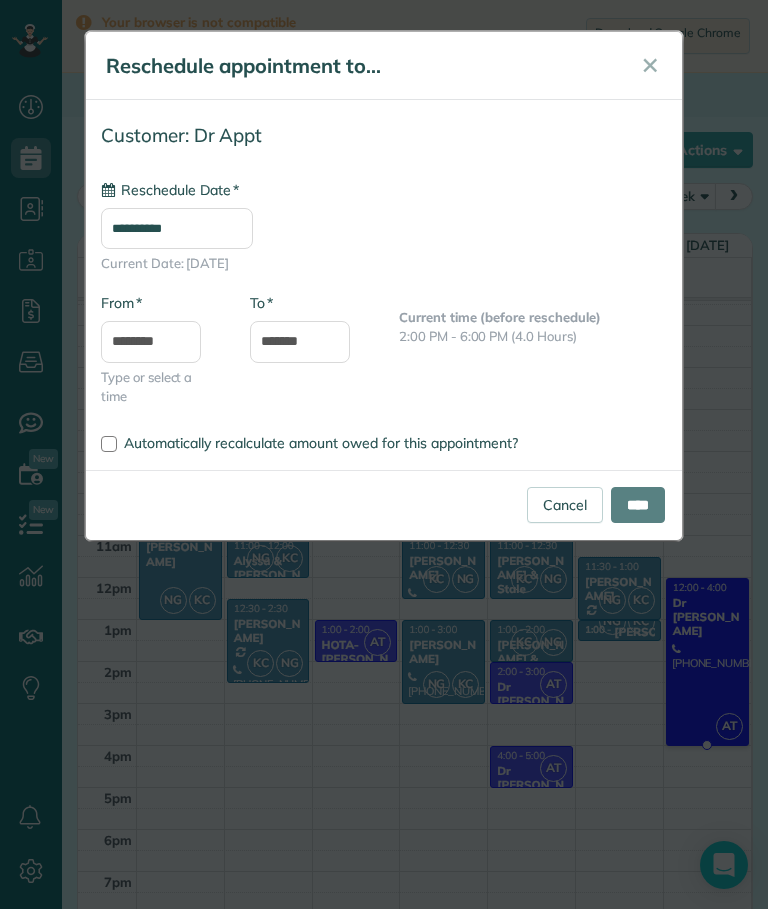 type on "**********" 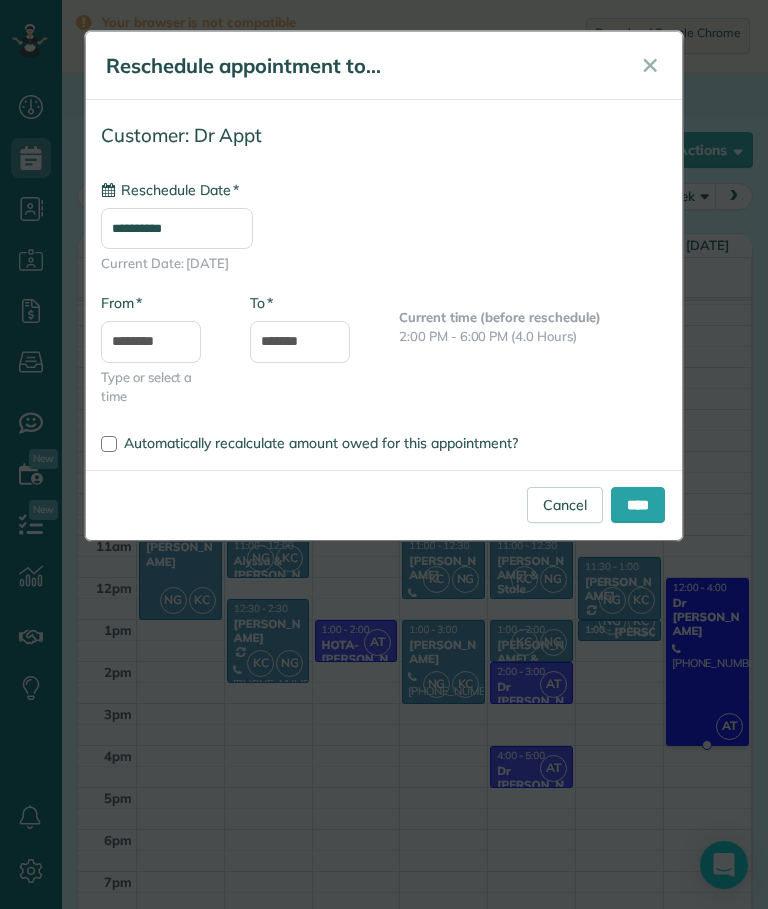 click on "****" at bounding box center [638, 505] 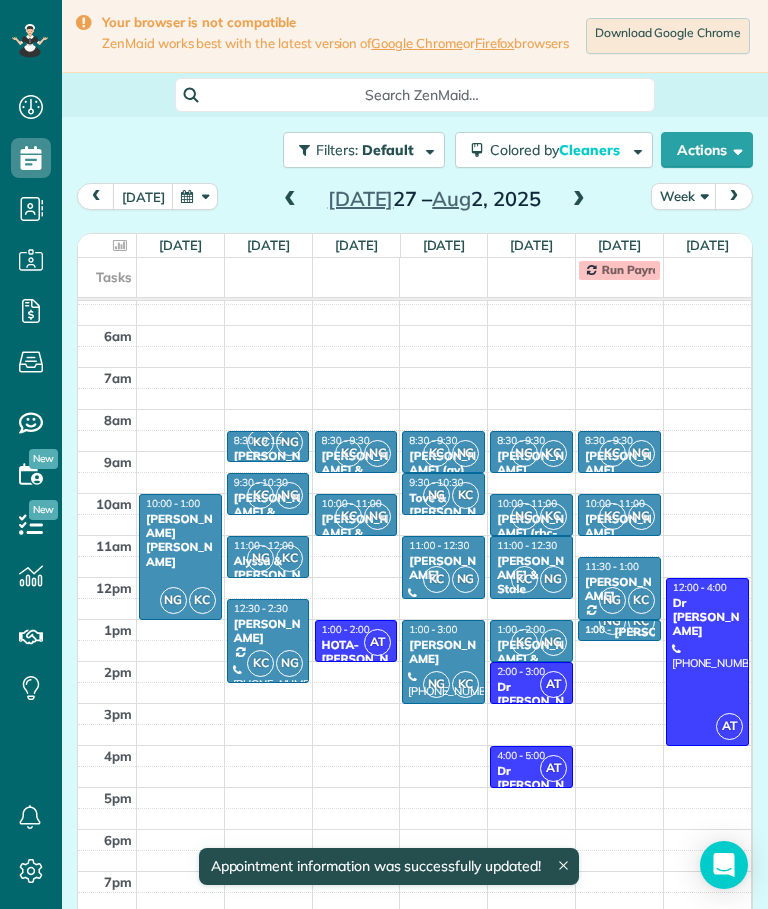 scroll, scrollTop: 59, scrollLeft: 0, axis: vertical 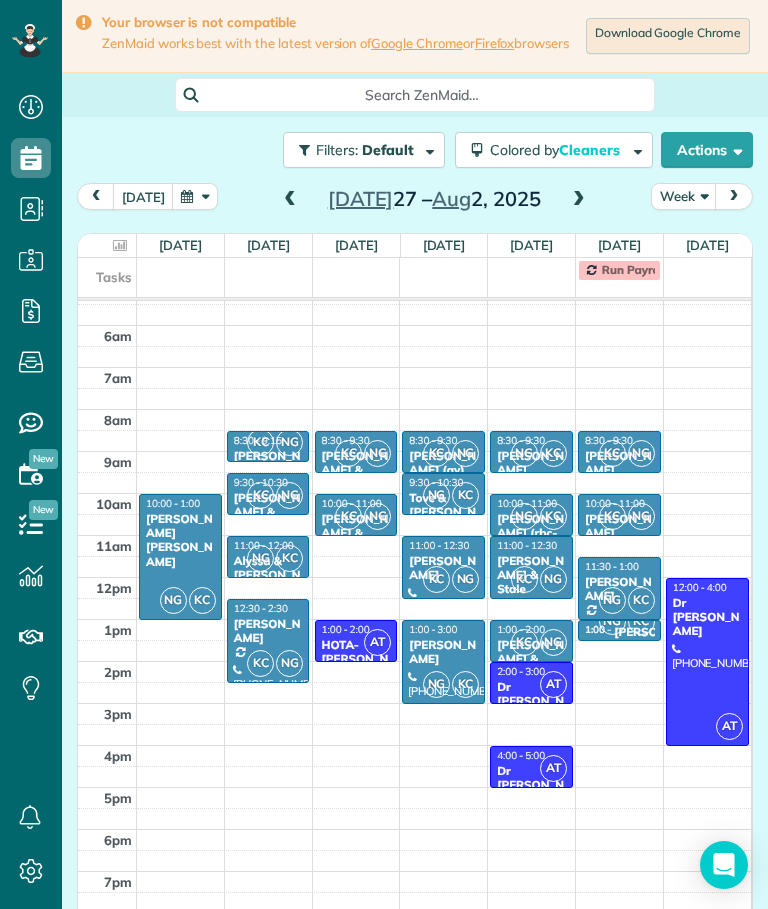 click at bounding box center [579, 200] 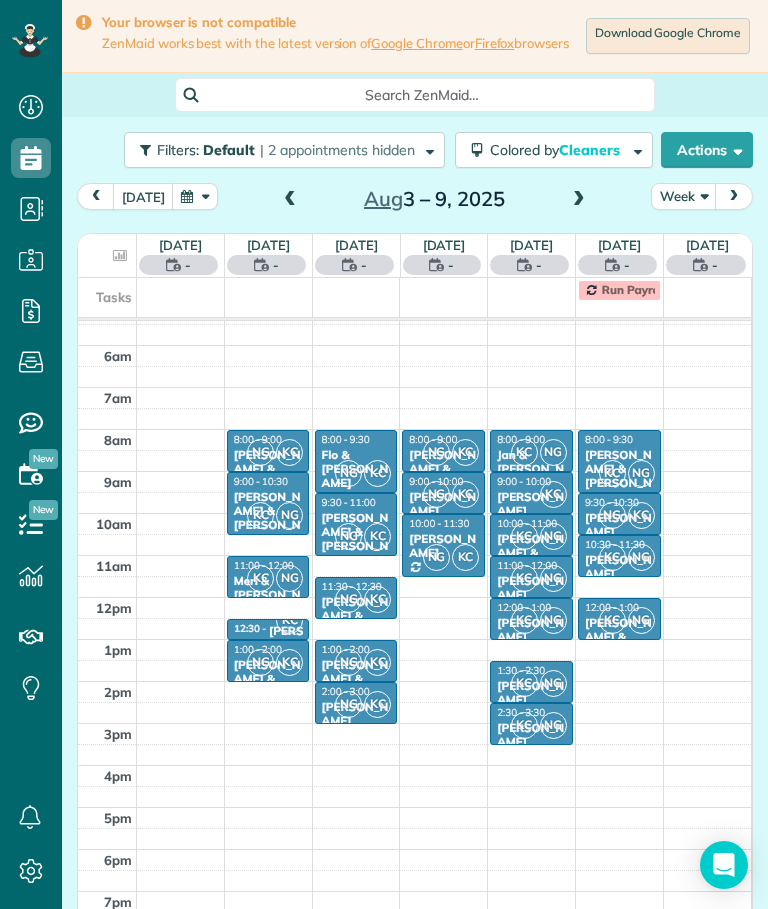 scroll, scrollTop: 77, scrollLeft: 0, axis: vertical 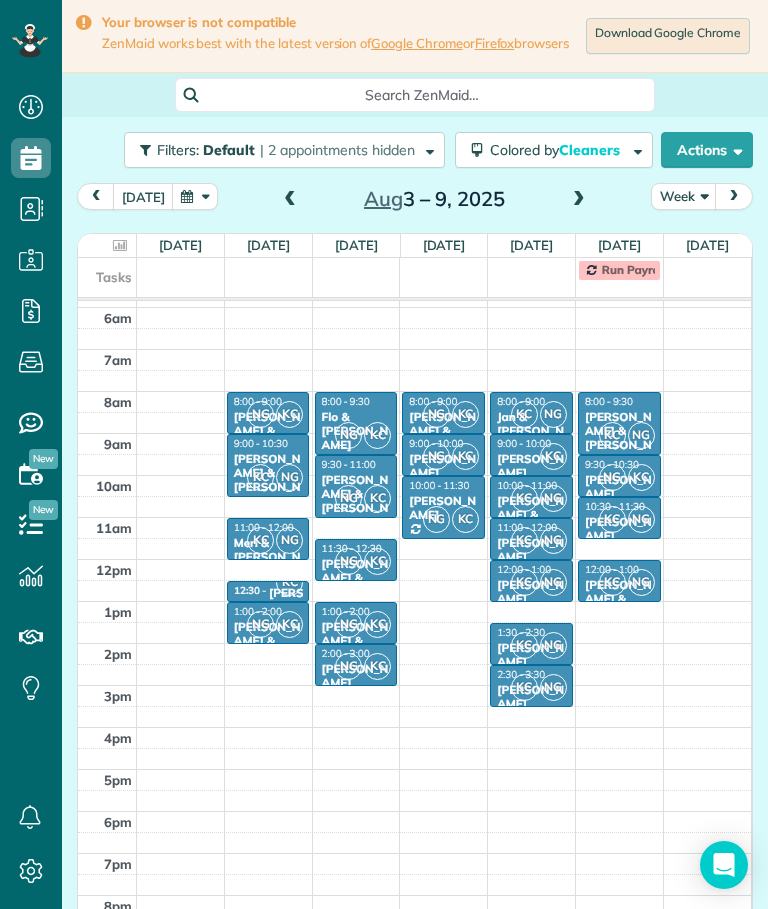 click at bounding box center (290, 200) 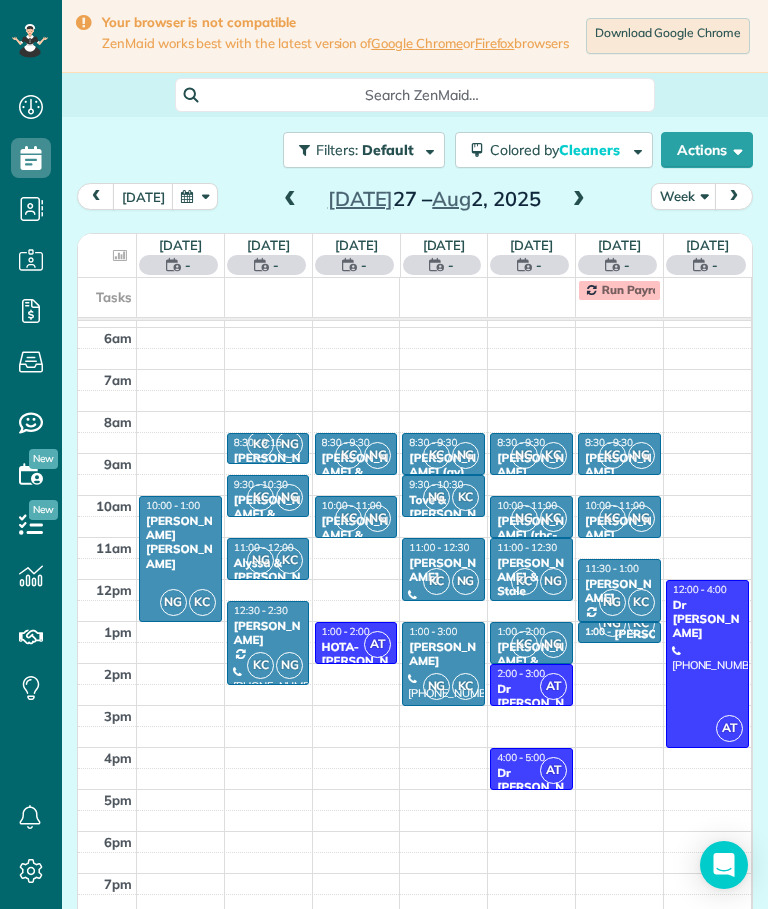 scroll, scrollTop: 77, scrollLeft: 0, axis: vertical 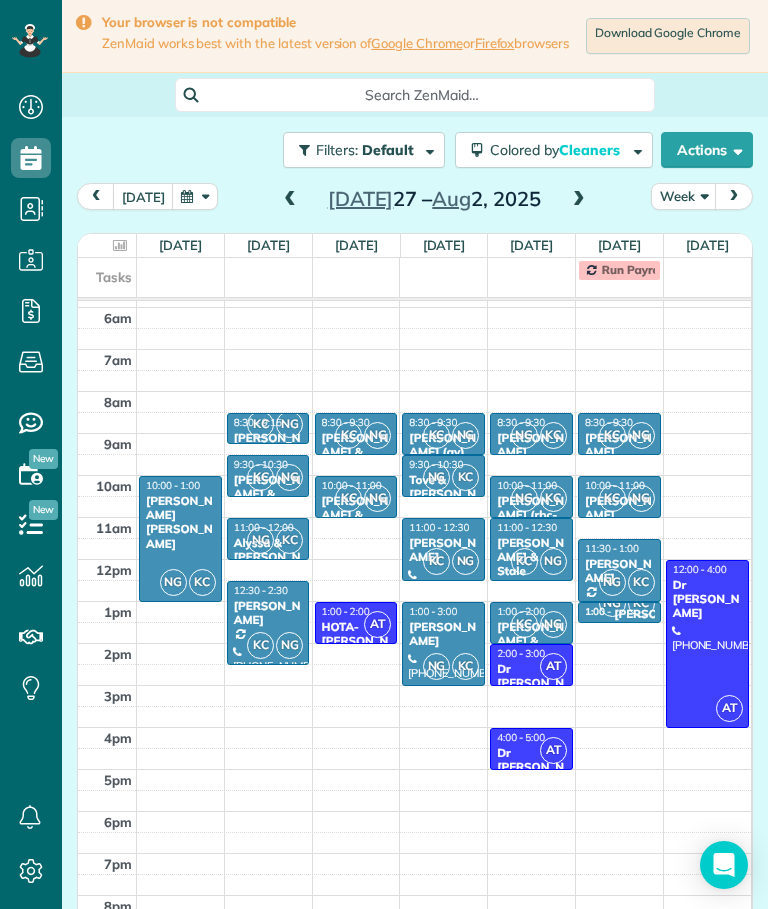 click at bounding box center [290, 200] 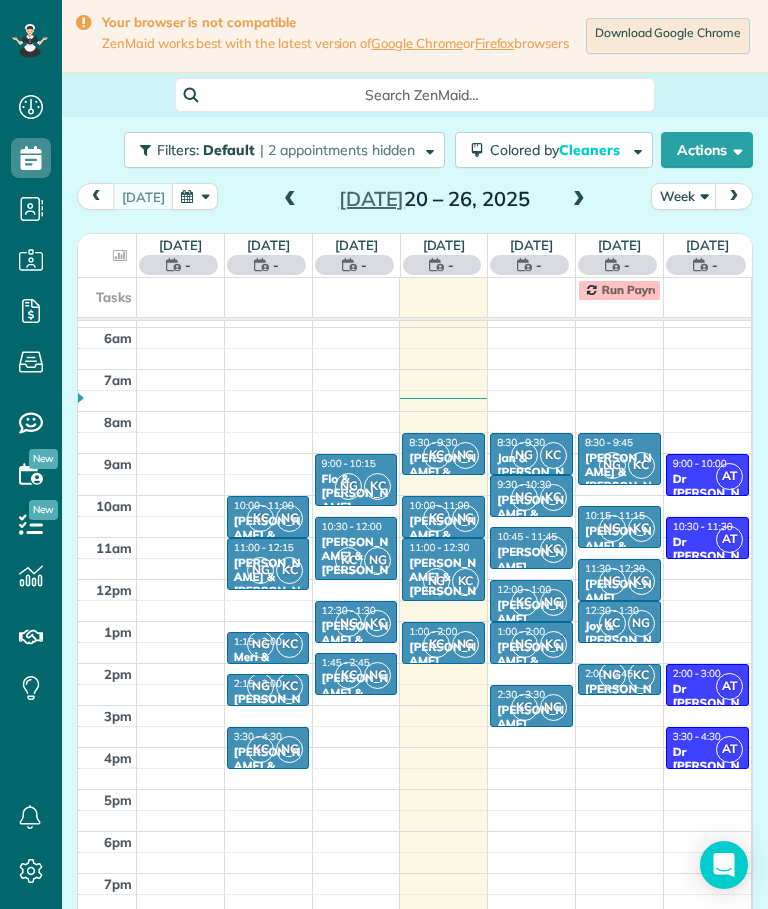 scroll, scrollTop: 77, scrollLeft: 0, axis: vertical 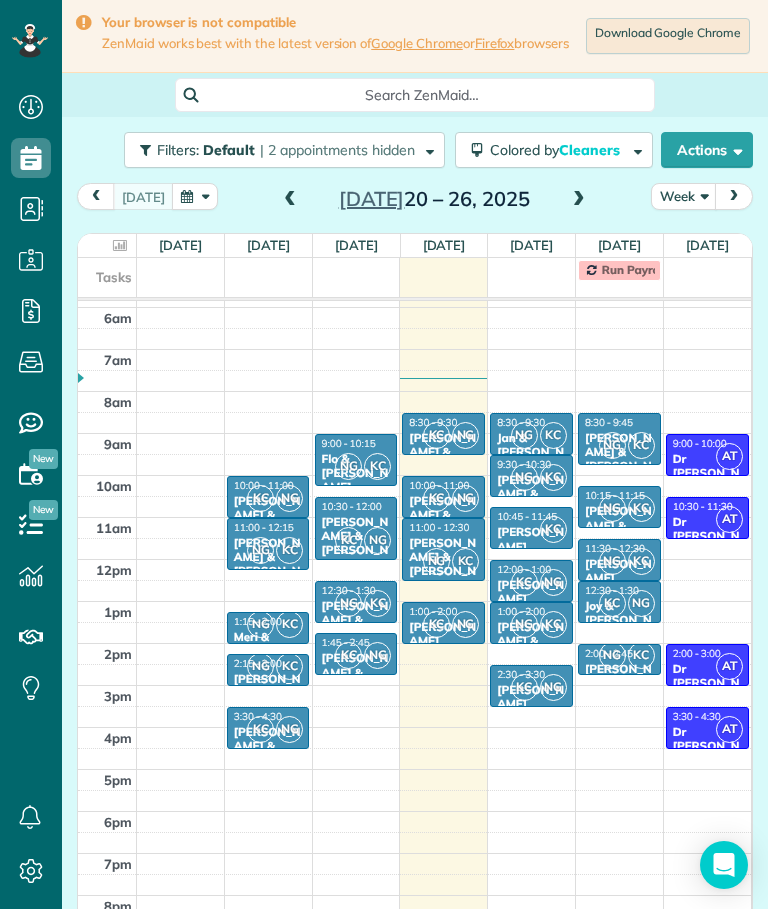 click at bounding box center (579, 200) 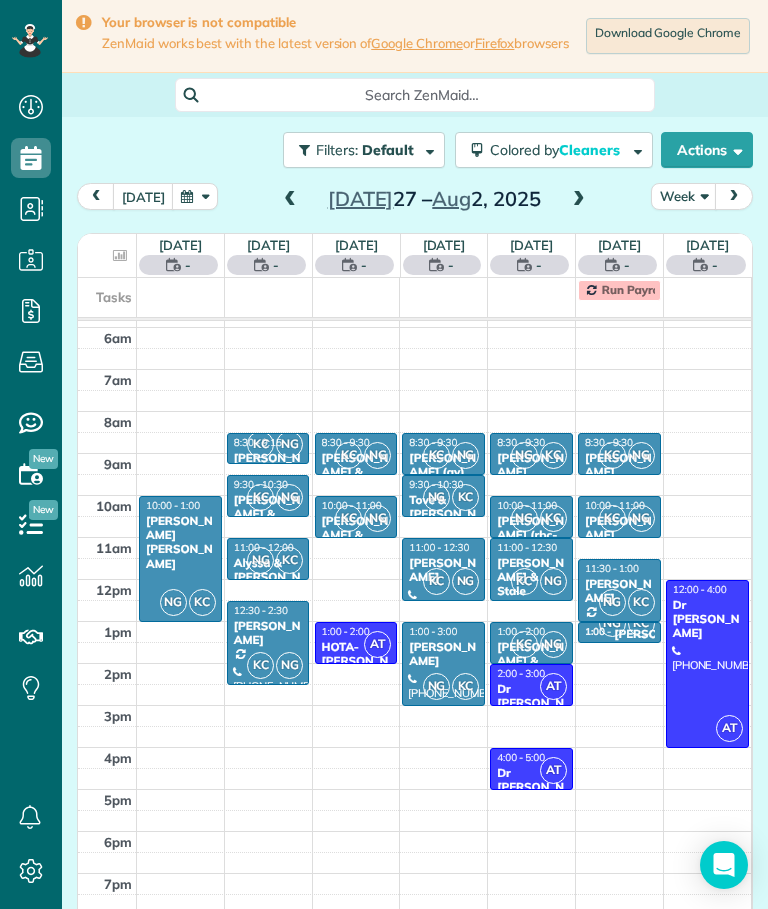 scroll, scrollTop: 77, scrollLeft: 0, axis: vertical 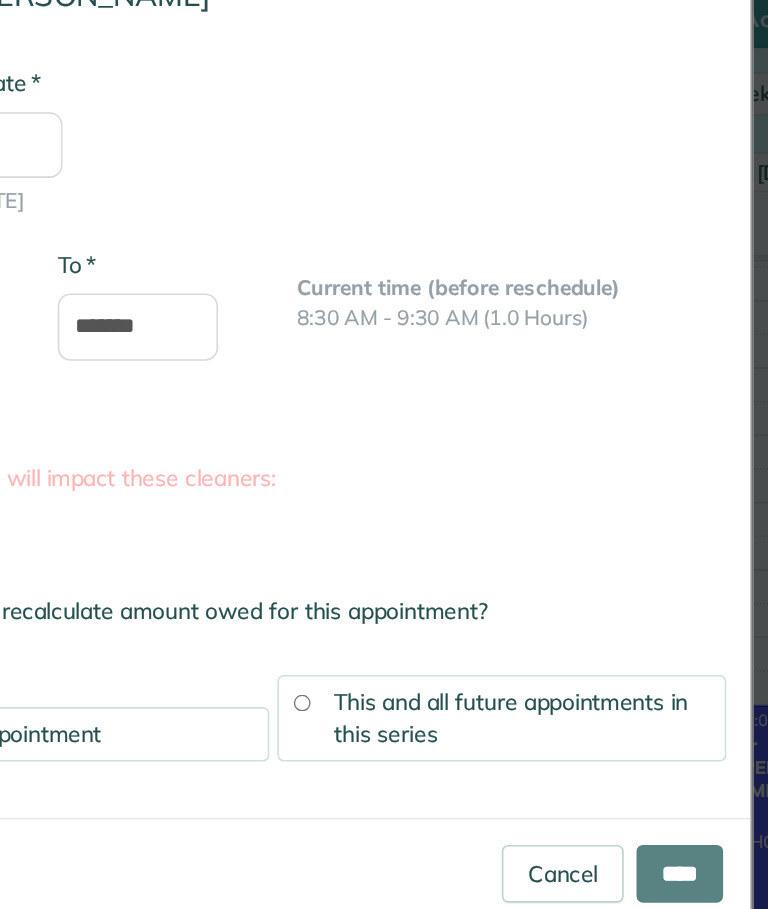 type on "**********" 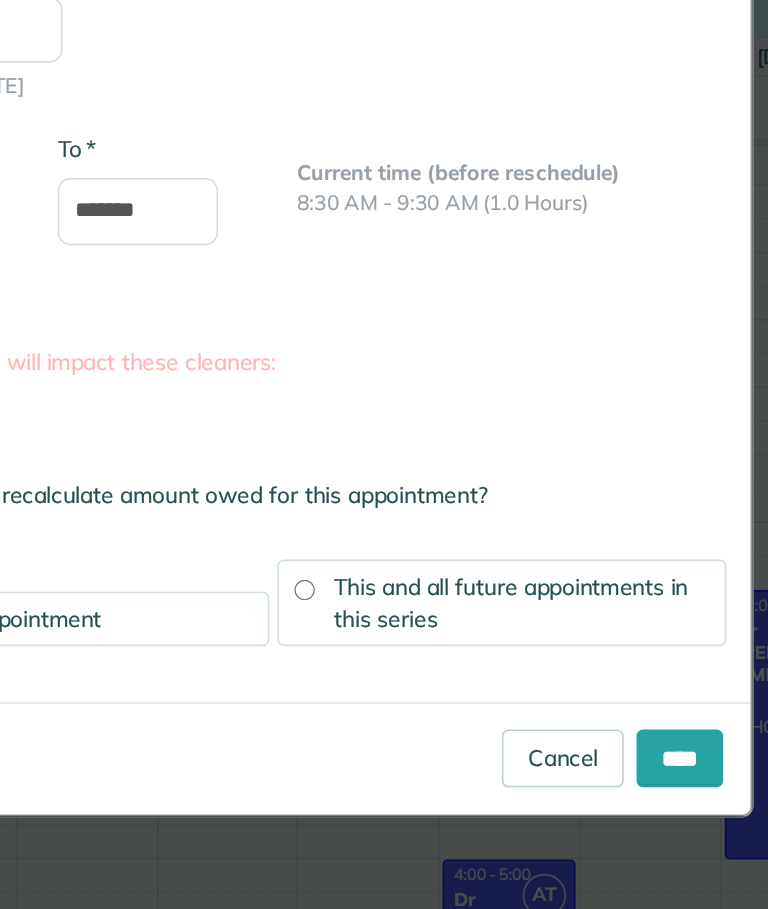 click on "****" at bounding box center (638, 683) 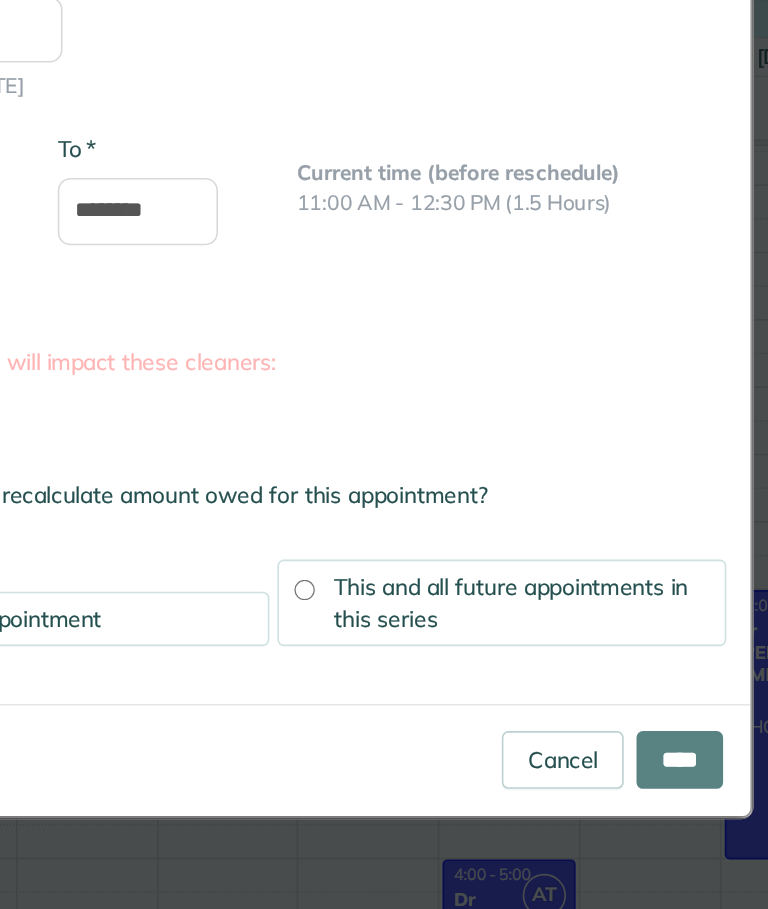 scroll, scrollTop: 59, scrollLeft: 0, axis: vertical 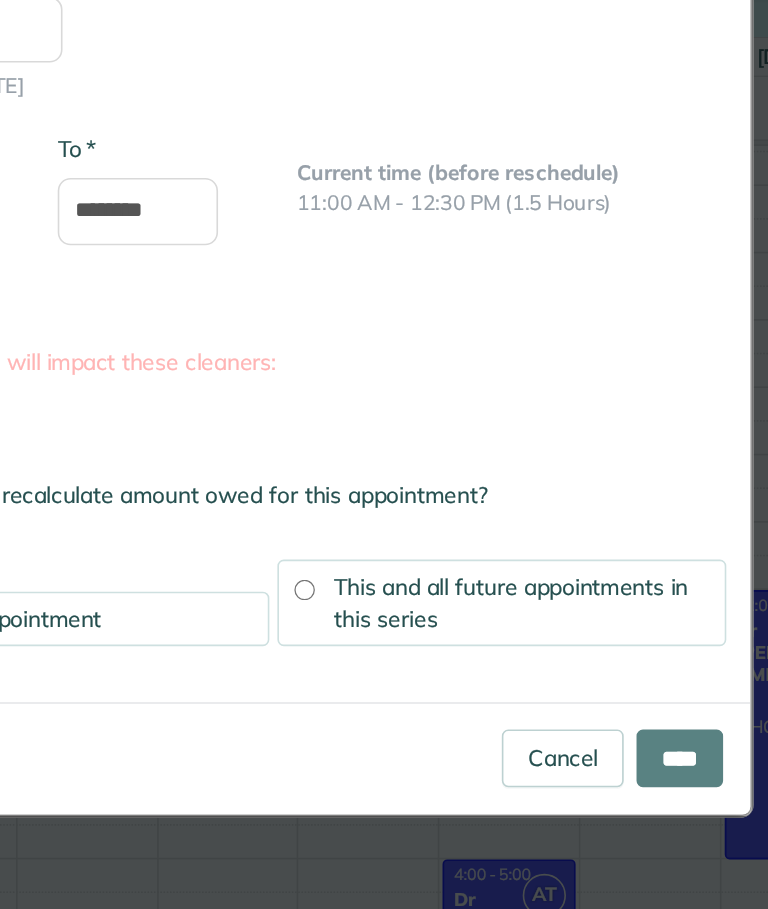 type on "**********" 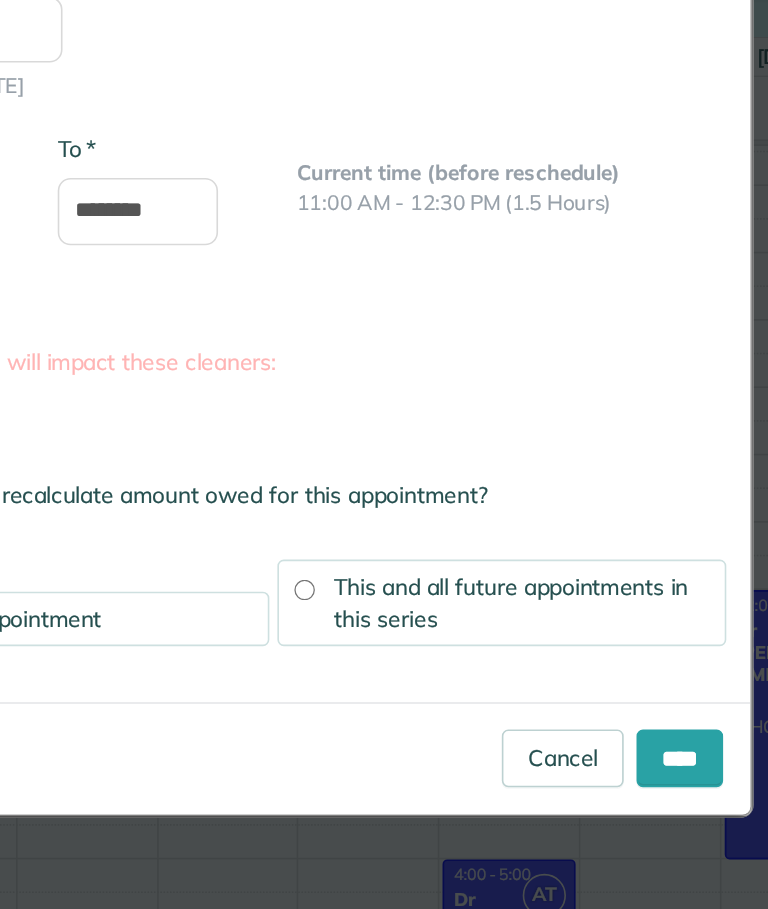 click on "****" at bounding box center (638, 683) 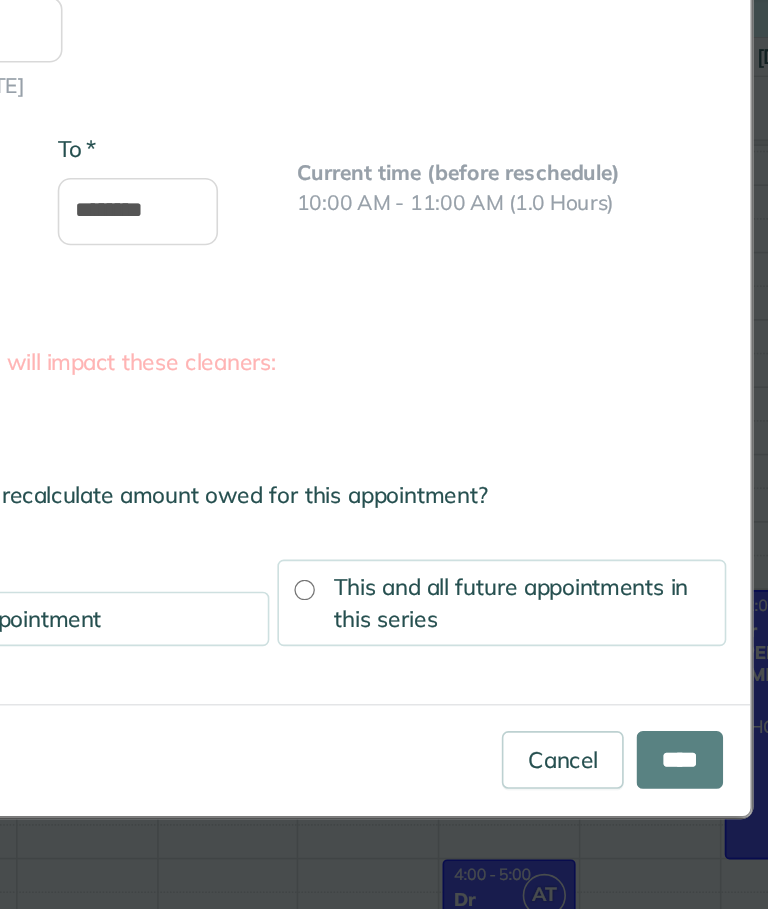 scroll, scrollTop: 59, scrollLeft: 0, axis: vertical 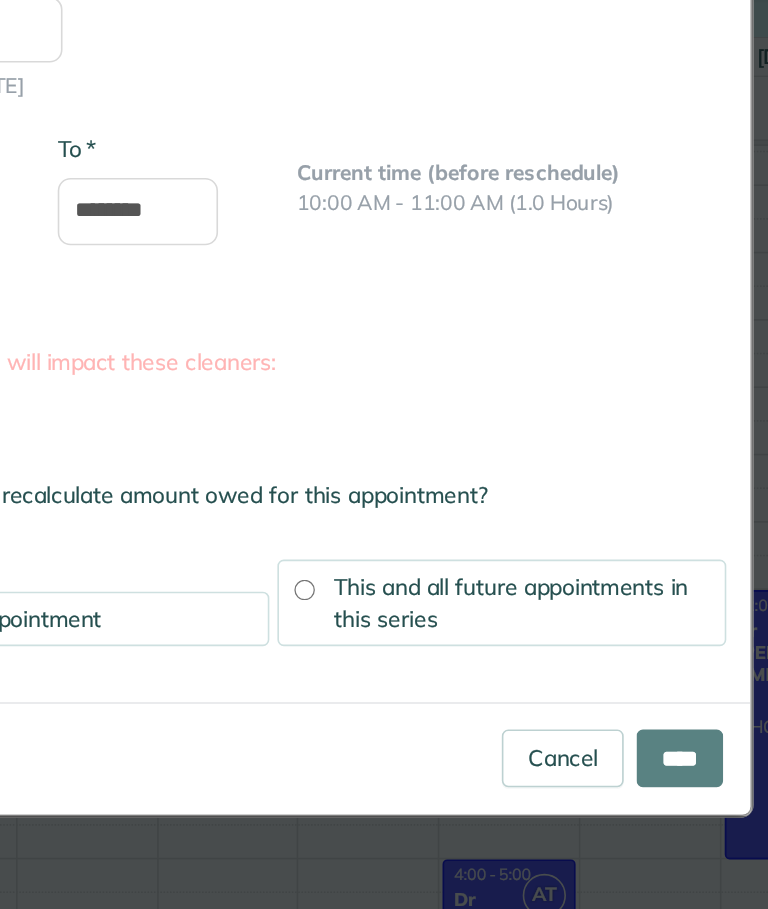type on "**********" 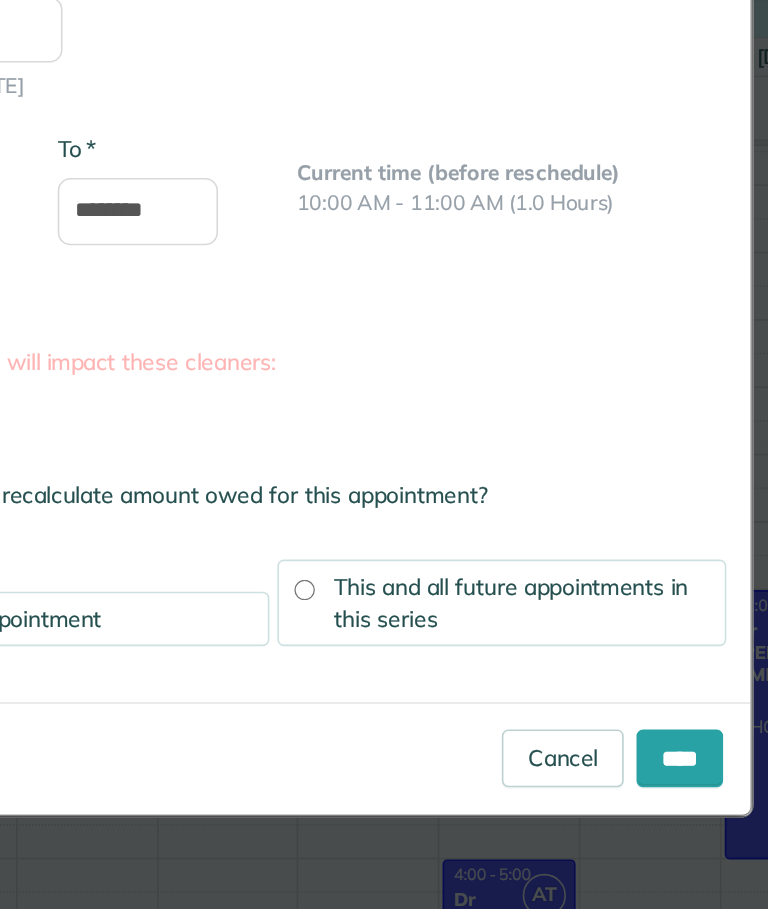 click on "****" at bounding box center (638, 683) 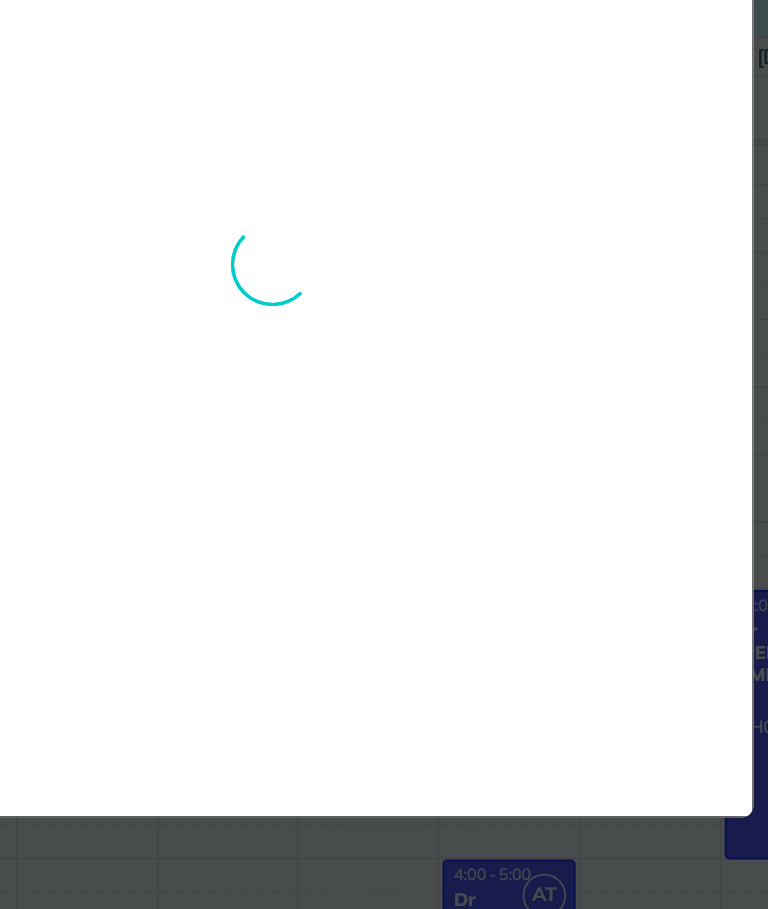 scroll, scrollTop: 59, scrollLeft: 0, axis: vertical 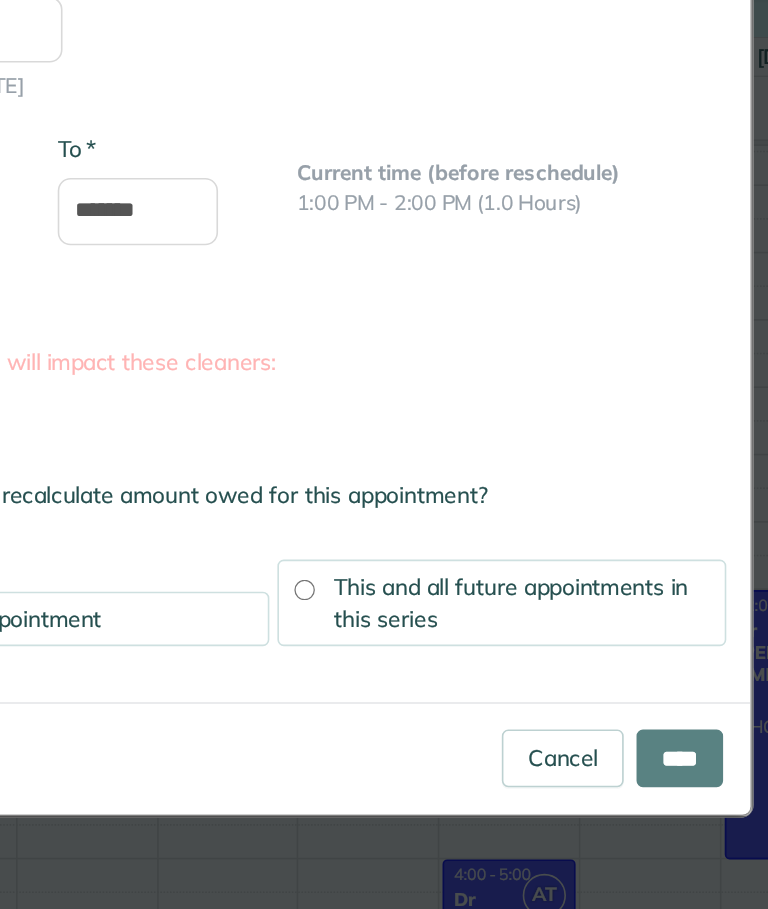 type on "**********" 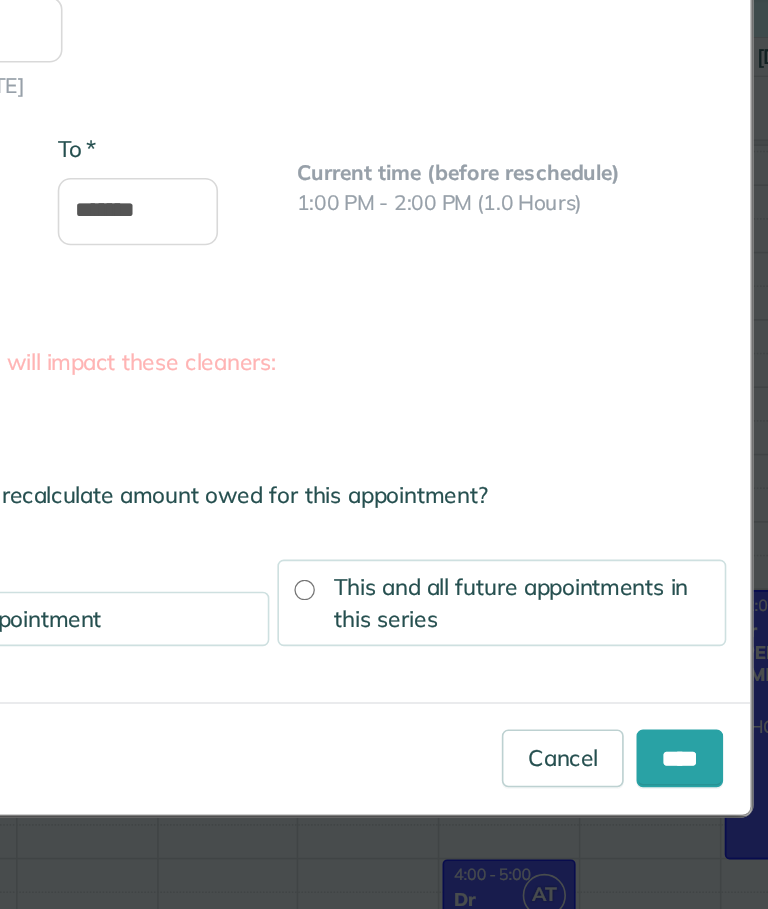 click on "****" at bounding box center [638, 683] 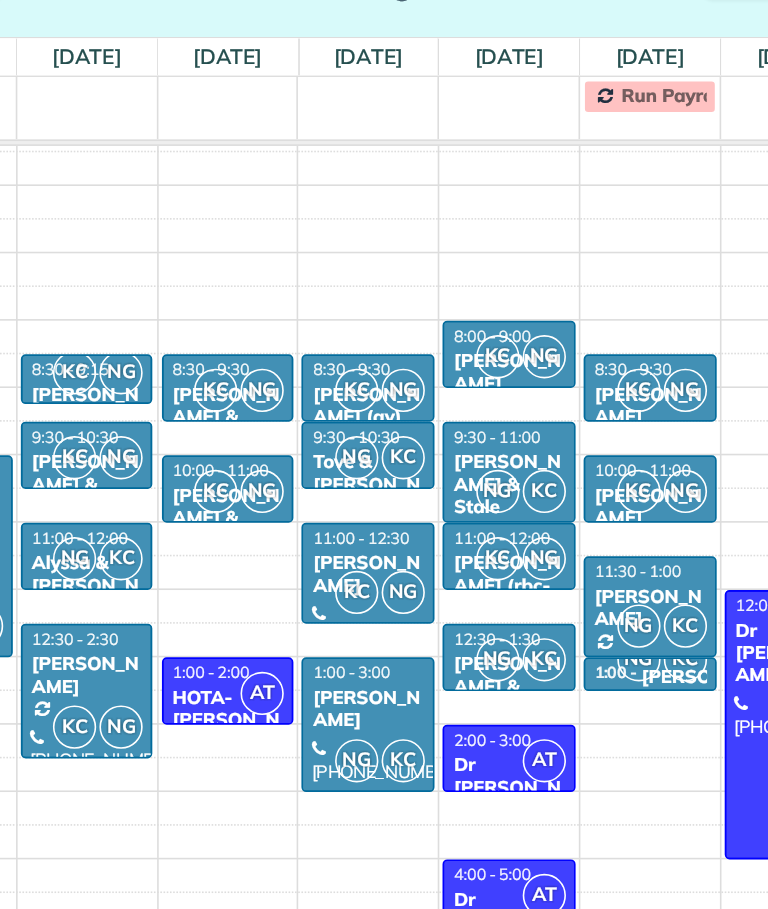 scroll, scrollTop: 59, scrollLeft: 0, axis: vertical 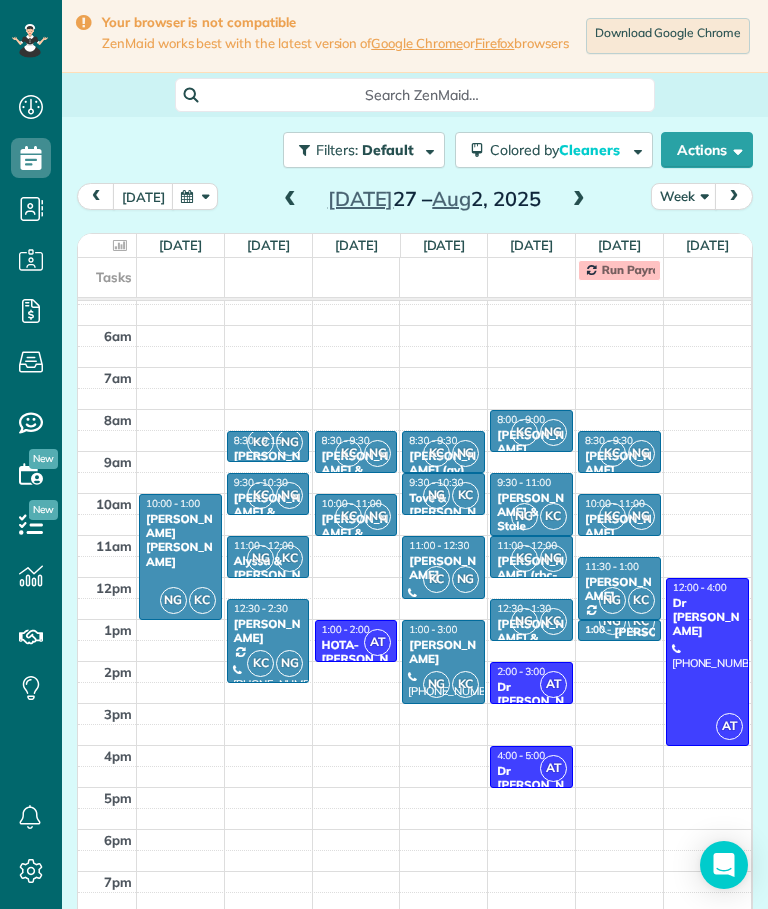 click at bounding box center (290, 200) 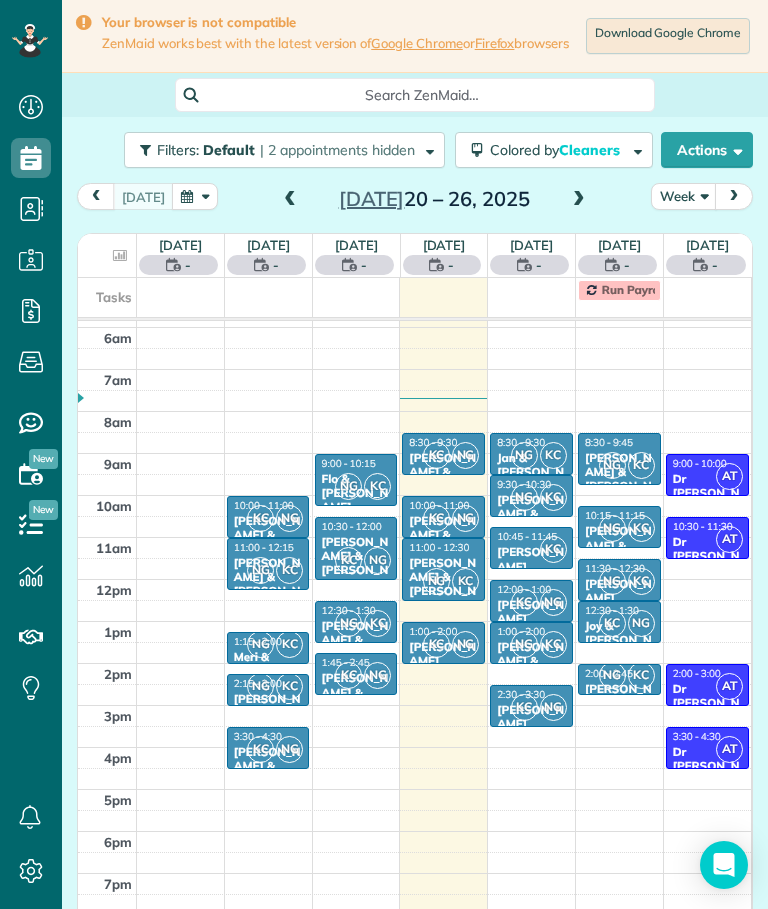 scroll, scrollTop: 77, scrollLeft: 0, axis: vertical 